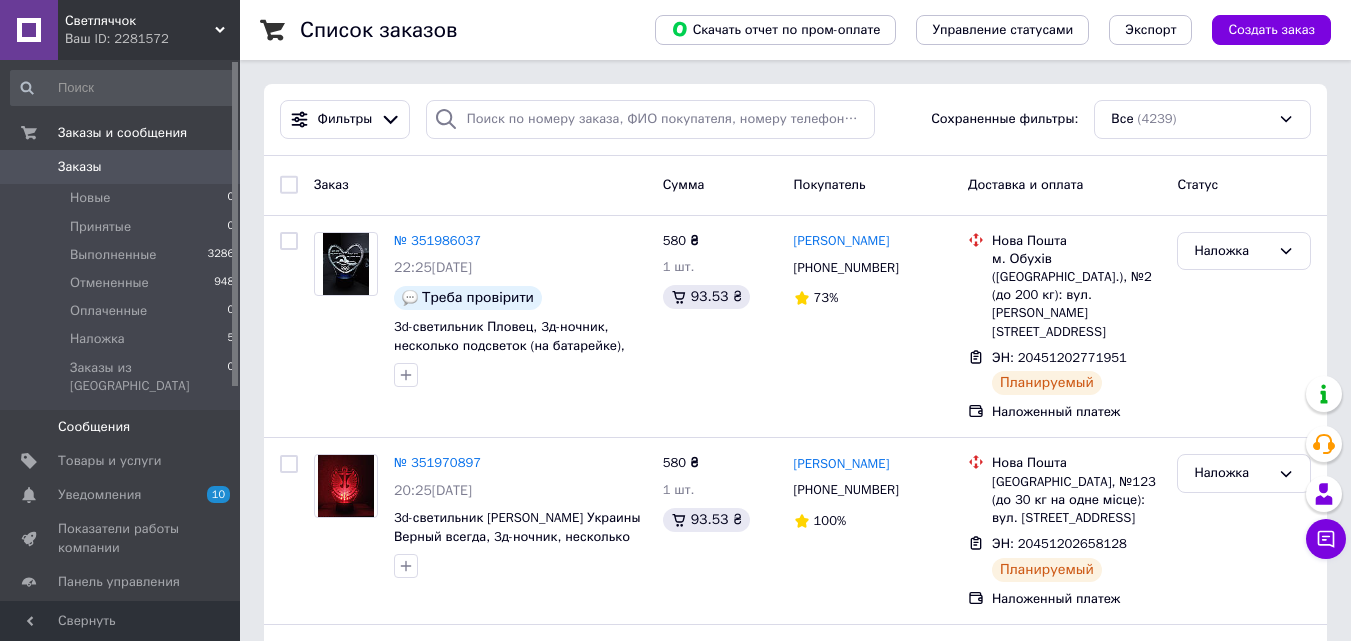 scroll, scrollTop: 0, scrollLeft: 0, axis: both 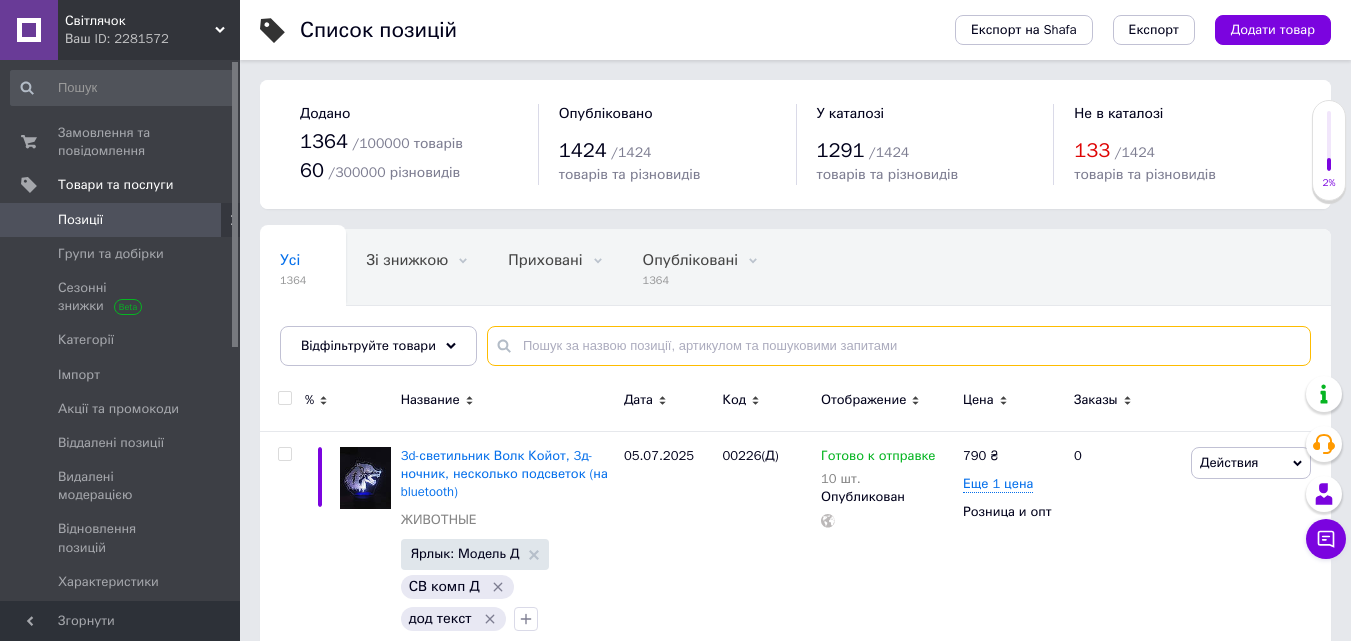 click at bounding box center (899, 346) 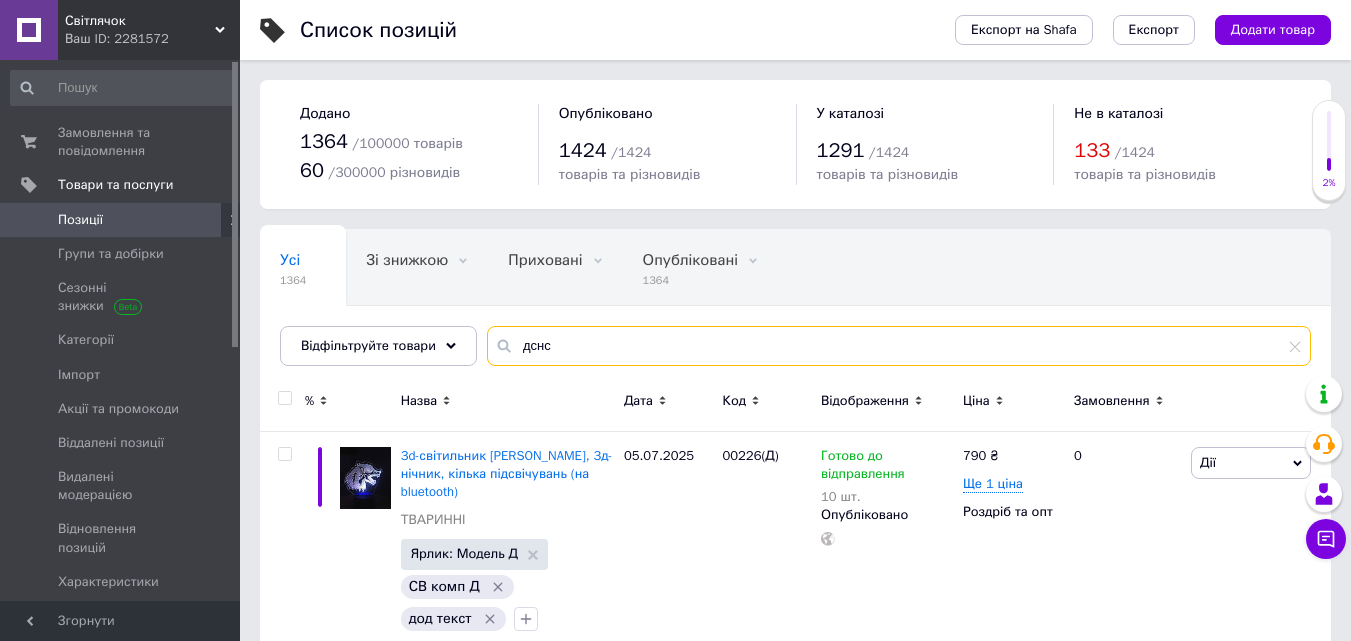 type on "дснс" 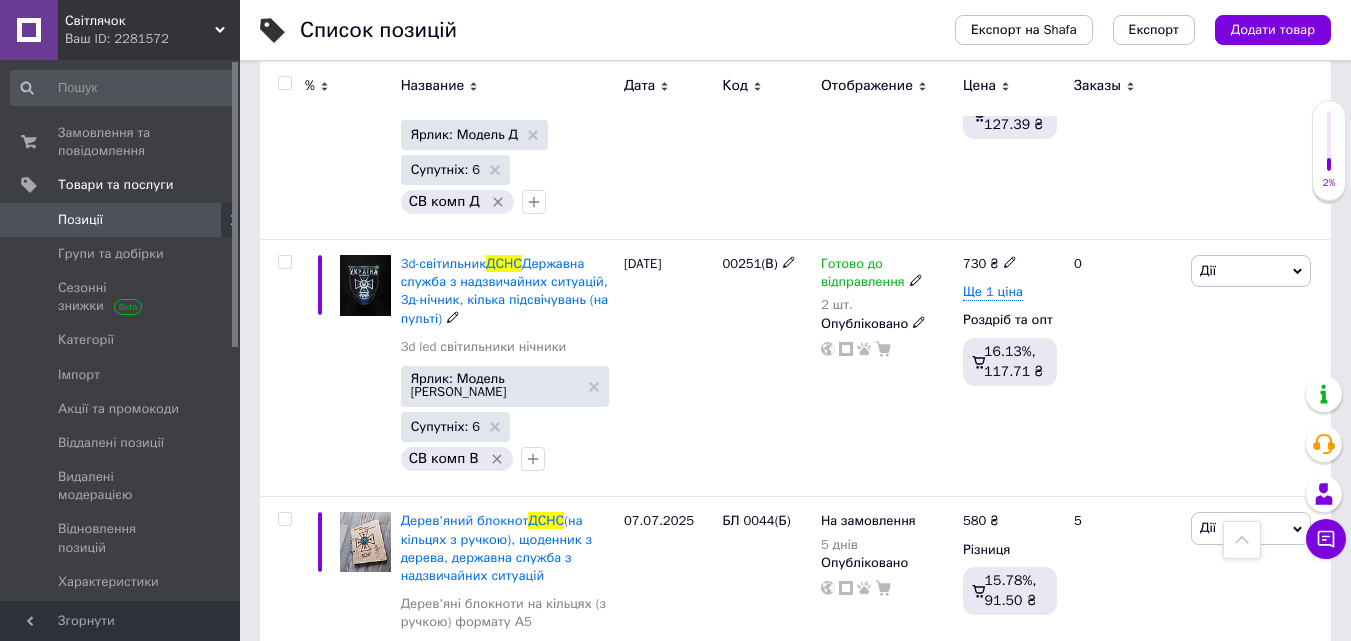 scroll, scrollTop: 1500, scrollLeft: 0, axis: vertical 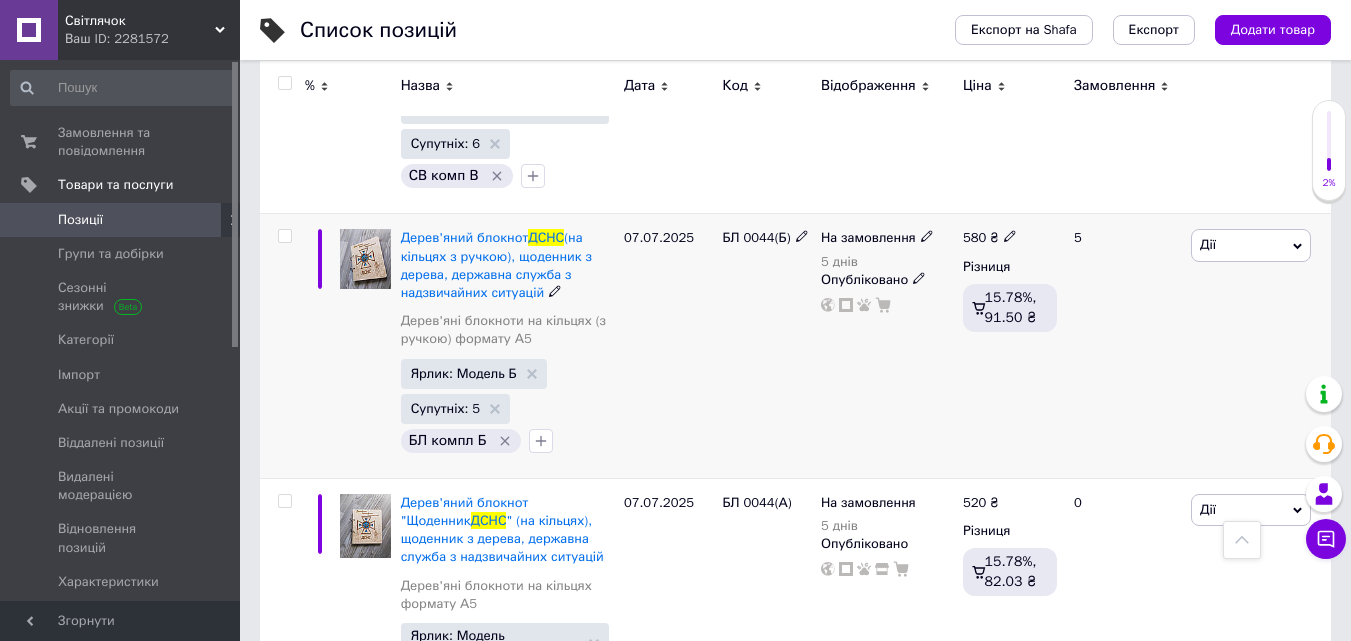 click 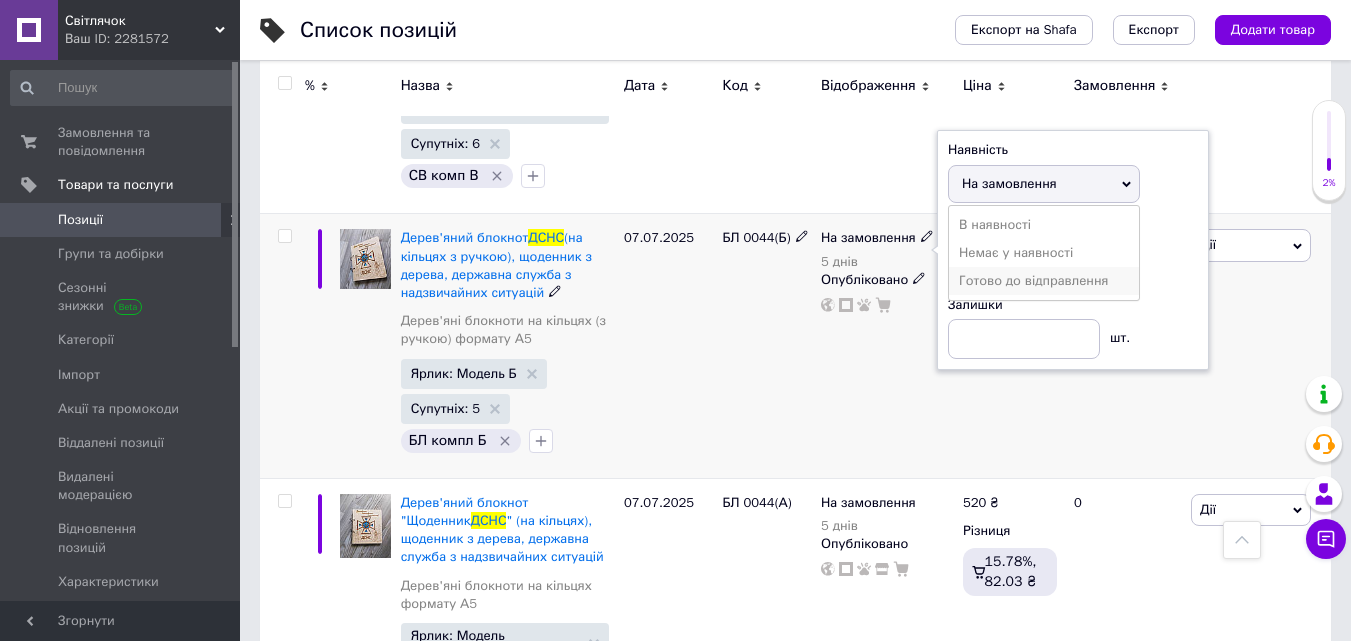 click on "Готово до відправлення" at bounding box center (1033, 280) 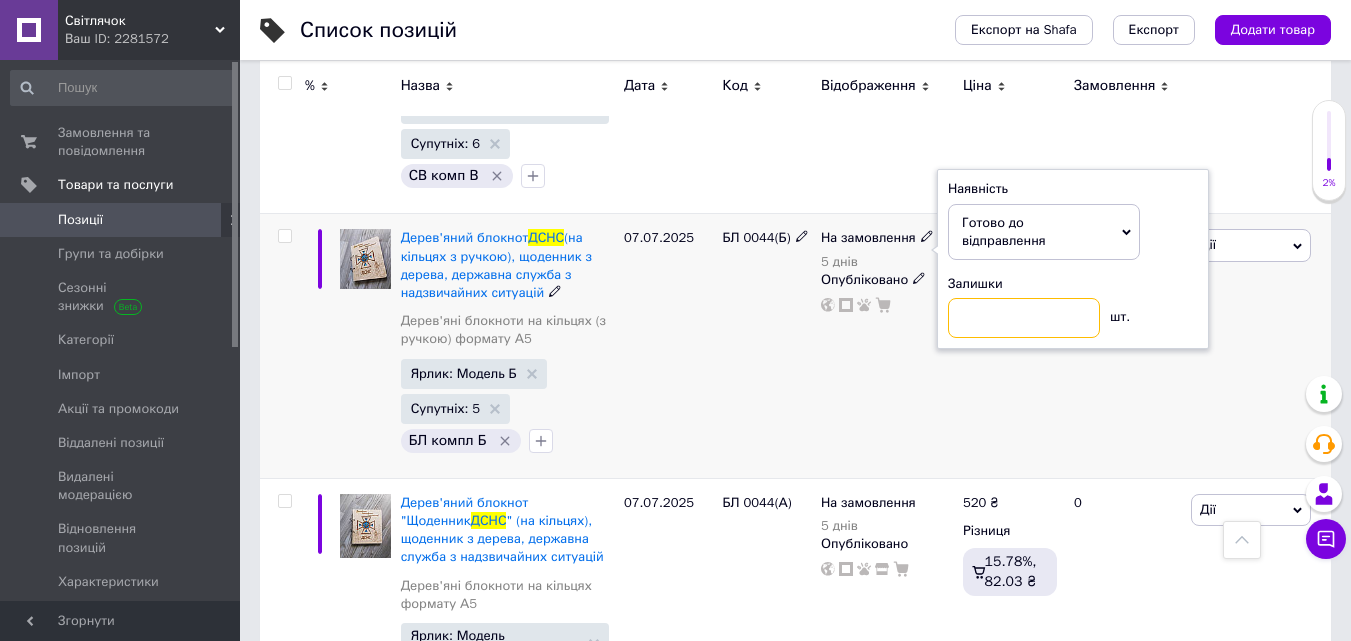 click at bounding box center (1024, 318) 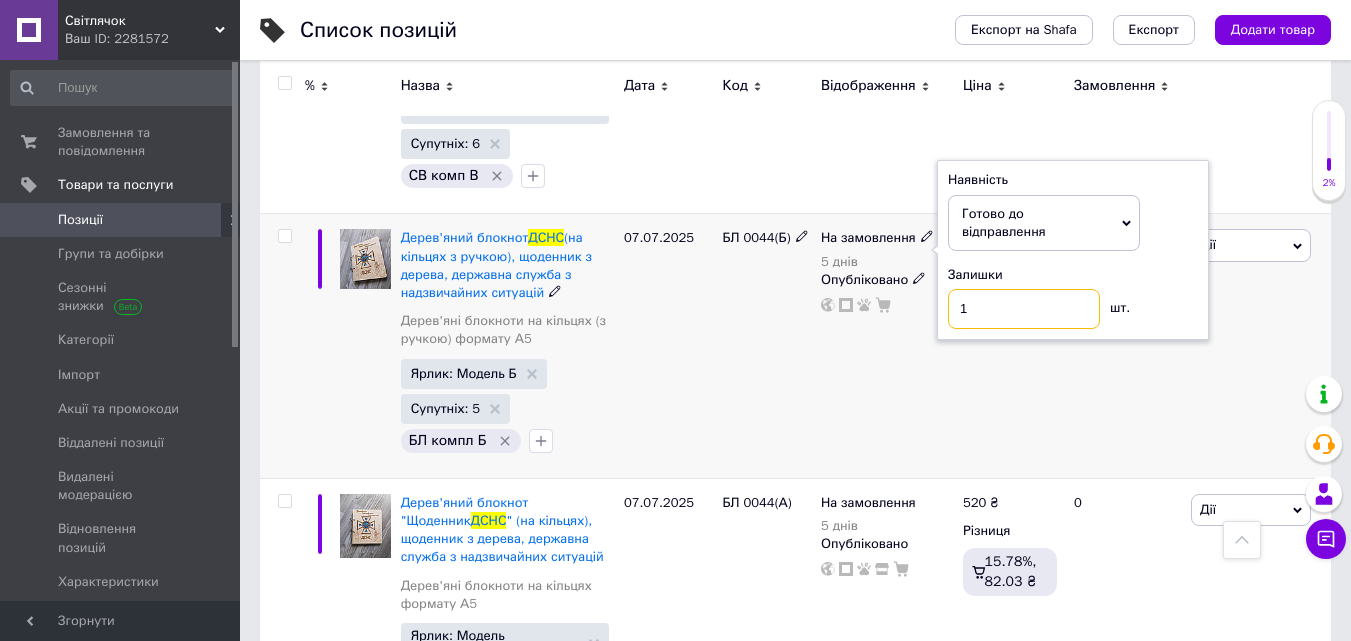 type on "1" 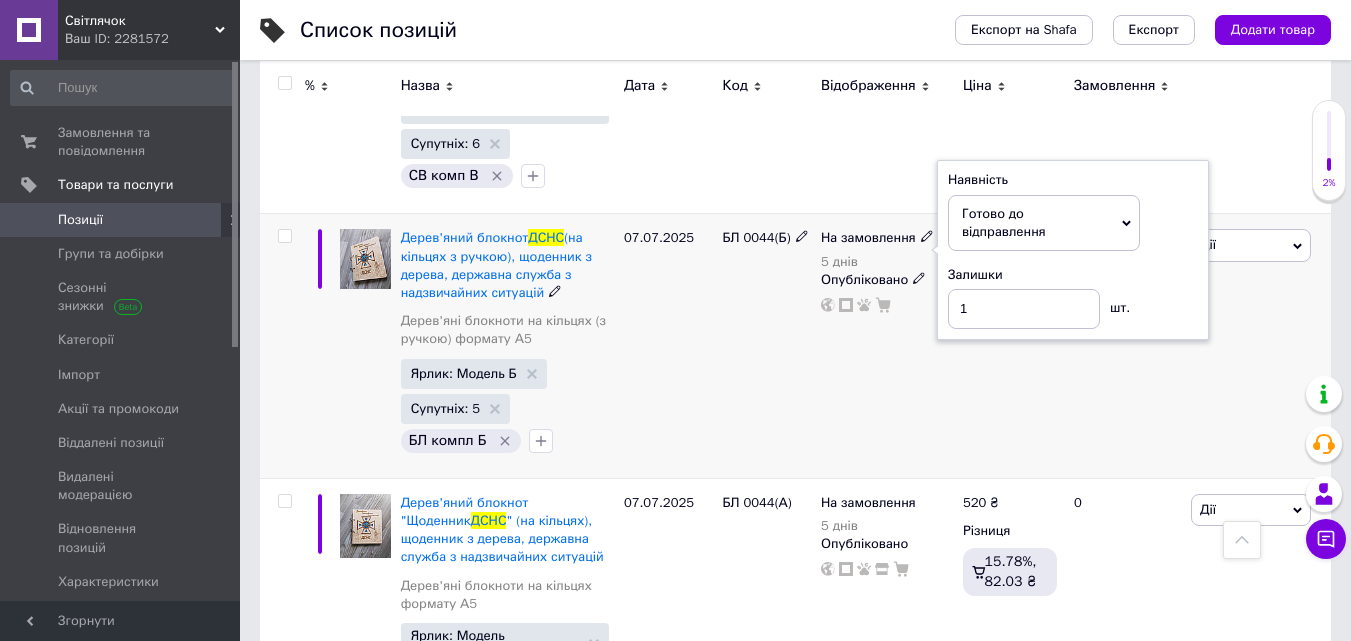 click on "На замовлення 5 днів Наявність Готово до відправлення В наявності Немає у наявності На замовлення Залишки 1 шт. Опубліковано" at bounding box center [887, 346] 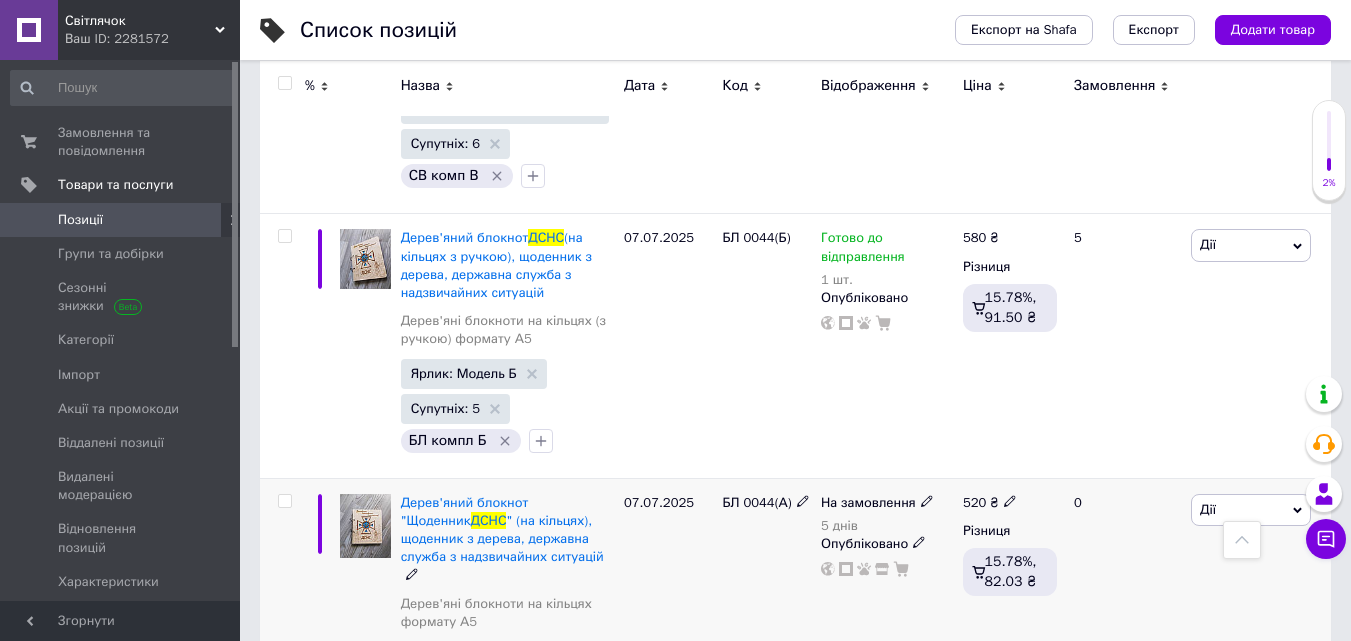 click 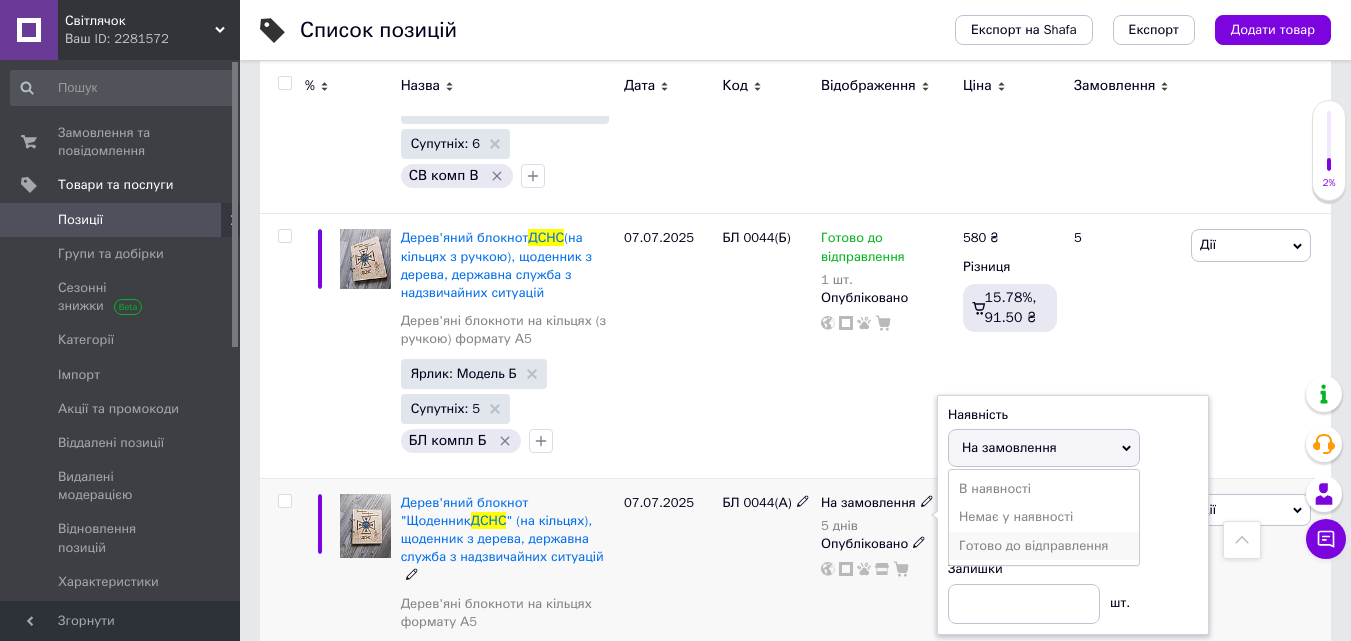 click on "Готово до відправлення" at bounding box center [1033, 545] 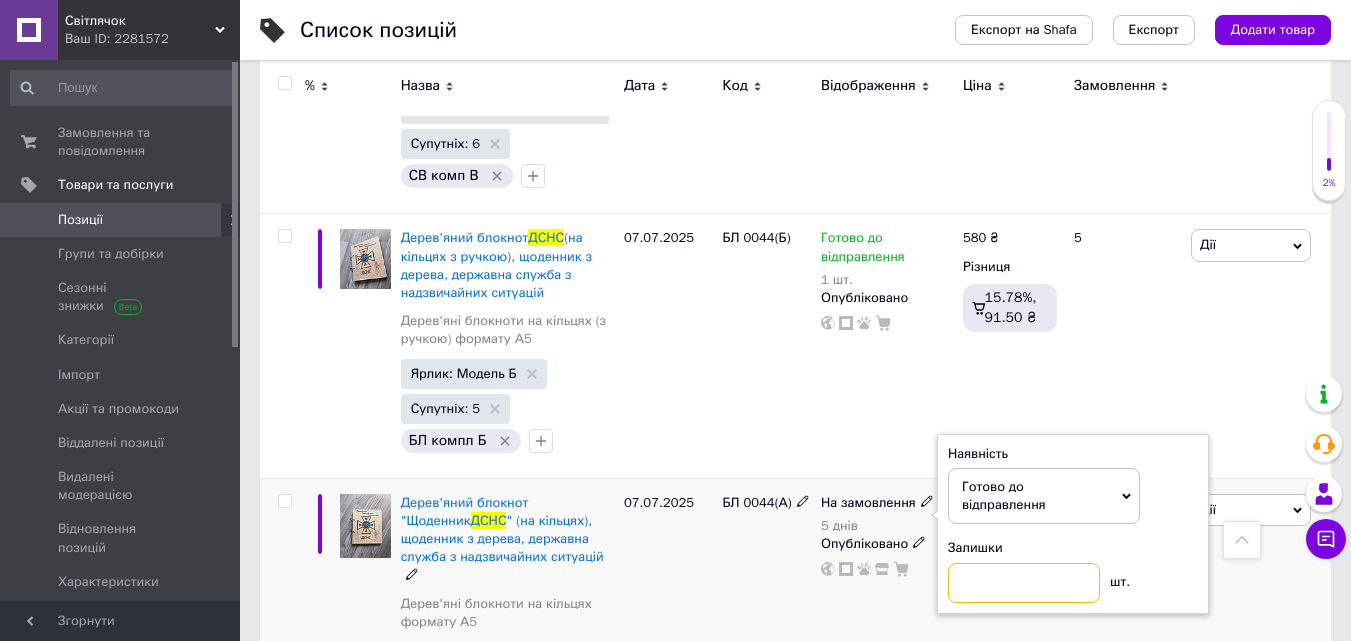 click at bounding box center [1024, 583] 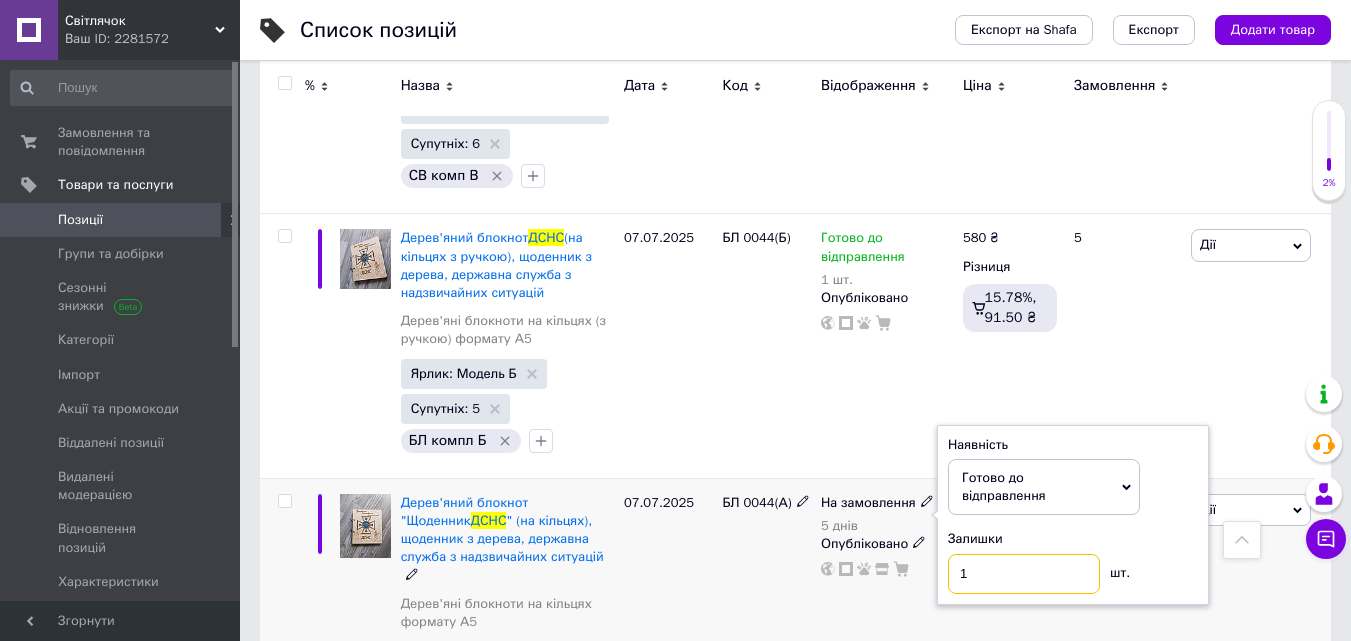 type on "1" 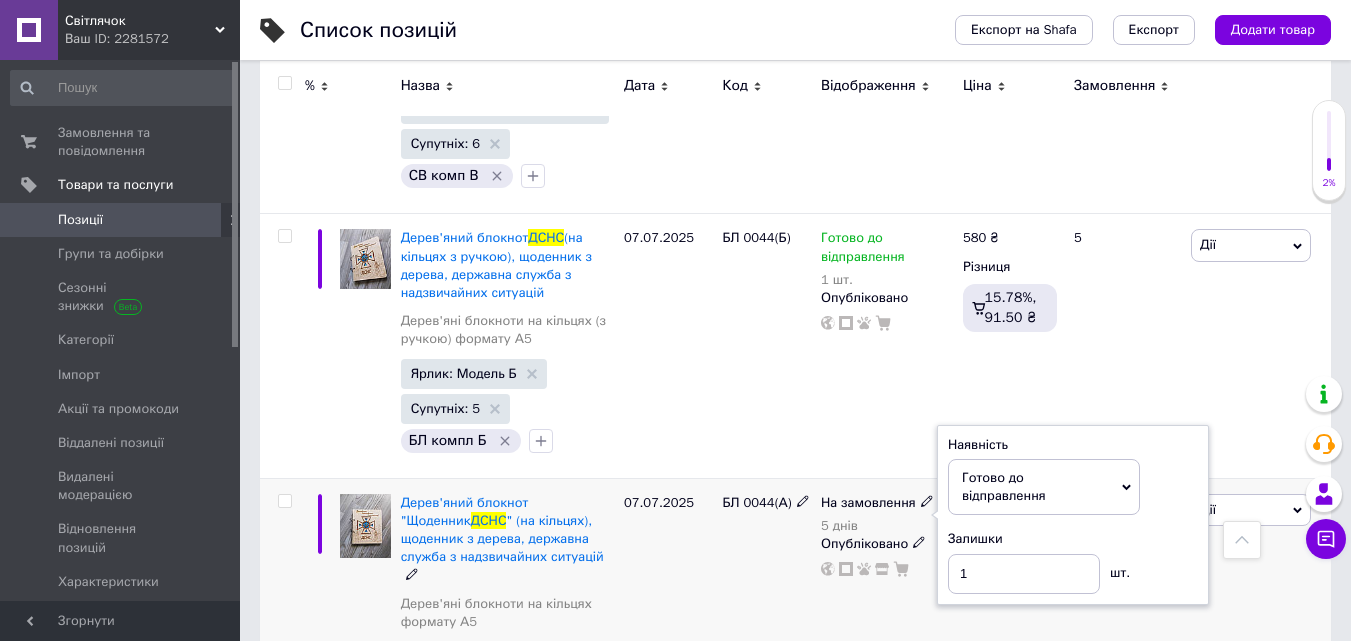 click on "БЛ 0044(А)" at bounding box center (766, 625) 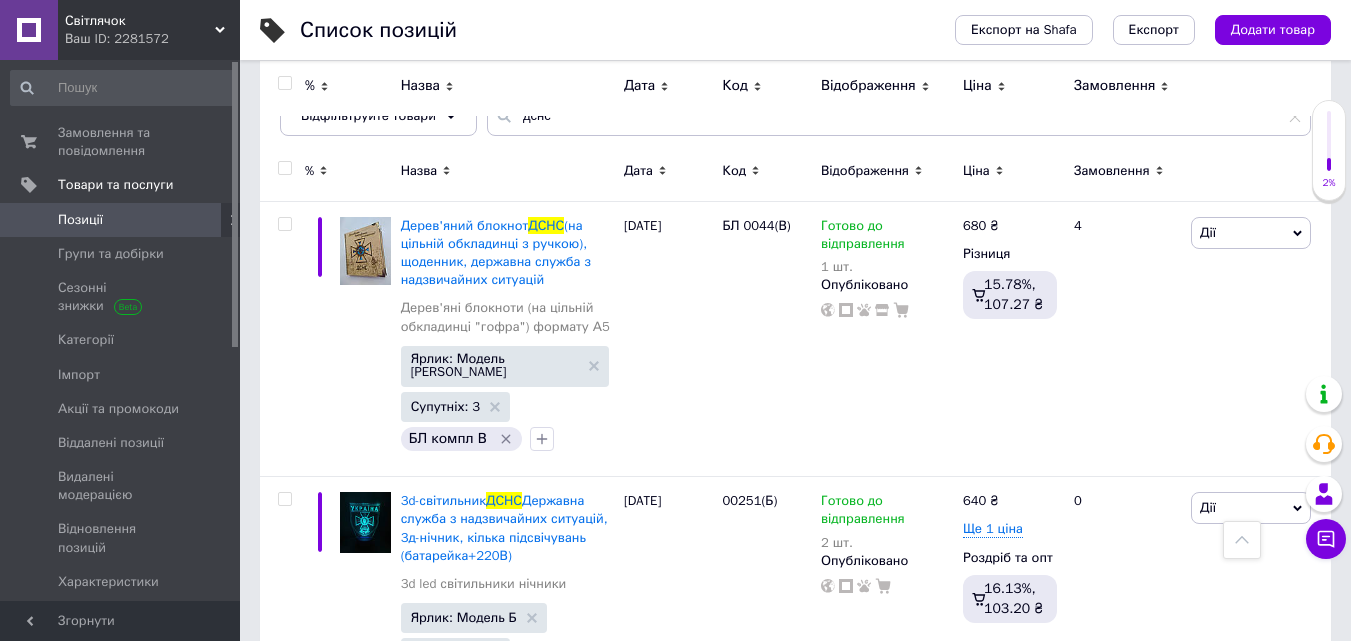 scroll, scrollTop: 0, scrollLeft: 0, axis: both 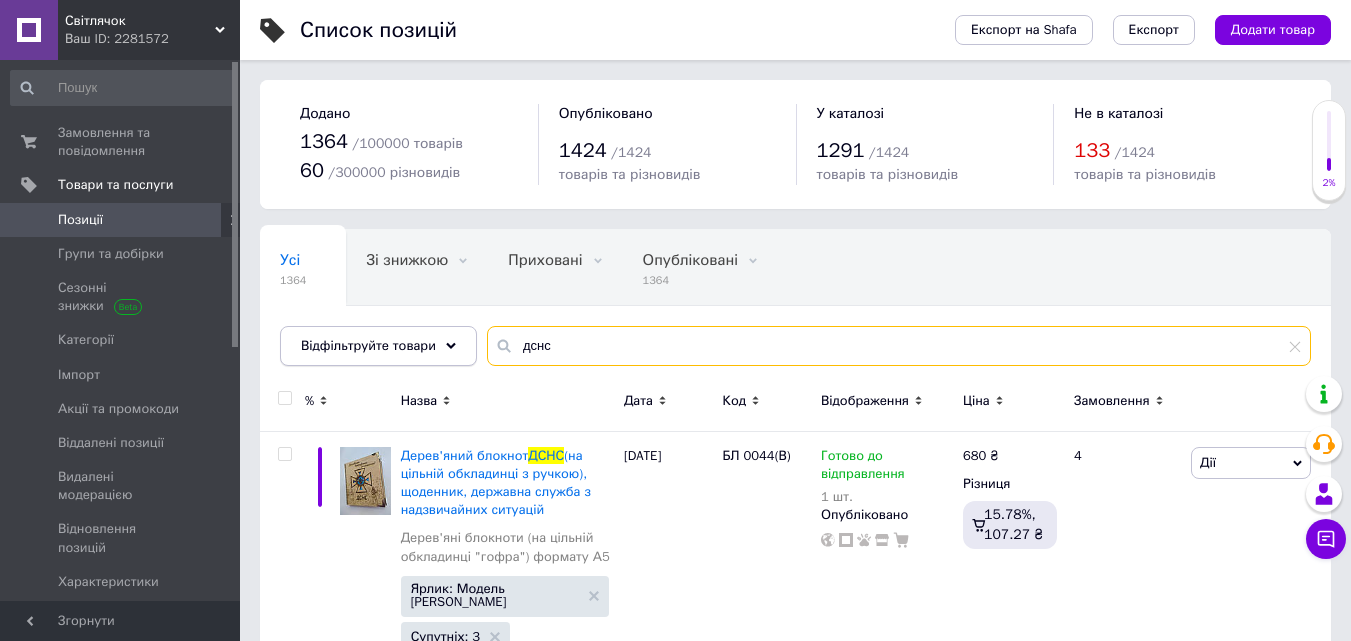drag, startPoint x: 593, startPoint y: 339, endPoint x: 464, endPoint y: 340, distance: 129.00388 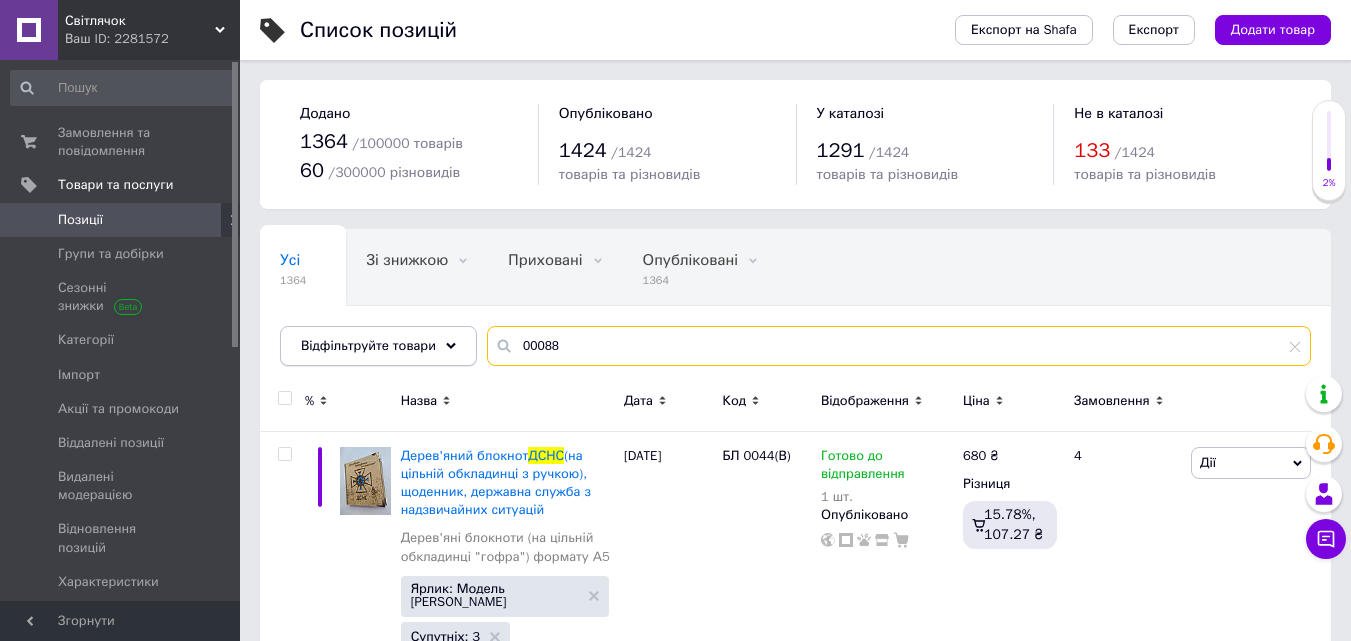 type on "00088" 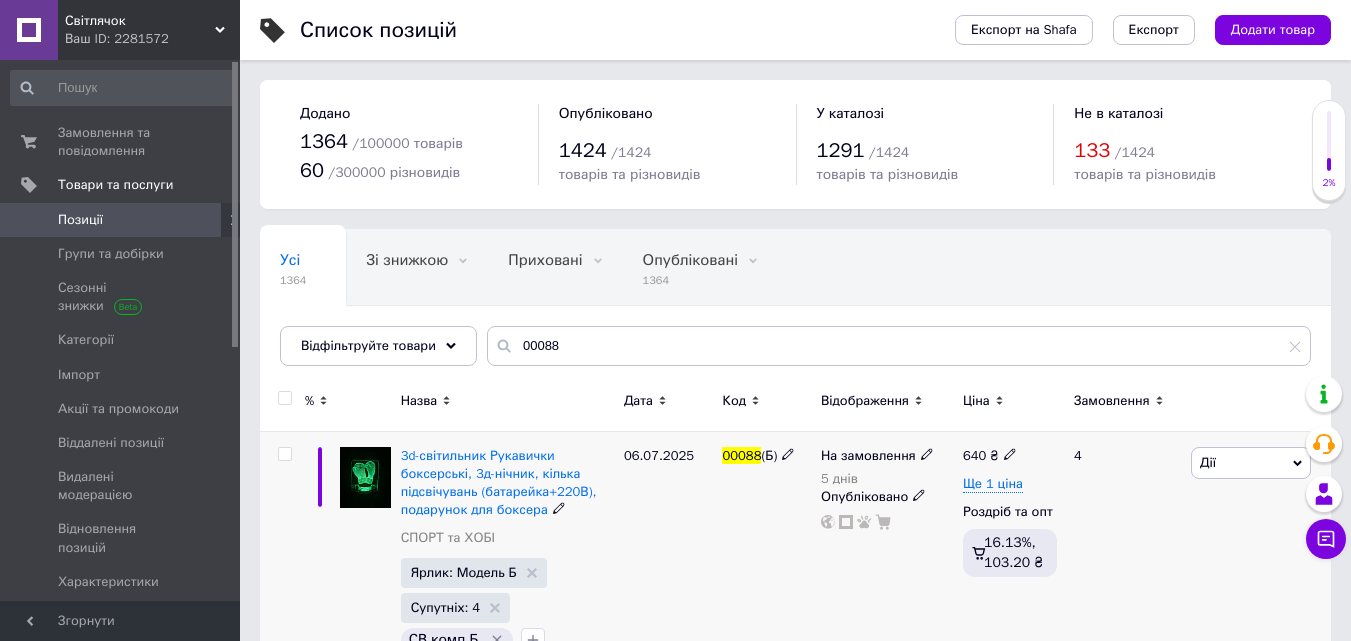 click 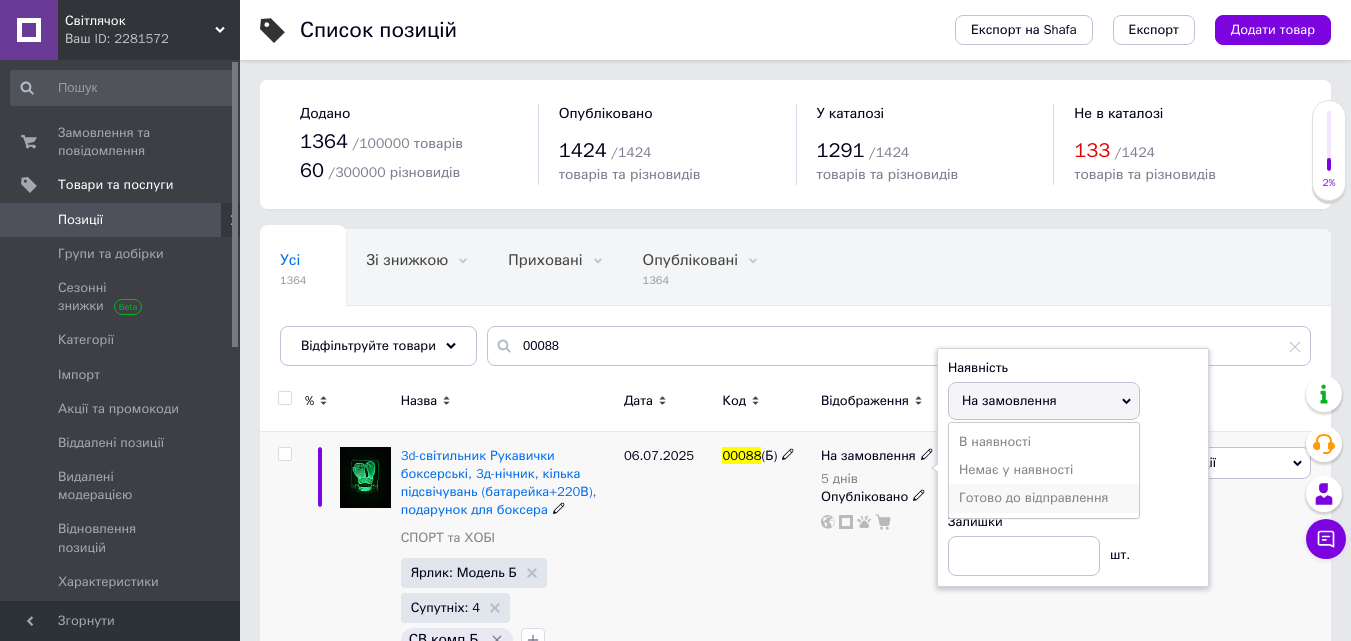 click on "Готово до відправлення" at bounding box center (1033, 497) 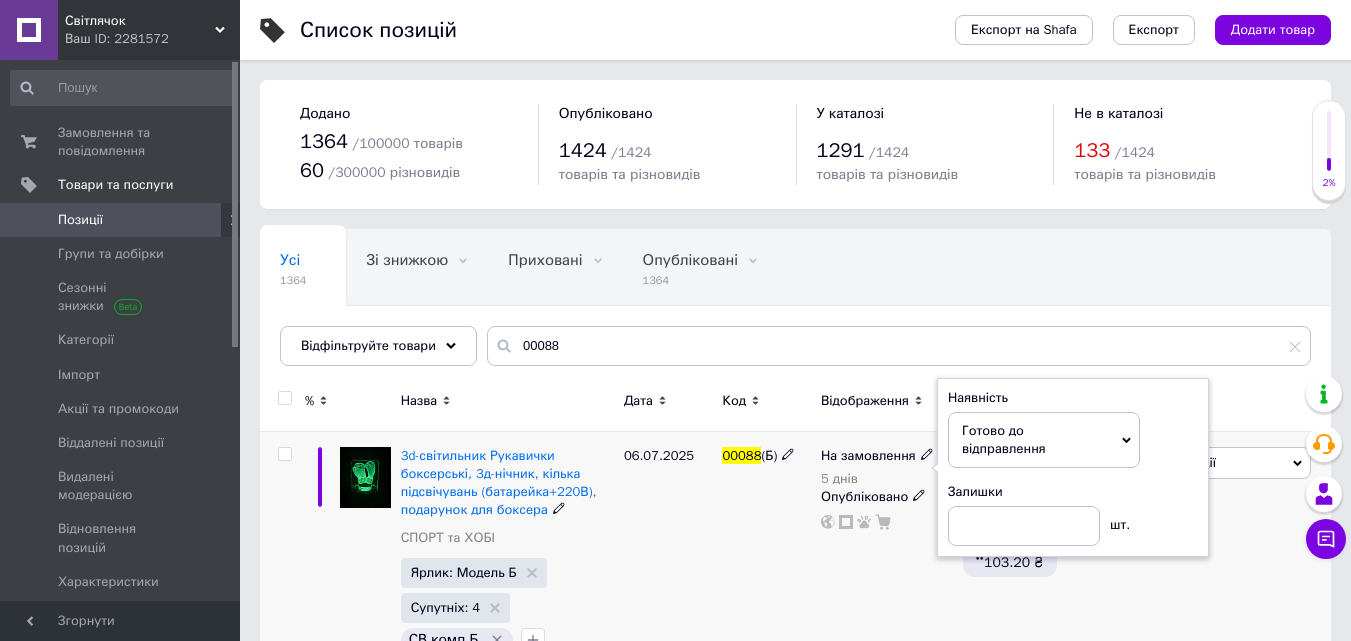 click on "Залишки" at bounding box center [975, 491] 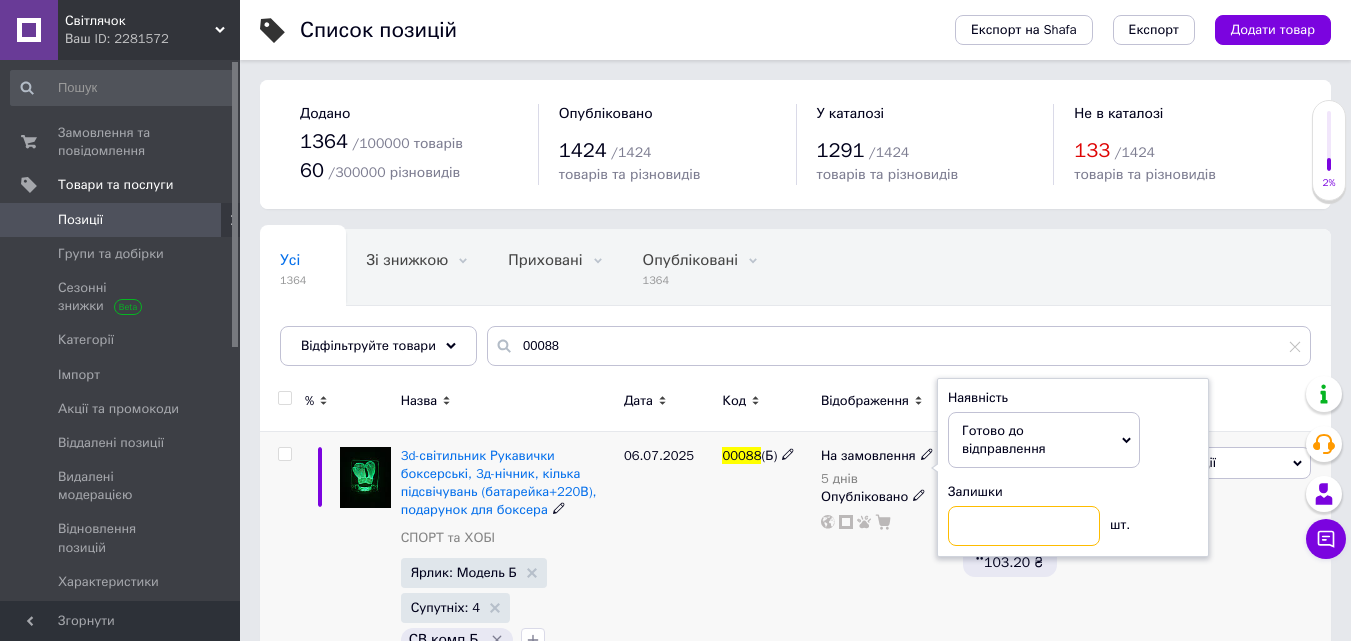 click at bounding box center [1024, 526] 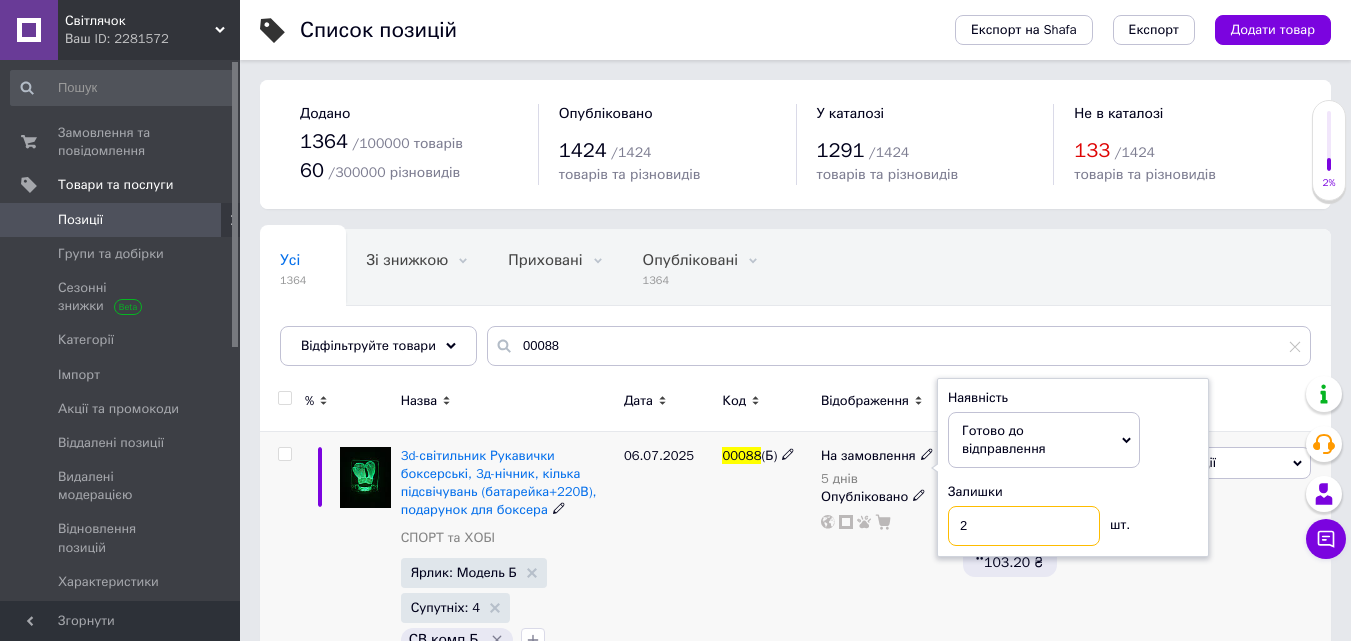 type on "2" 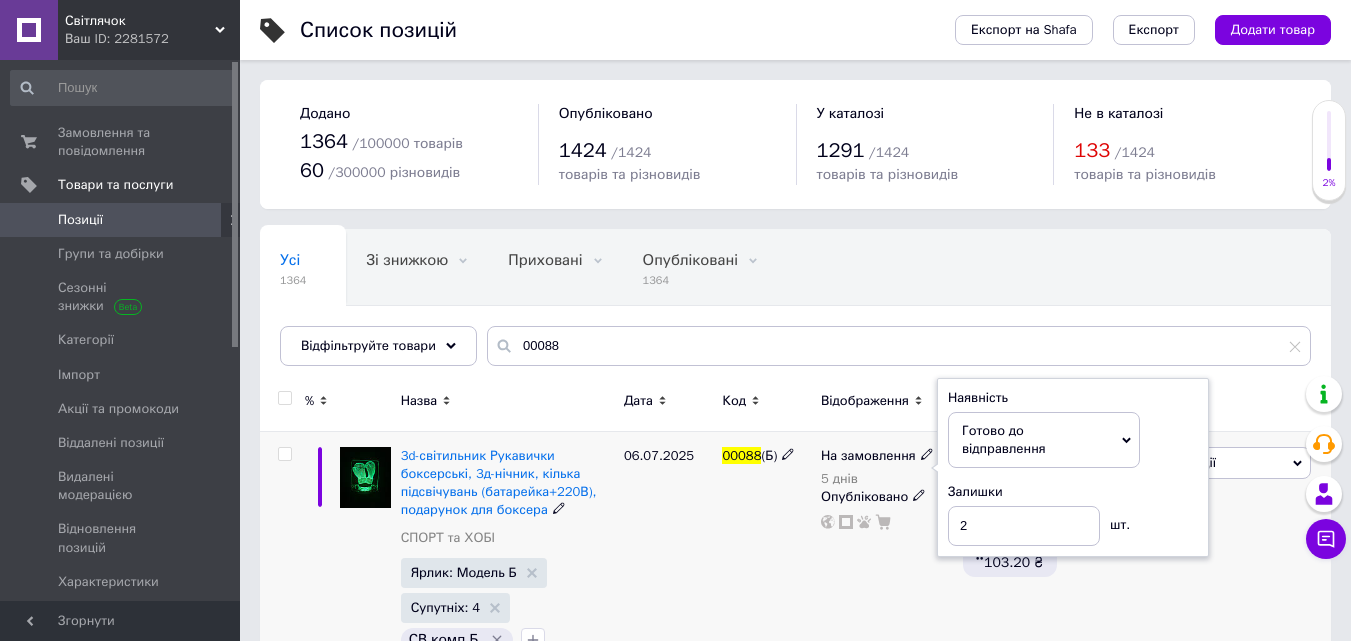 click on "На замовлення 5 днів Наявність Готово до відправлення В наявності Немає у наявності На замовлення Залишки 2 шт. Опубліковано" at bounding box center (887, 554) 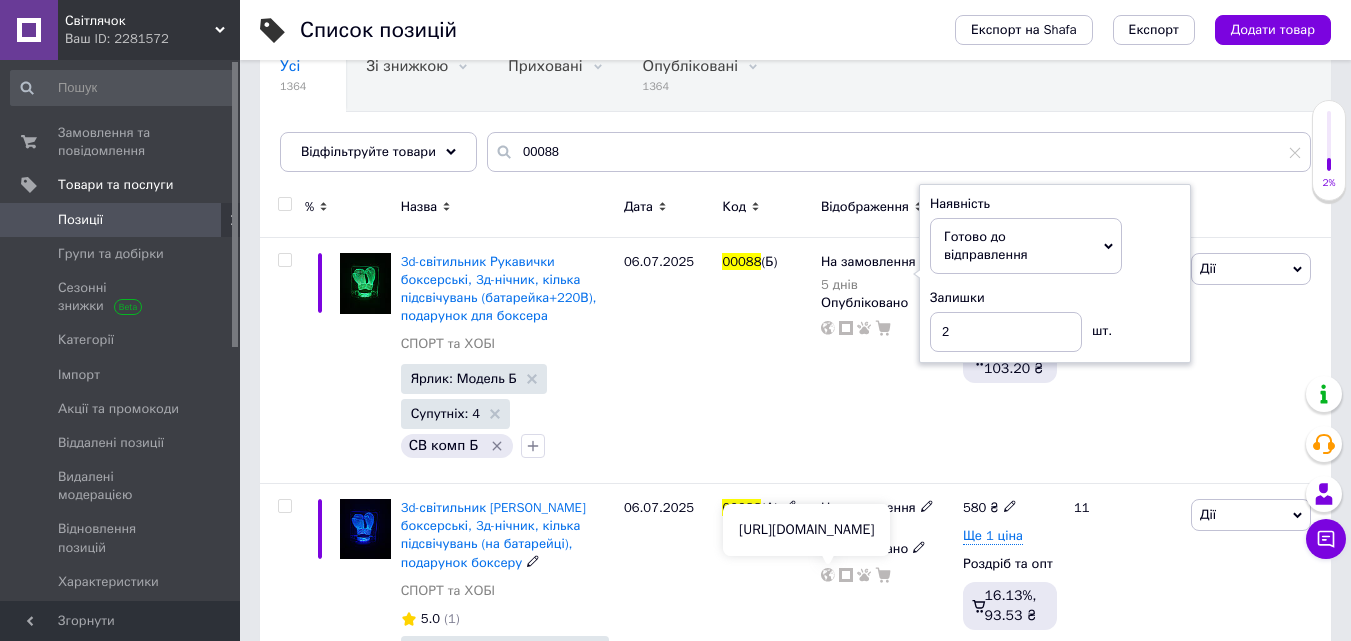 scroll, scrollTop: 200, scrollLeft: 0, axis: vertical 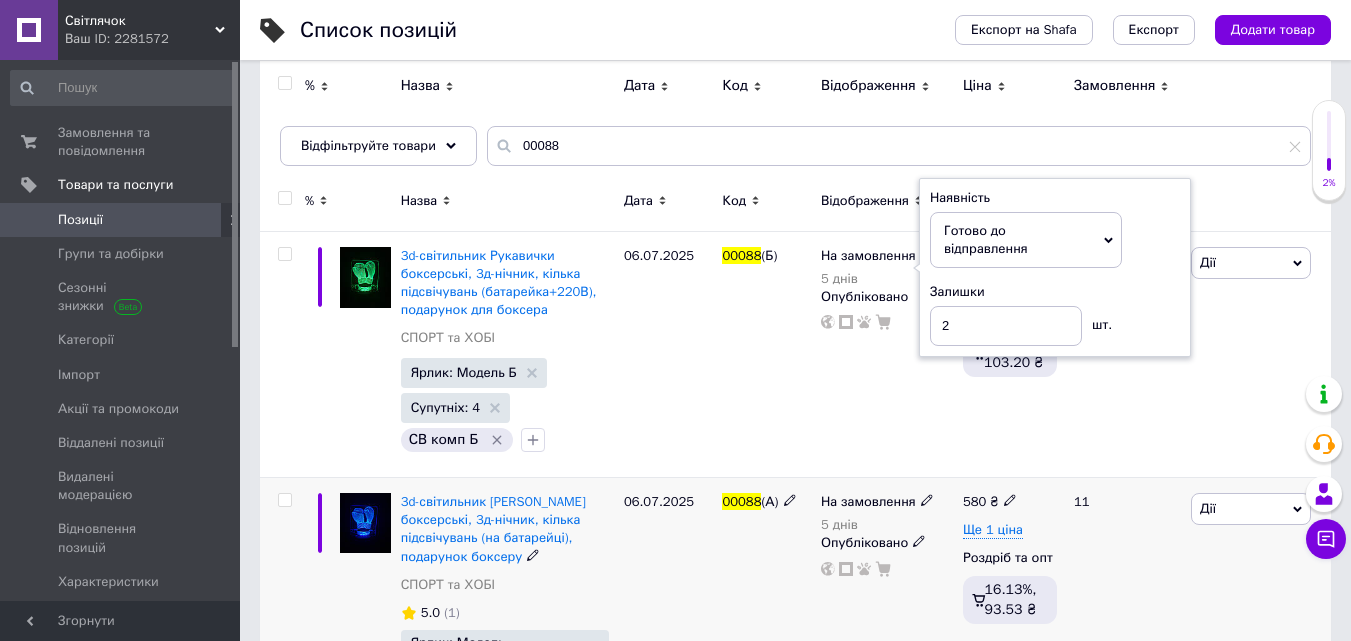 click 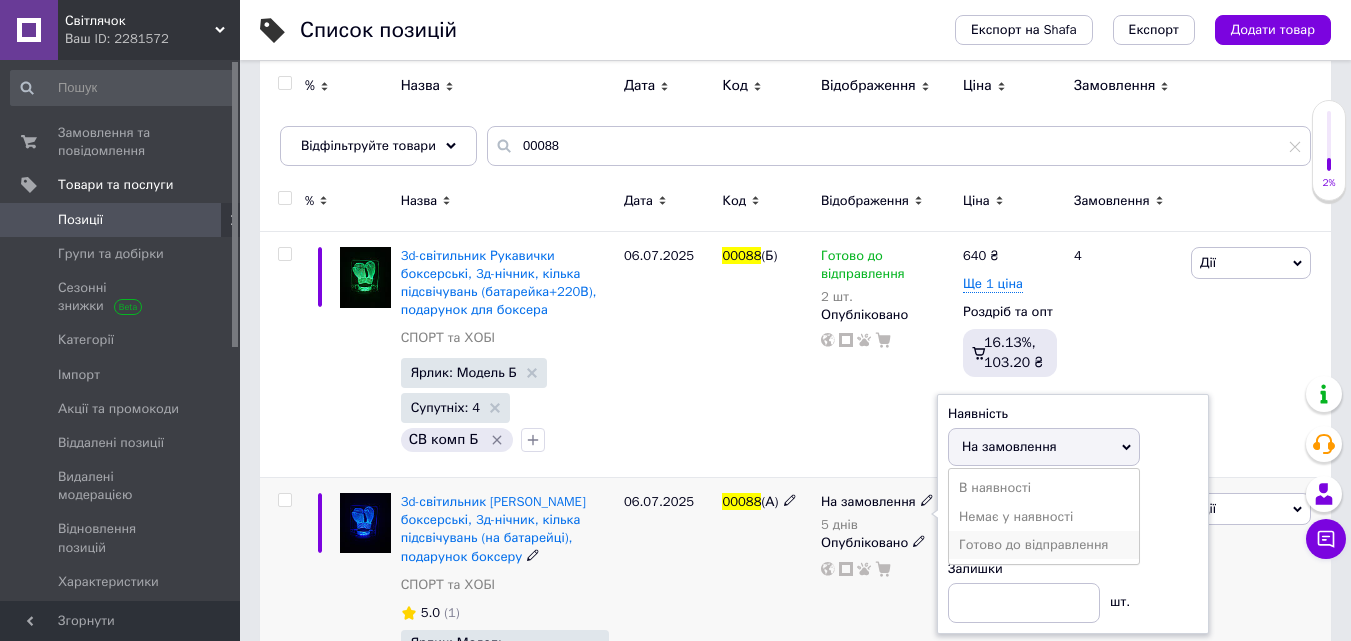click on "Готово до відправлення" at bounding box center (1033, 544) 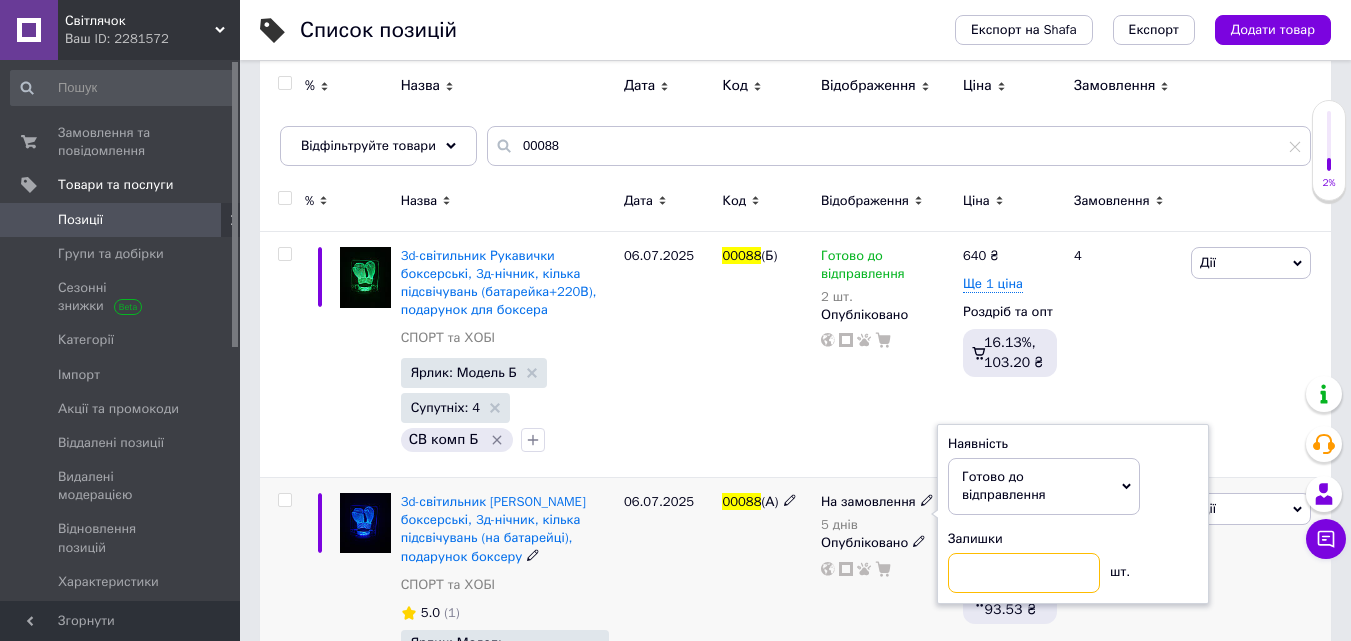 click at bounding box center (1024, 573) 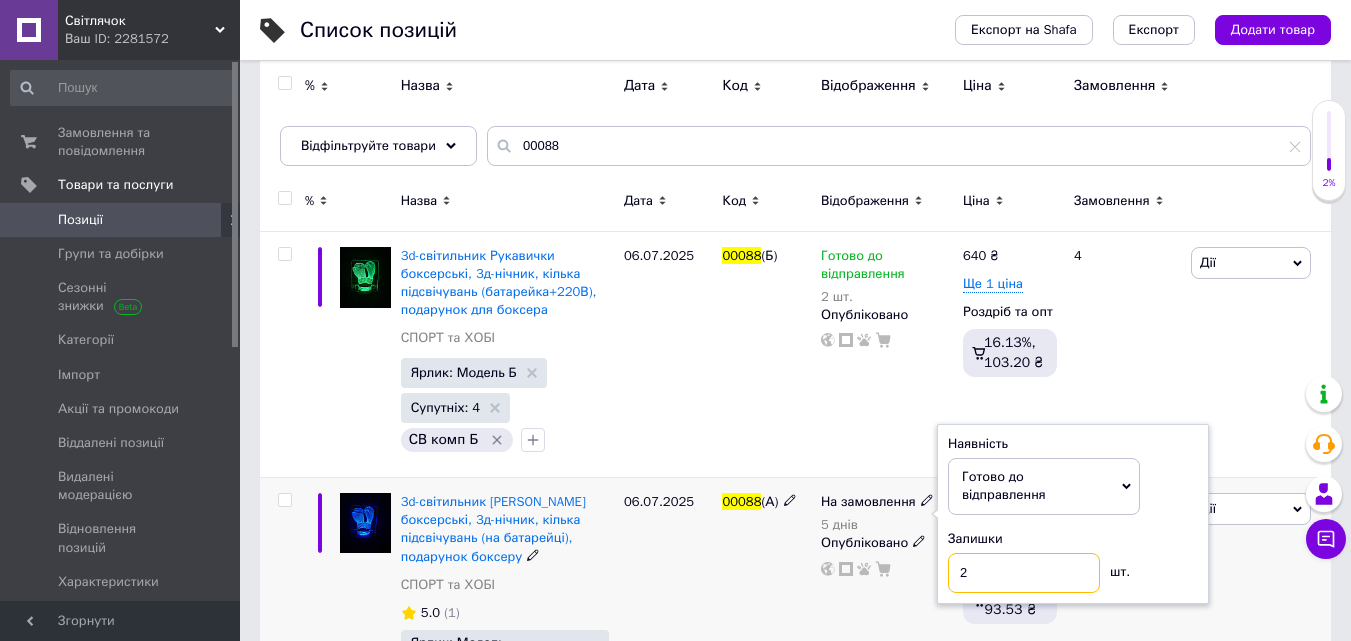 type on "2" 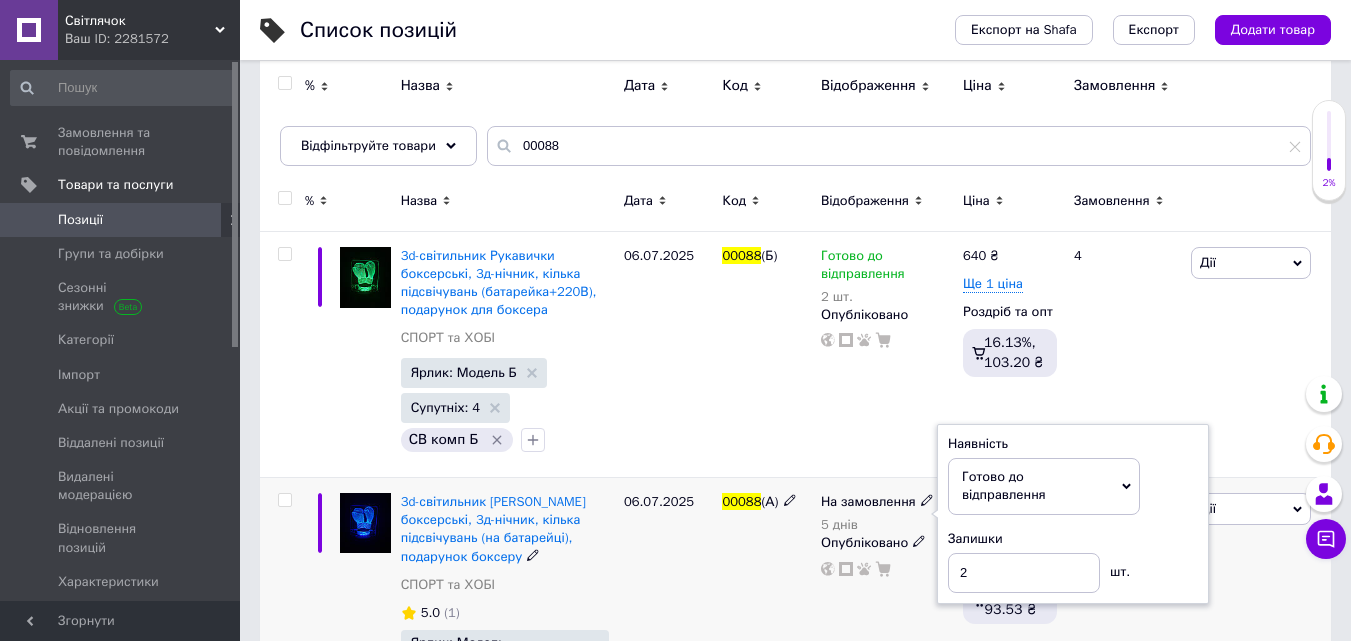 click on "На замовлення 5 днів Наявність Готово до відправлення В наявності Немає у наявності На замовлення Залишки 2 шт. Опубліковано" at bounding box center [887, 619] 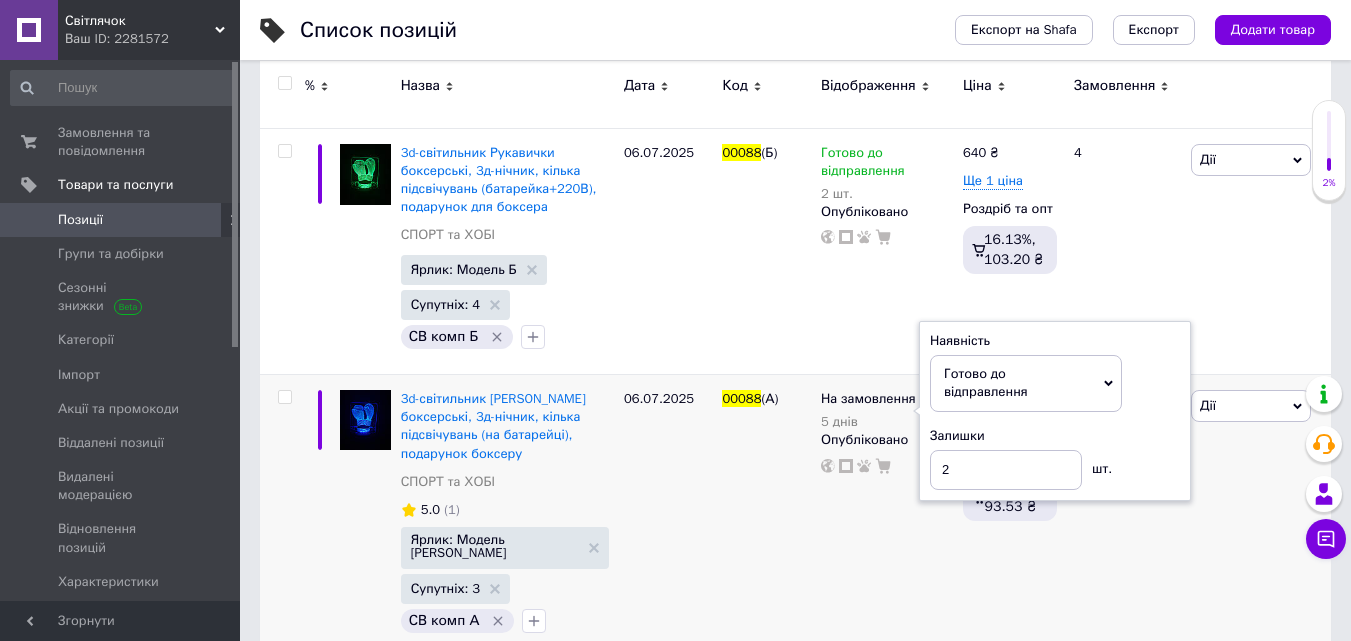 scroll, scrollTop: 400, scrollLeft: 0, axis: vertical 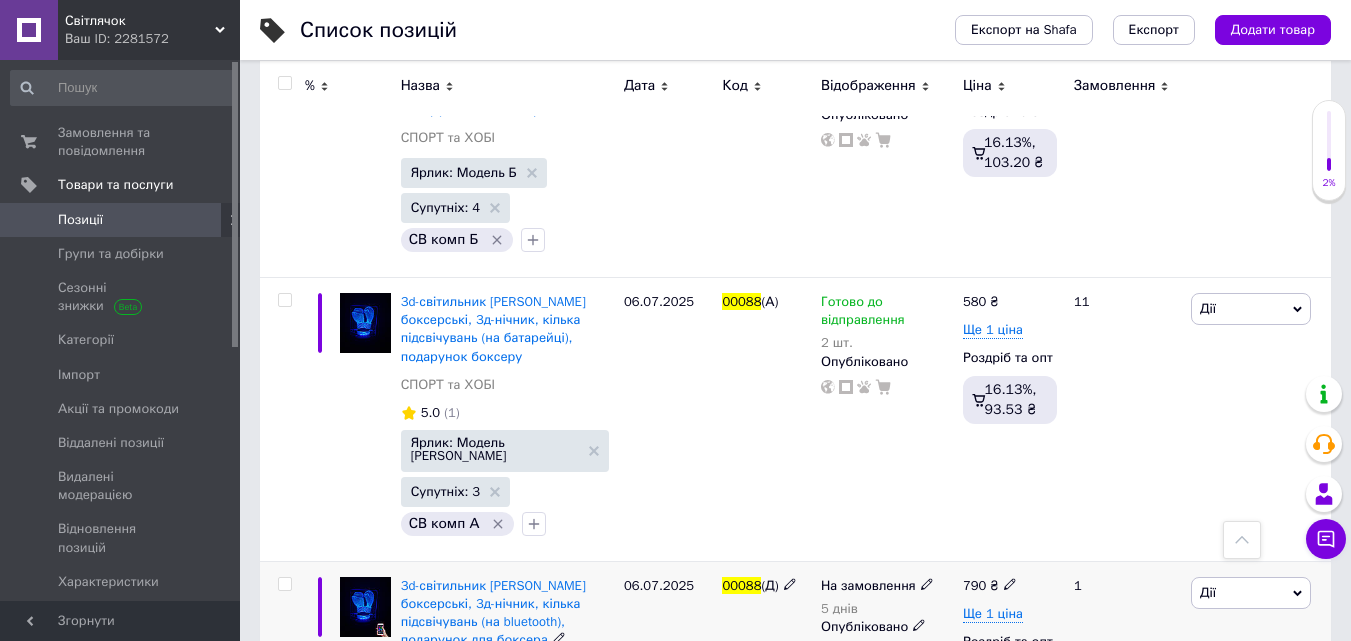 click 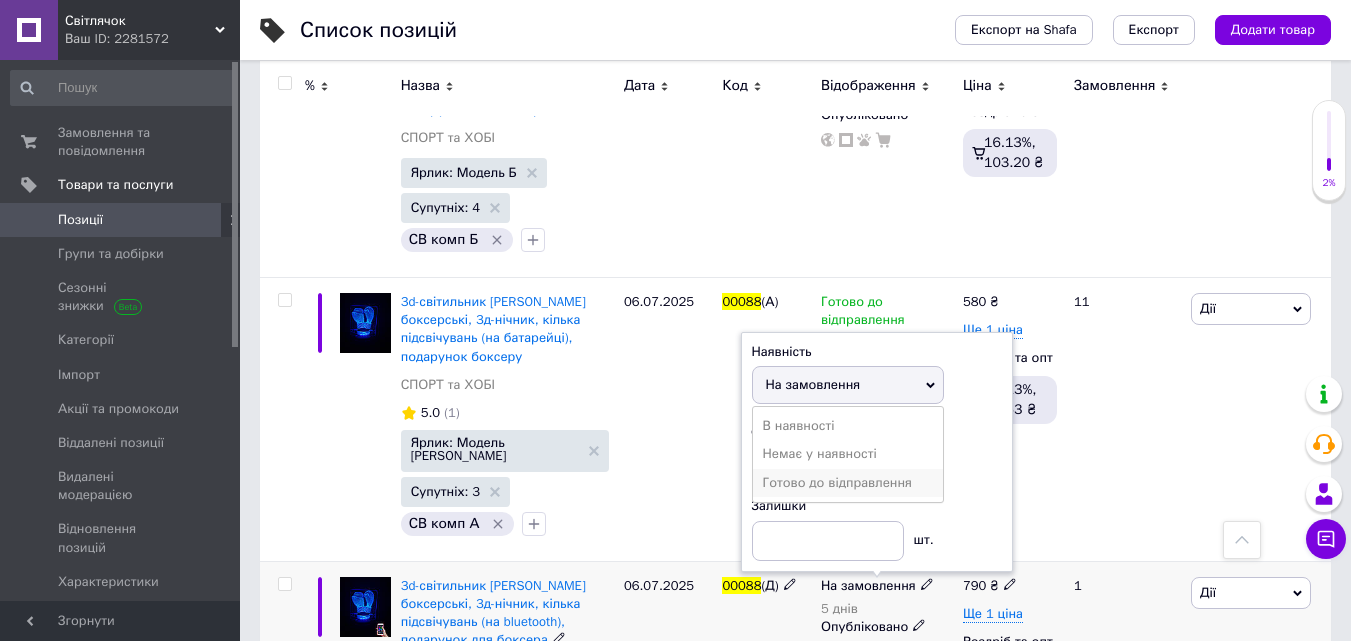 click on "Готово до відправлення" at bounding box center (837, 482) 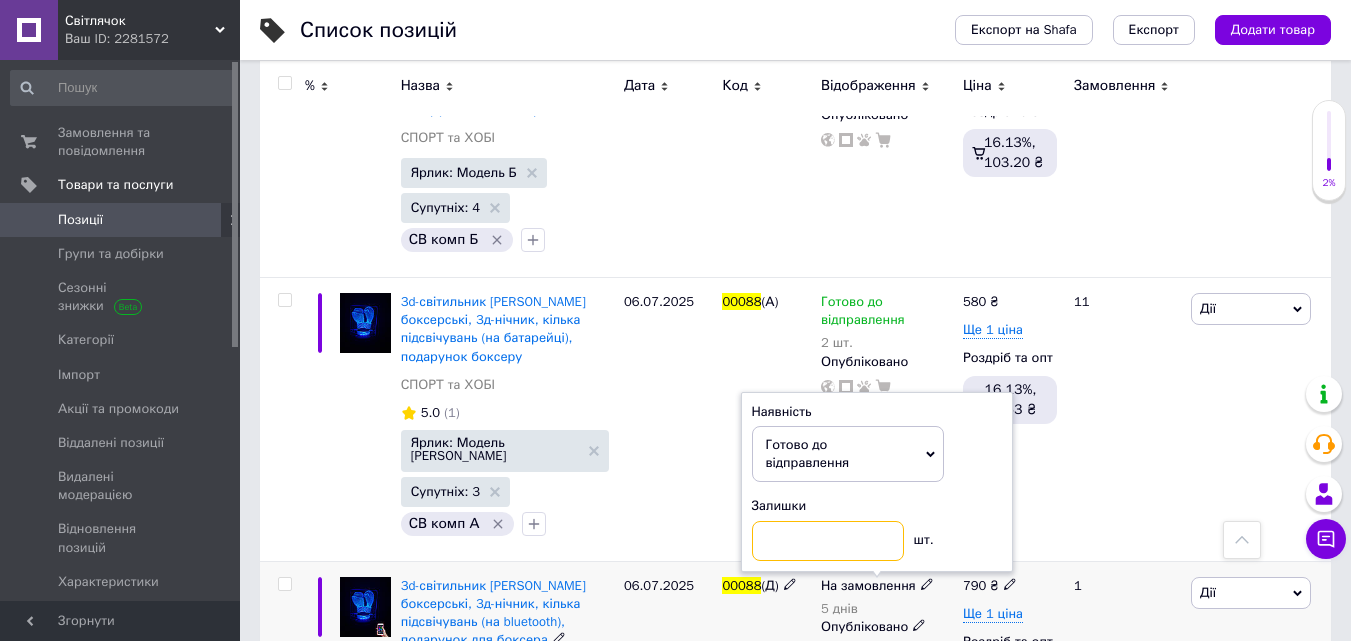 click at bounding box center [828, 541] 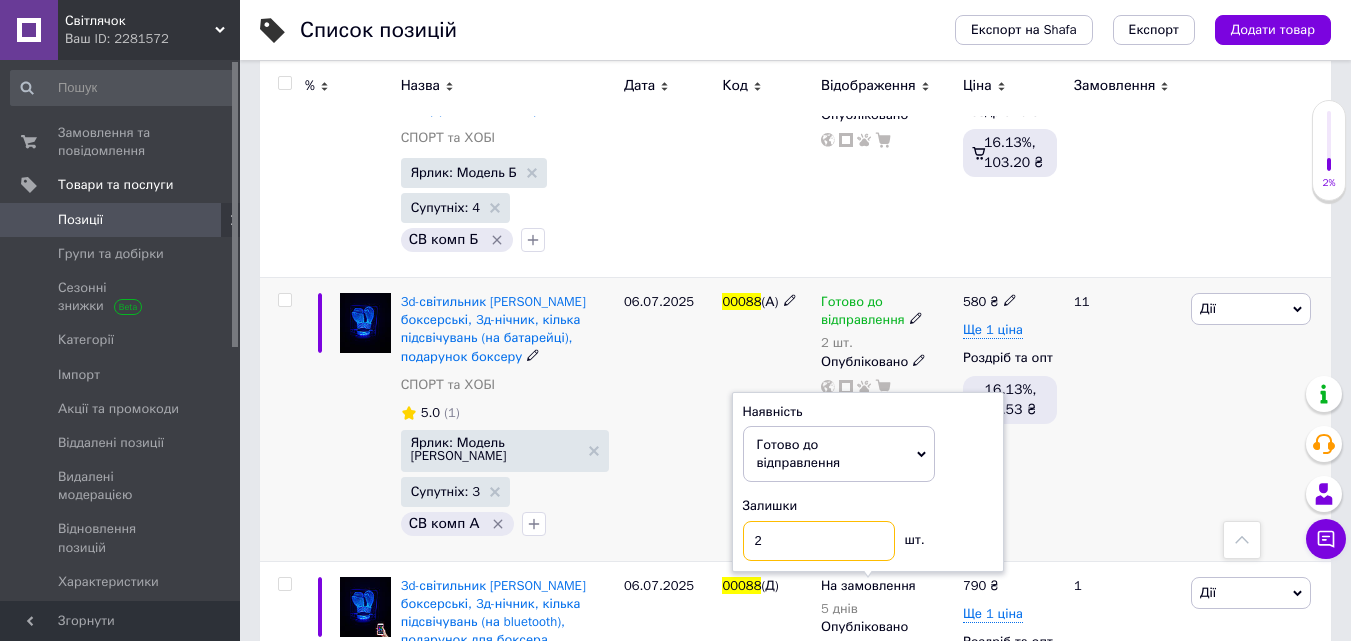 type on "2" 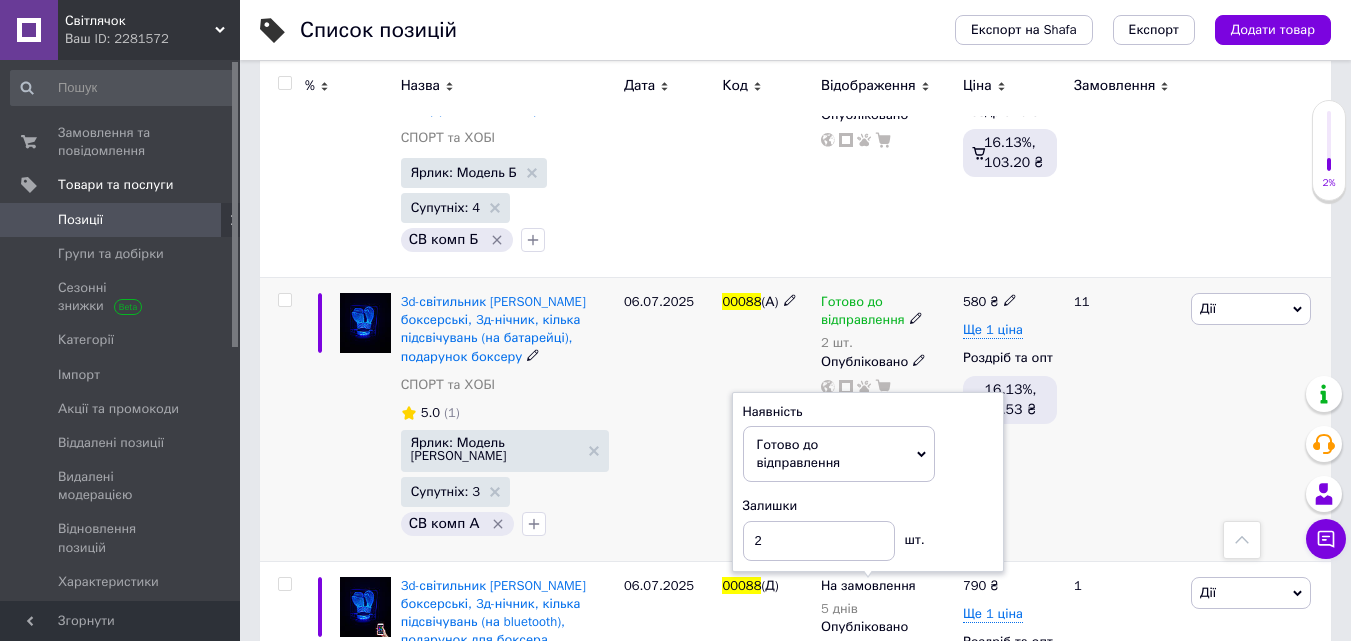 click on "06.07.2025" at bounding box center [668, 419] 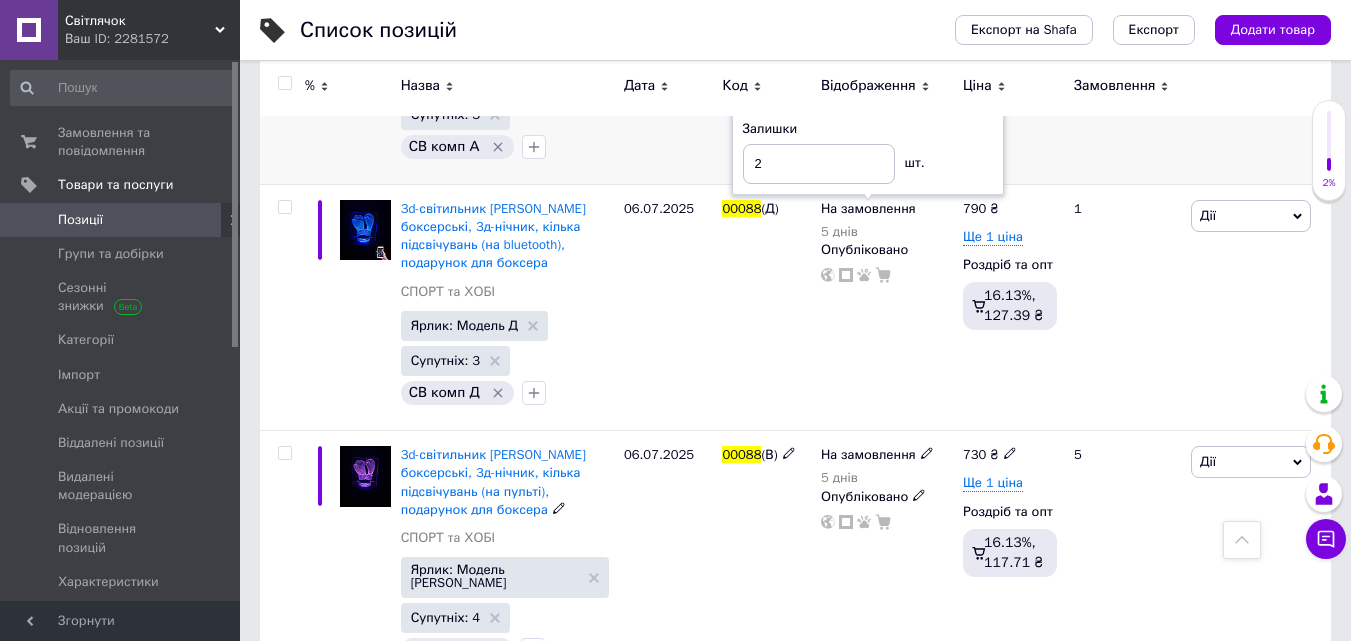 scroll, scrollTop: 800, scrollLeft: 0, axis: vertical 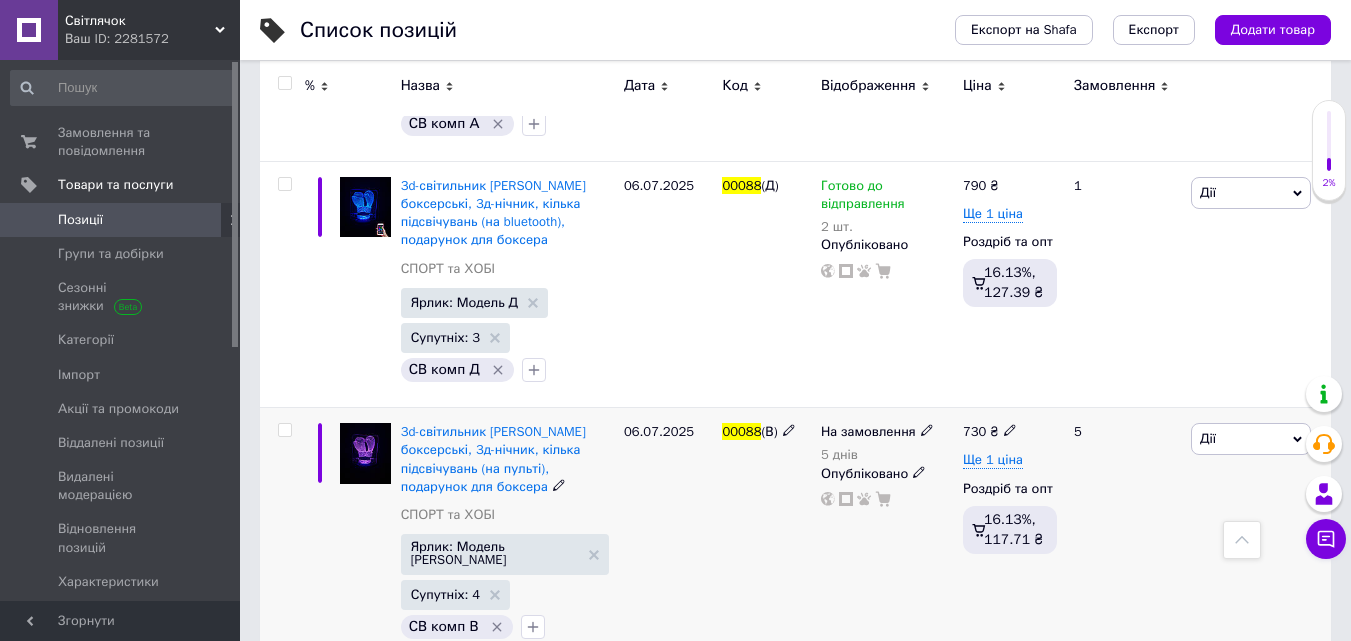 click 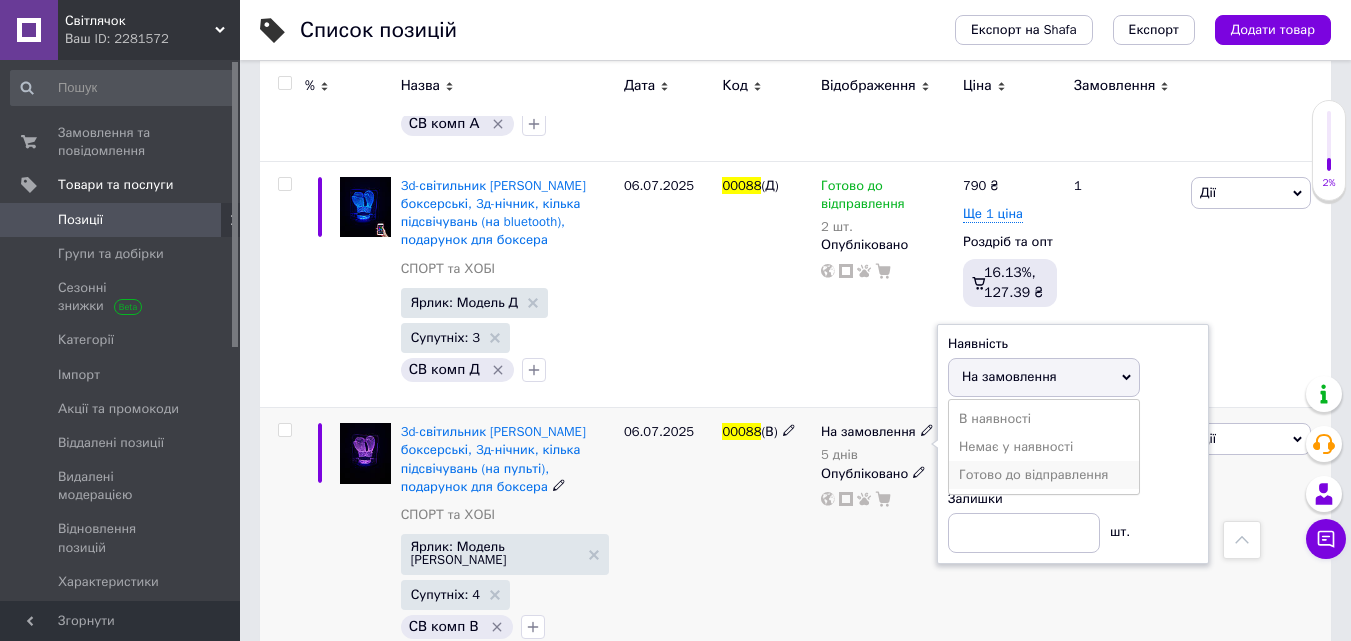 click on "Готово до відправлення" at bounding box center [1033, 474] 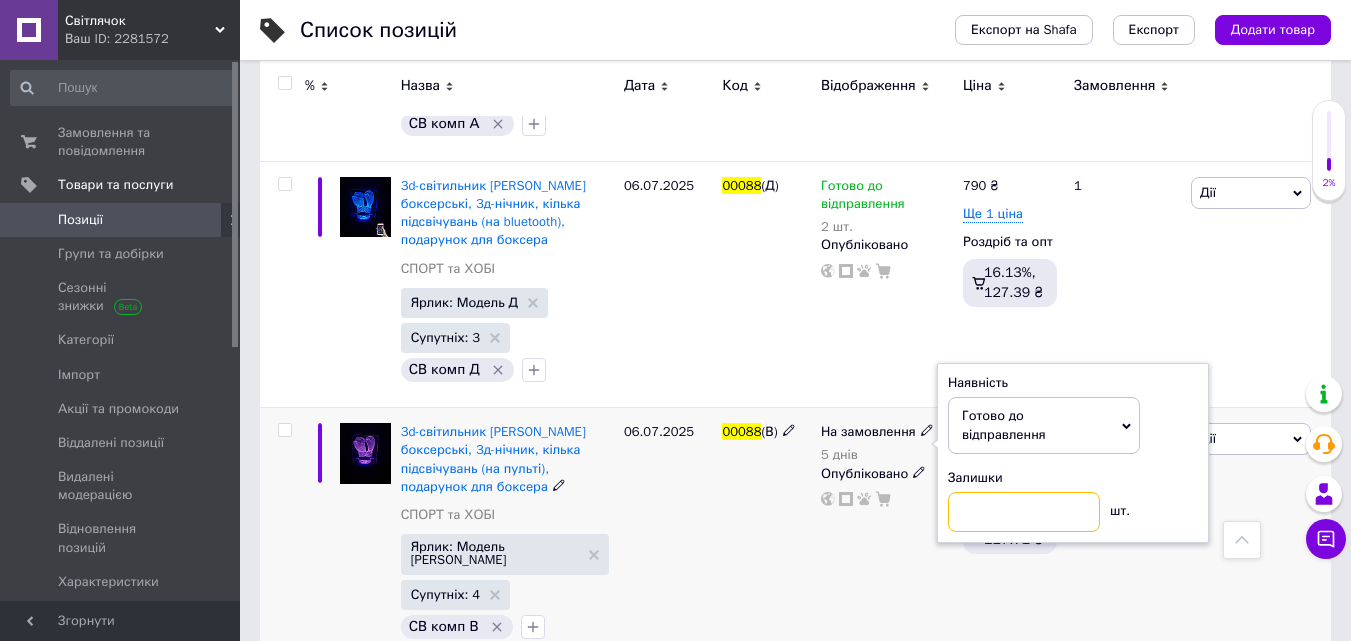 click at bounding box center (1024, 512) 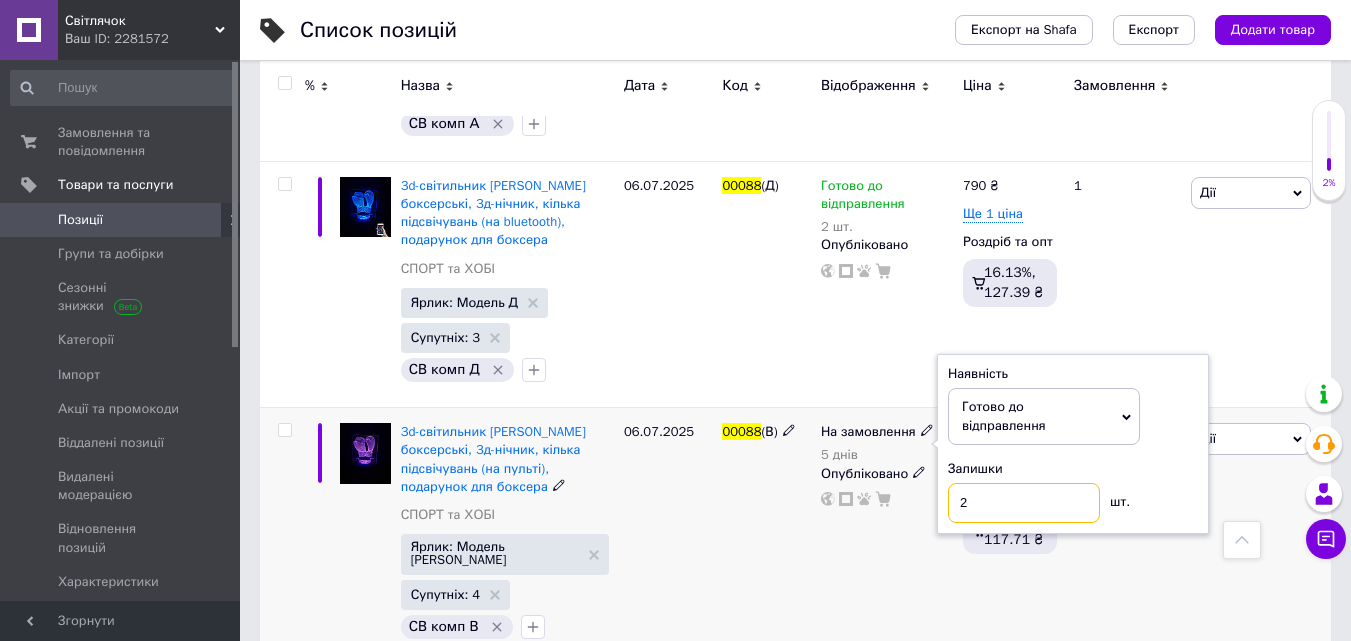 type on "2" 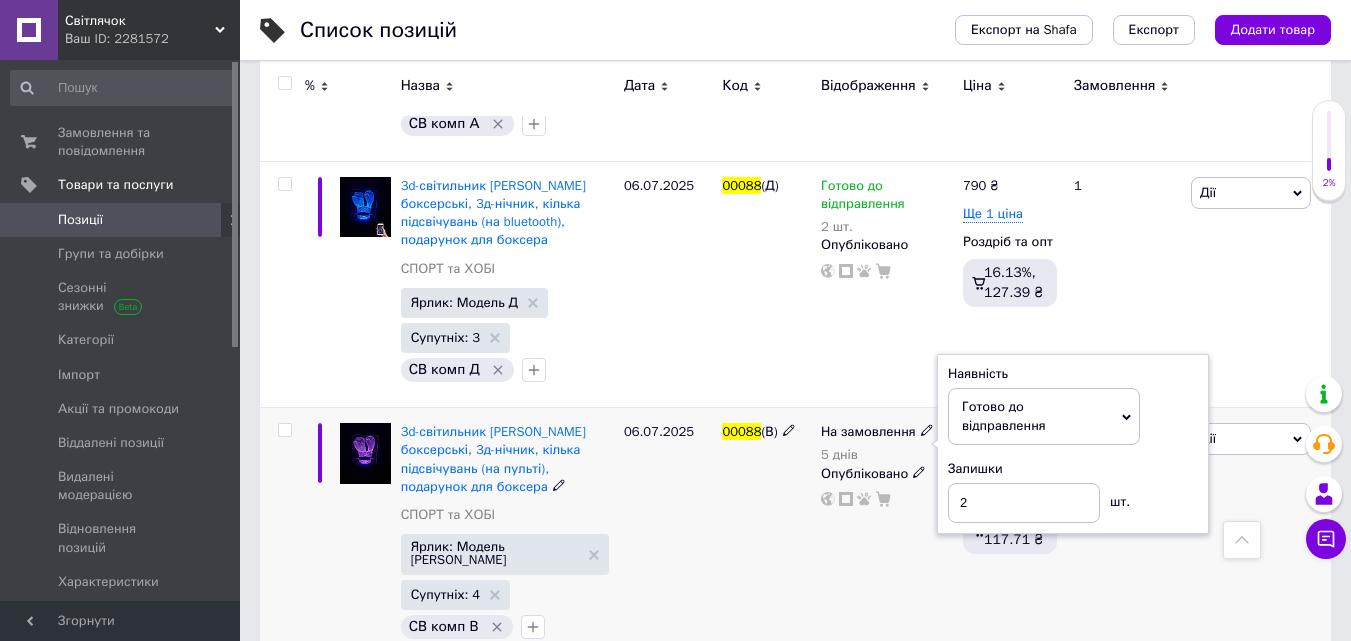 click on "00088  (В)" at bounding box center [766, 536] 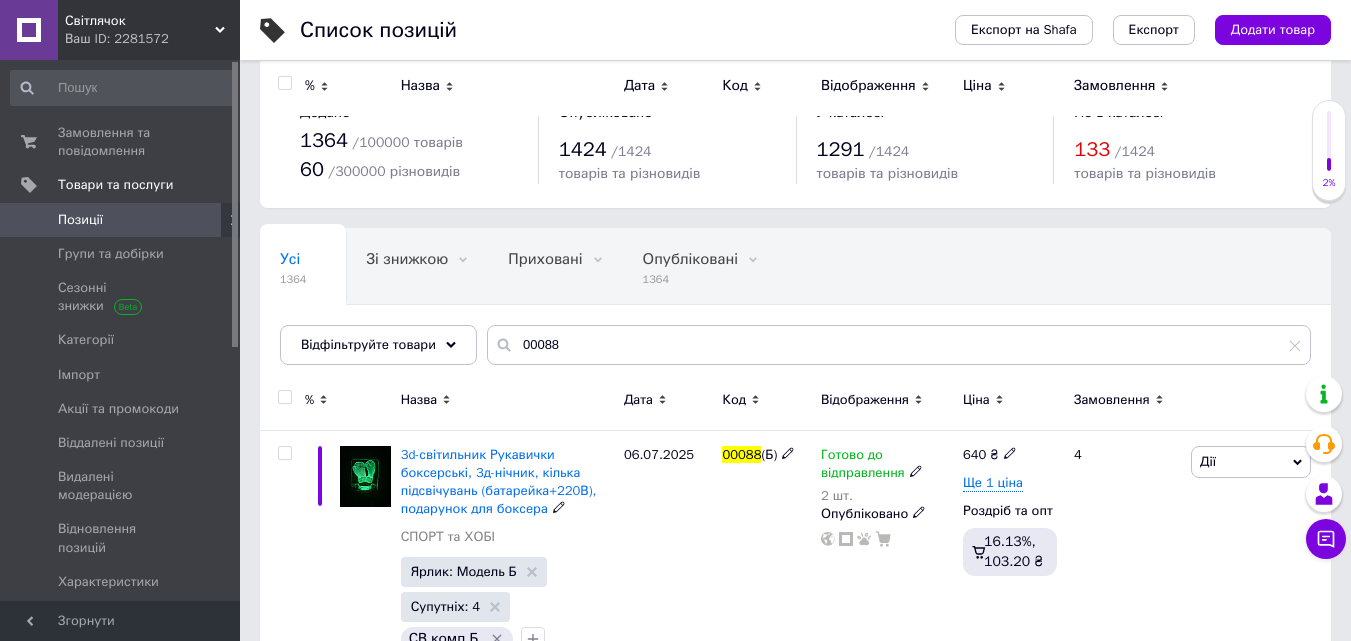 scroll, scrollTop: 0, scrollLeft: 0, axis: both 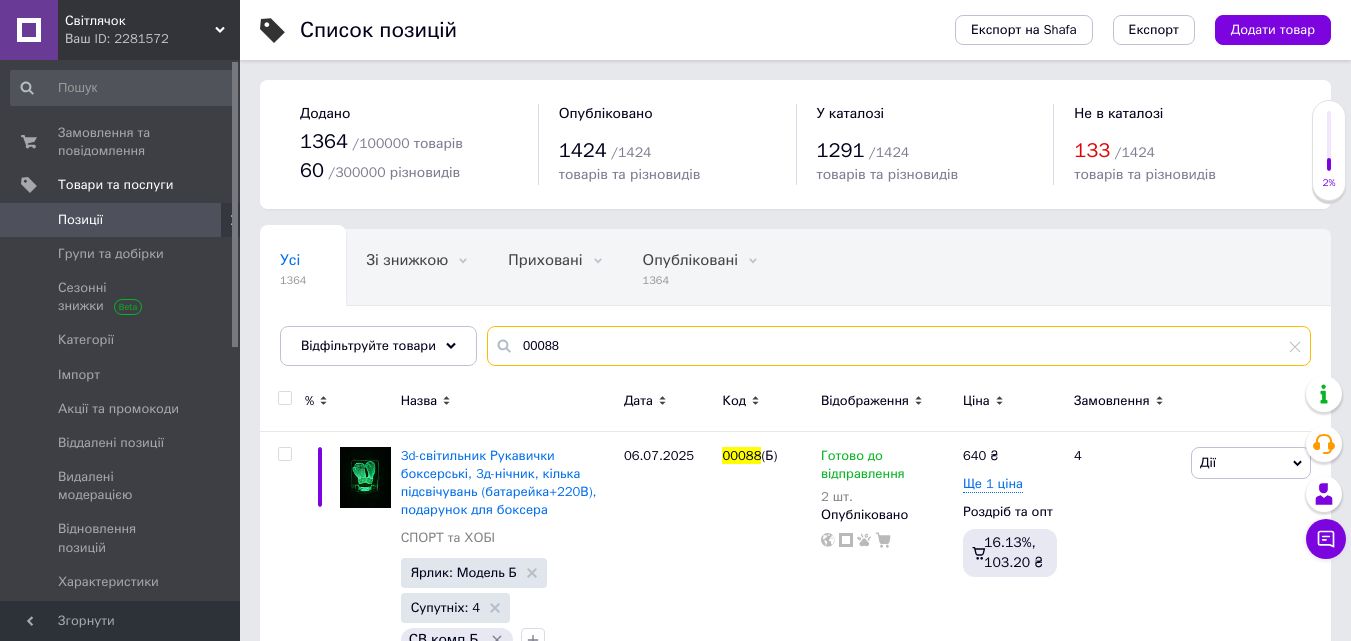 drag, startPoint x: 590, startPoint y: 351, endPoint x: 418, endPoint y: 325, distance: 173.95401 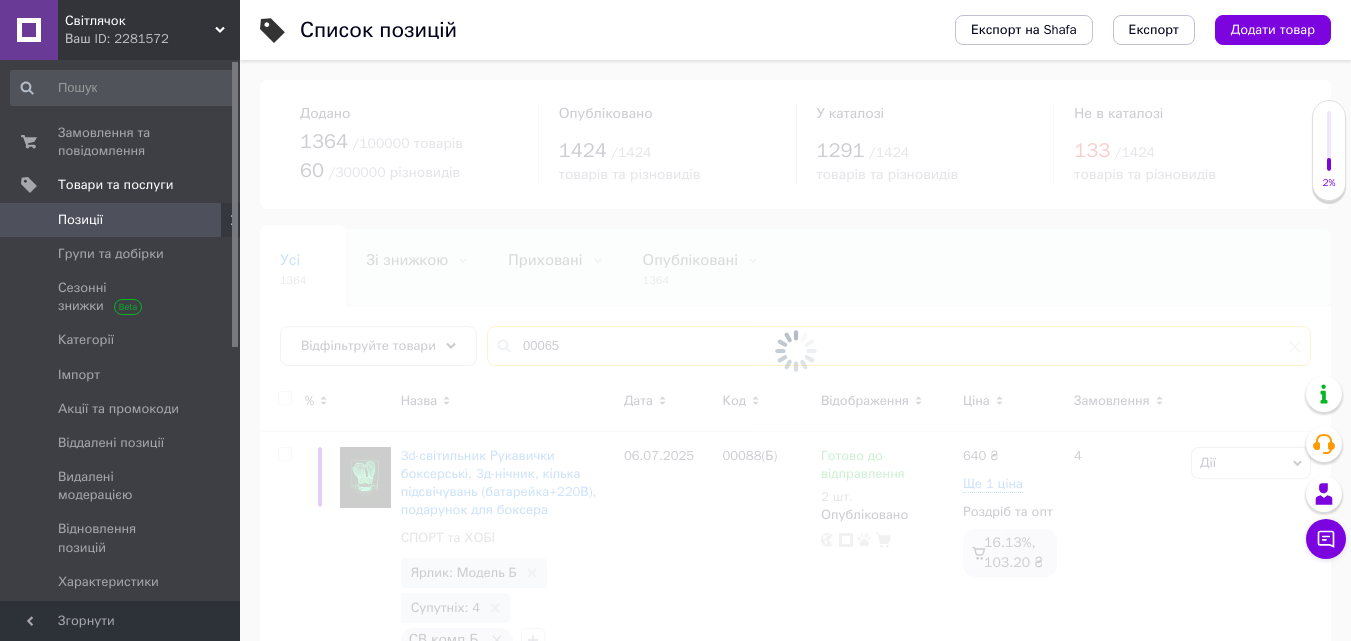 type on "00065" 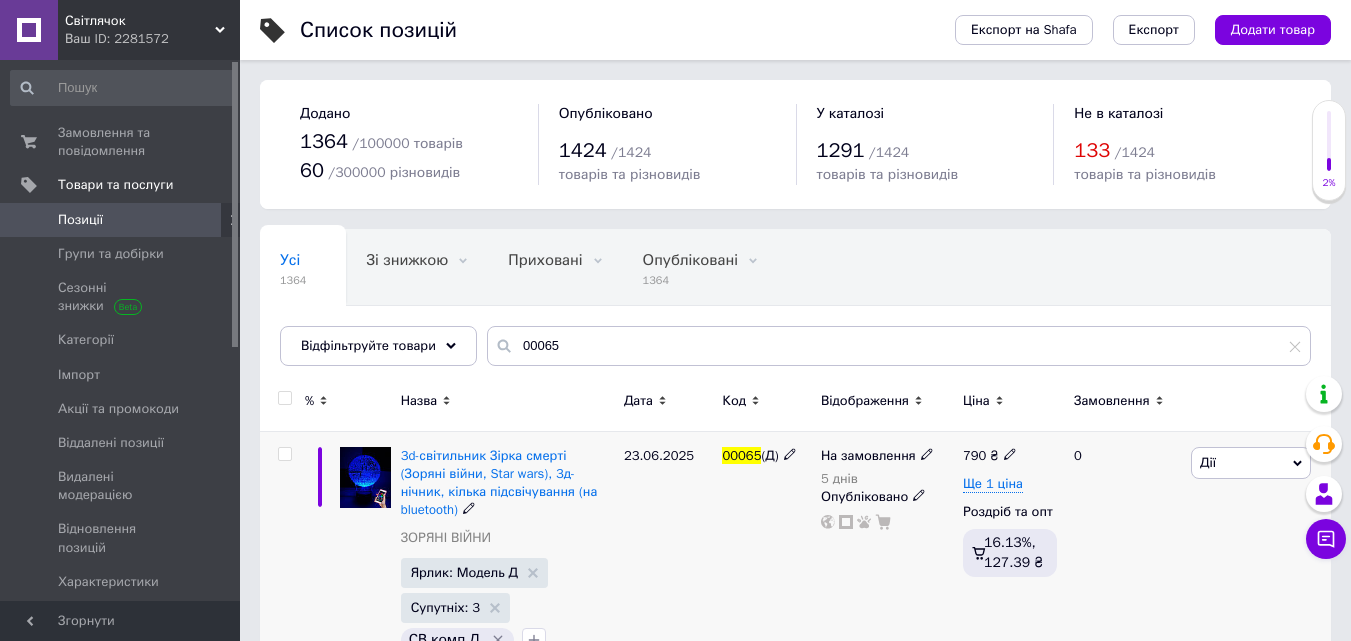 click 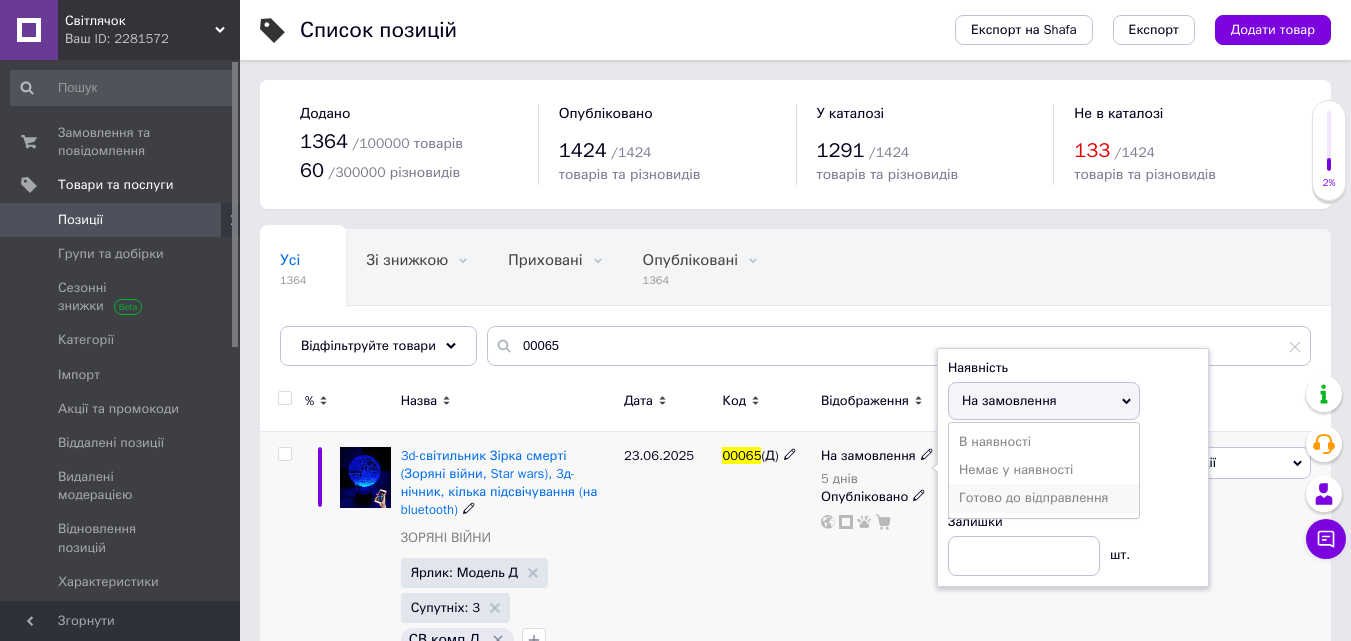 click on "Готово до відправлення" at bounding box center [1033, 497] 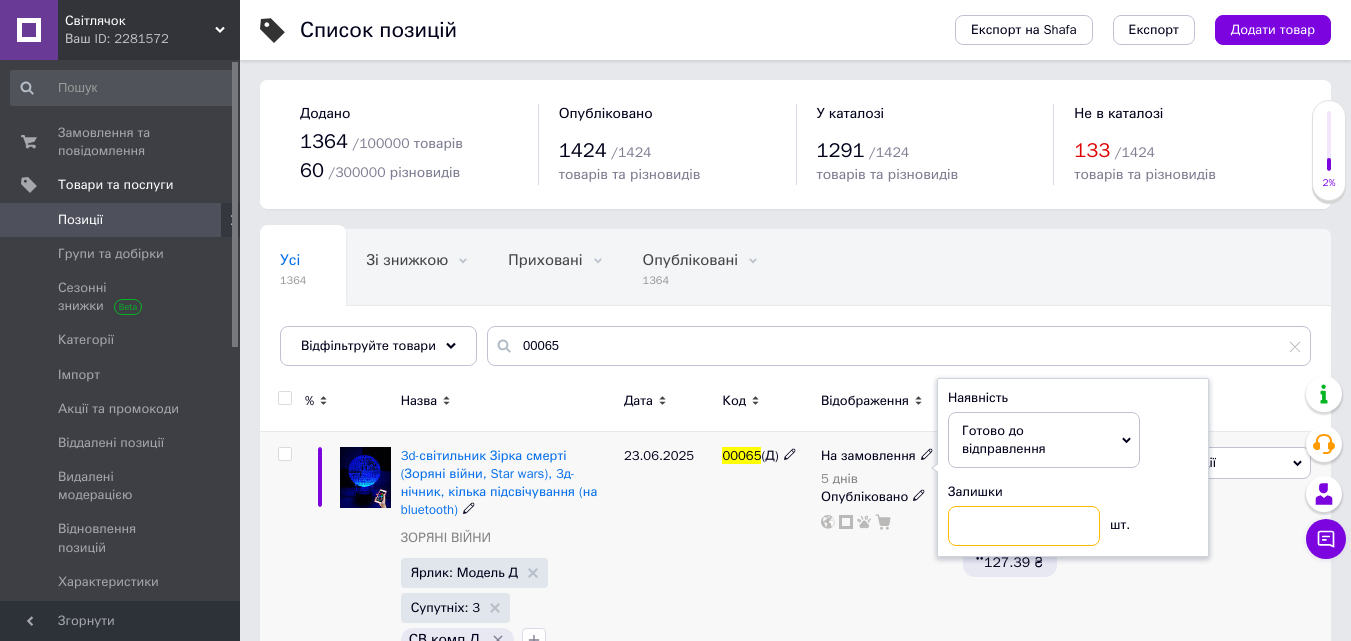 click at bounding box center (1024, 526) 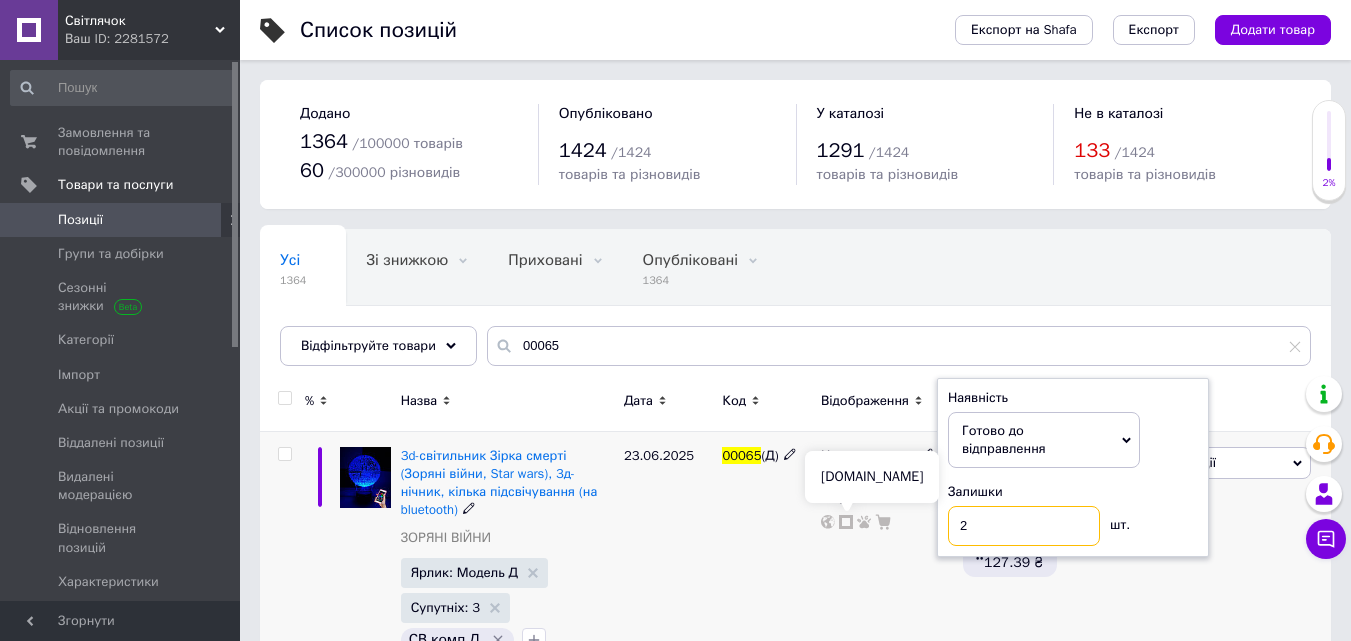 type on "2" 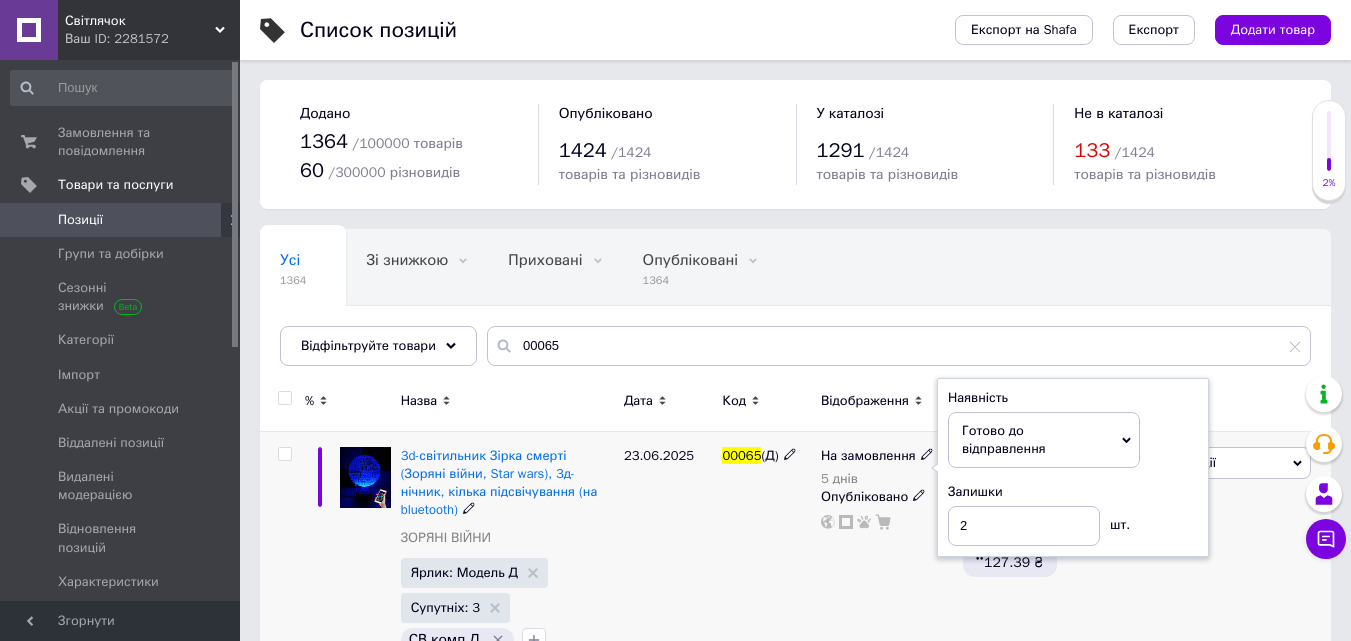 click on "На замовлення 5 днів Наявність Готово до відправлення В наявності Немає у наявності На замовлення Залишки 2 шт. Опубліковано" at bounding box center [887, 554] 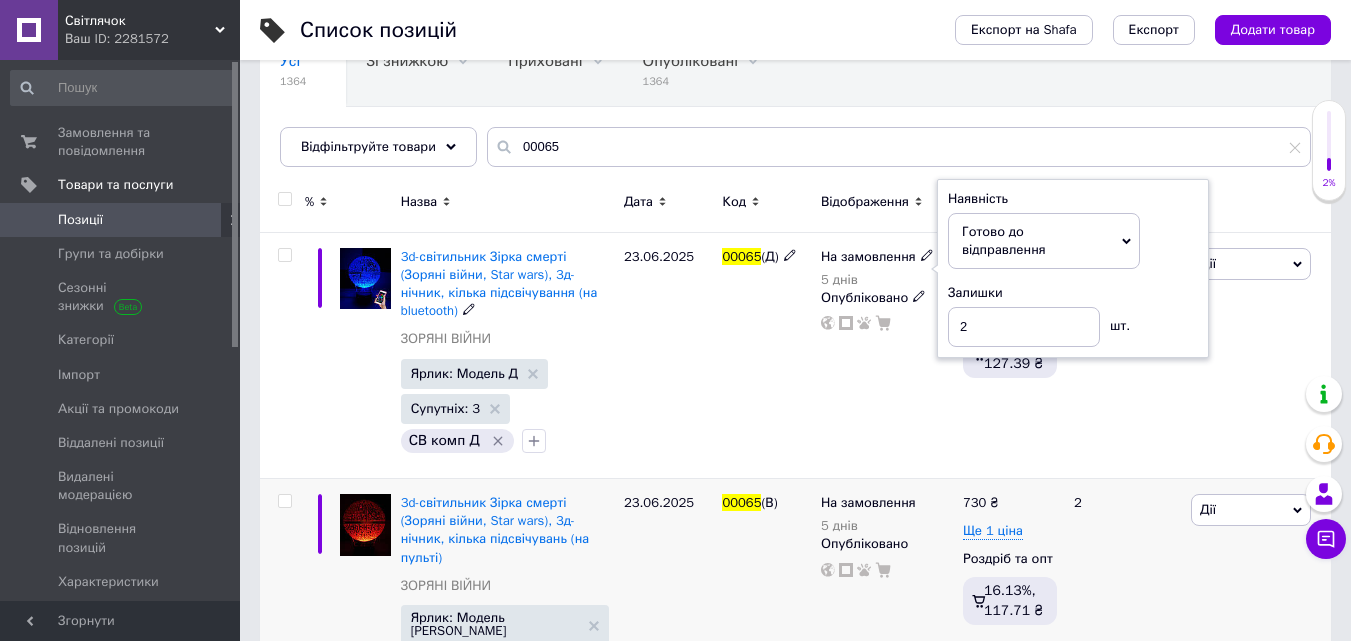 scroll, scrollTop: 200, scrollLeft: 0, axis: vertical 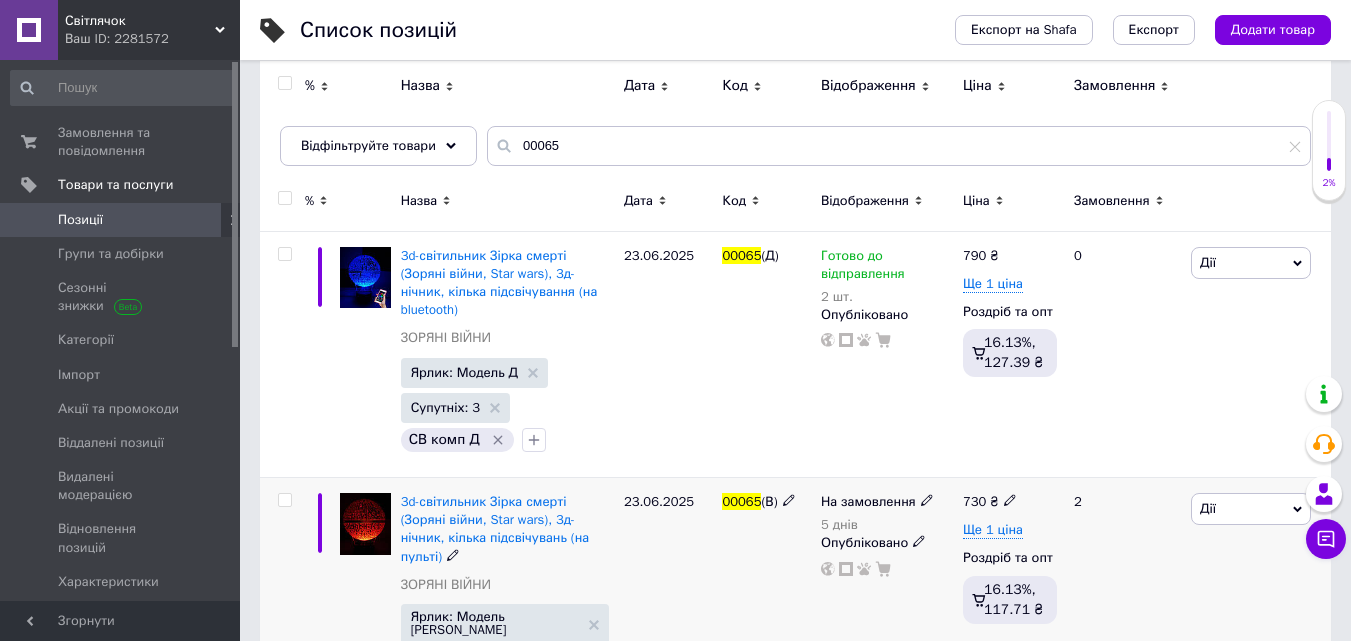 click 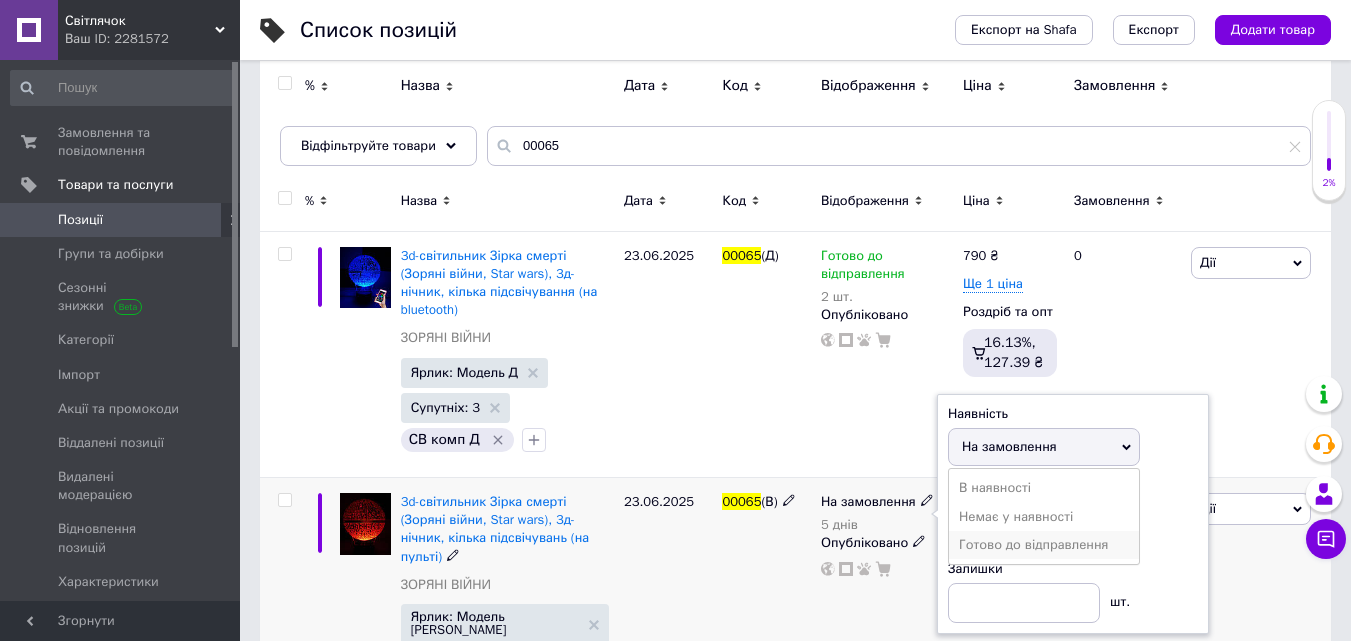 click on "Готово до відправлення" at bounding box center [1033, 544] 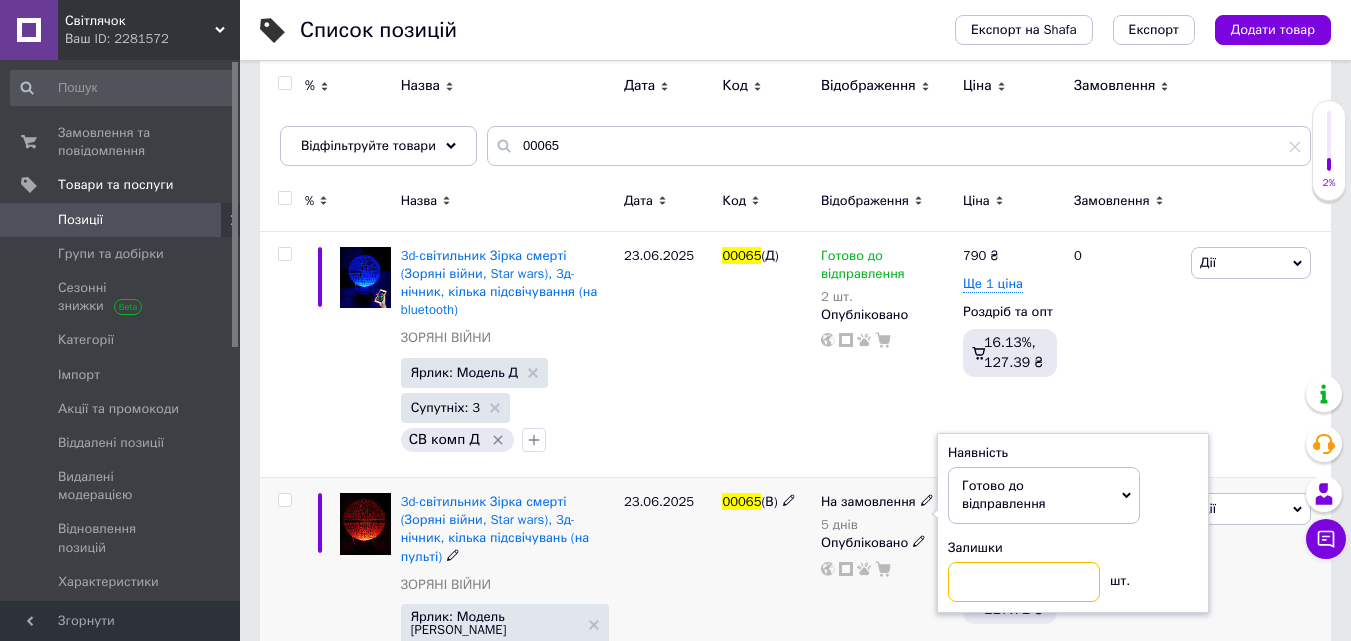 click at bounding box center (1024, 582) 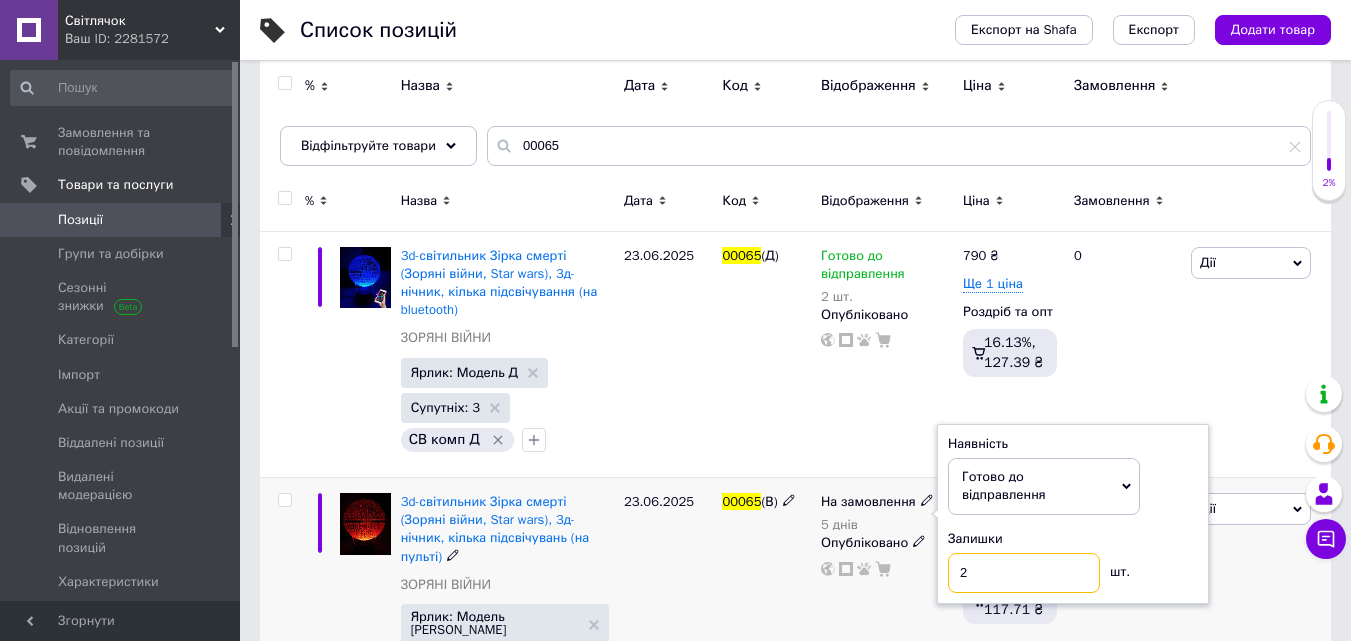 type on "2" 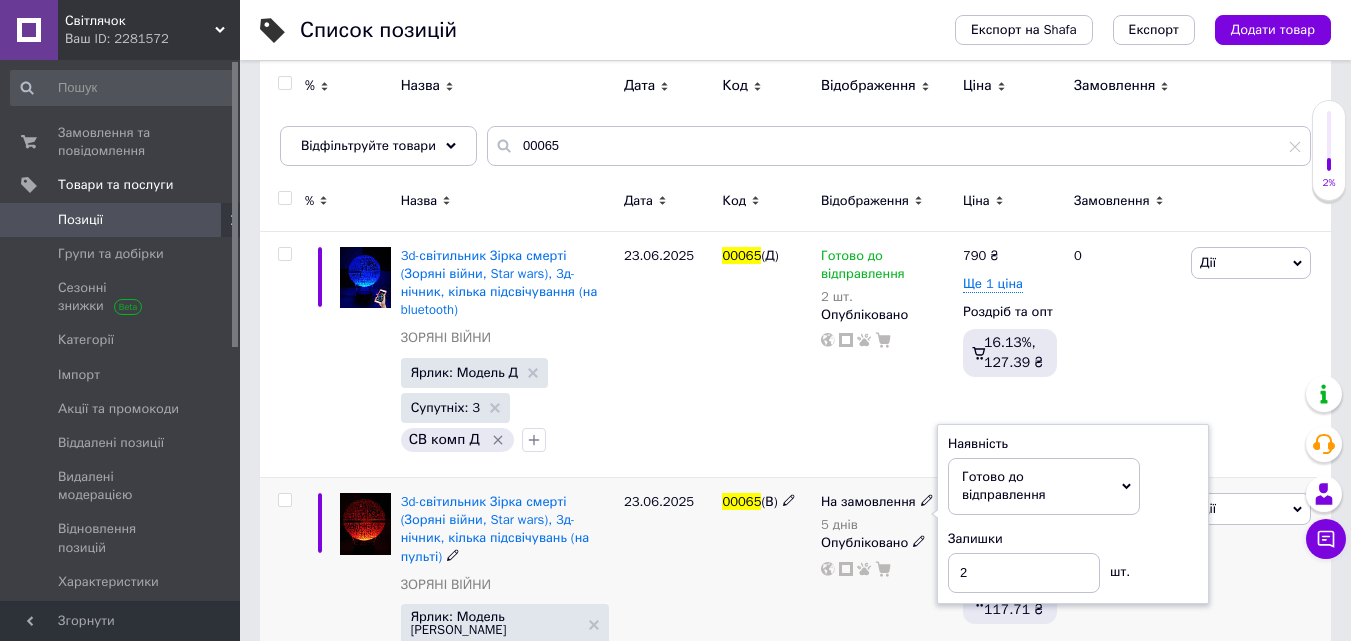 click on "На замовлення 5 днів Наявність Готово до відправлення В наявності Немає у наявності На замовлення Залишки 2 шт. Опубліковано" at bounding box center [887, 605] 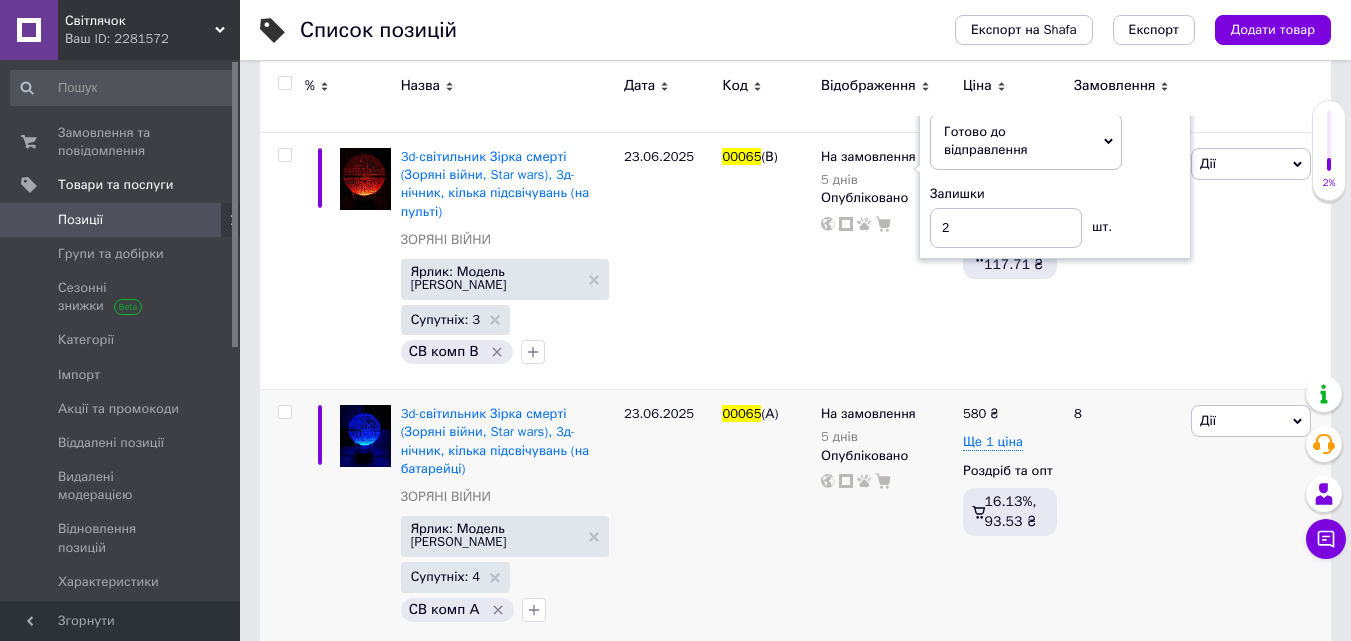 scroll, scrollTop: 600, scrollLeft: 0, axis: vertical 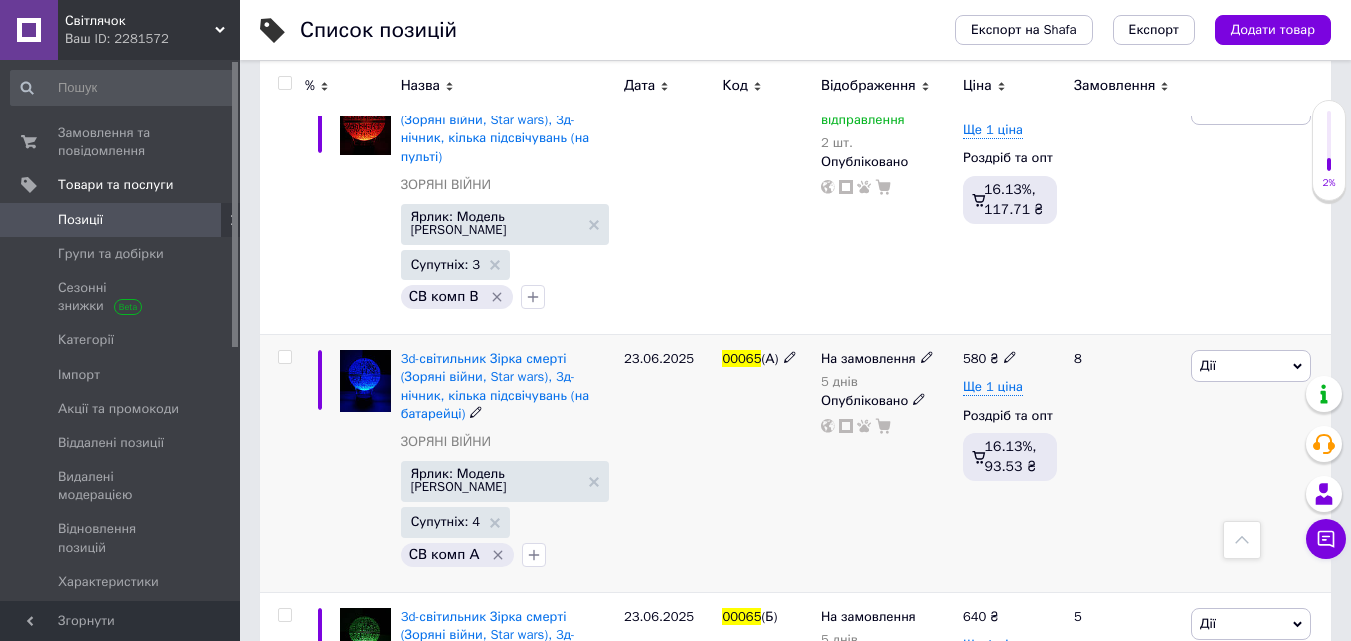 click 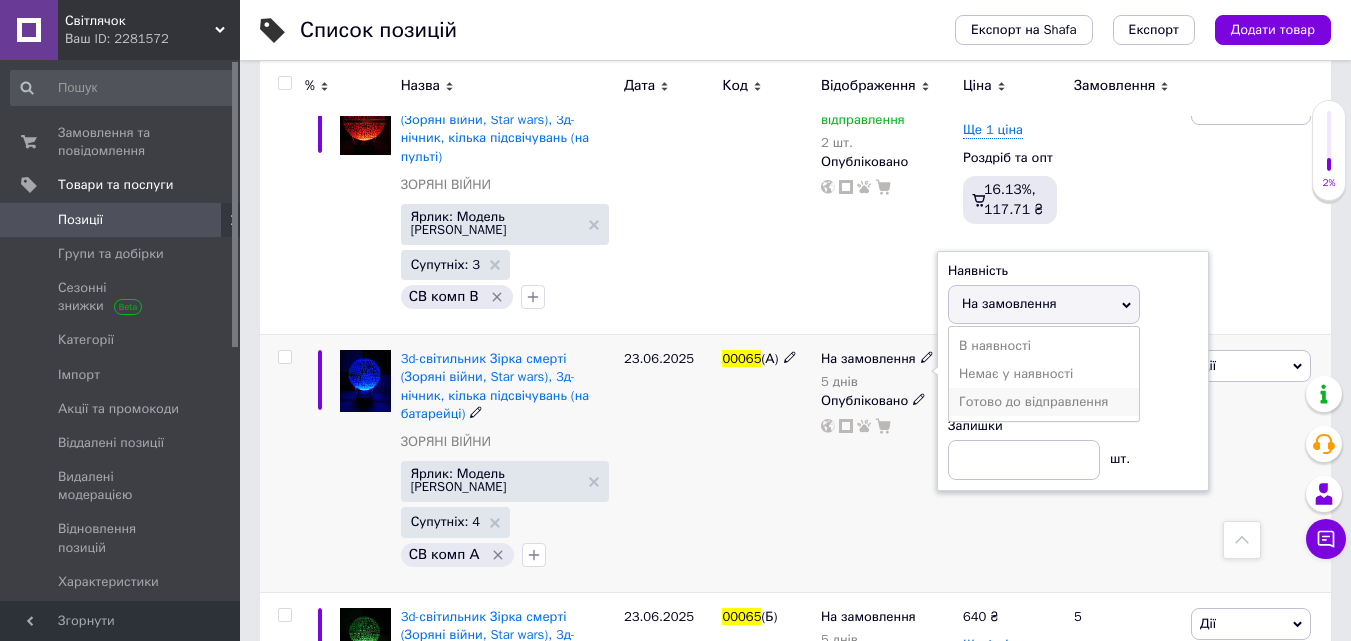 click on "Готово до відправлення" at bounding box center (1033, 401) 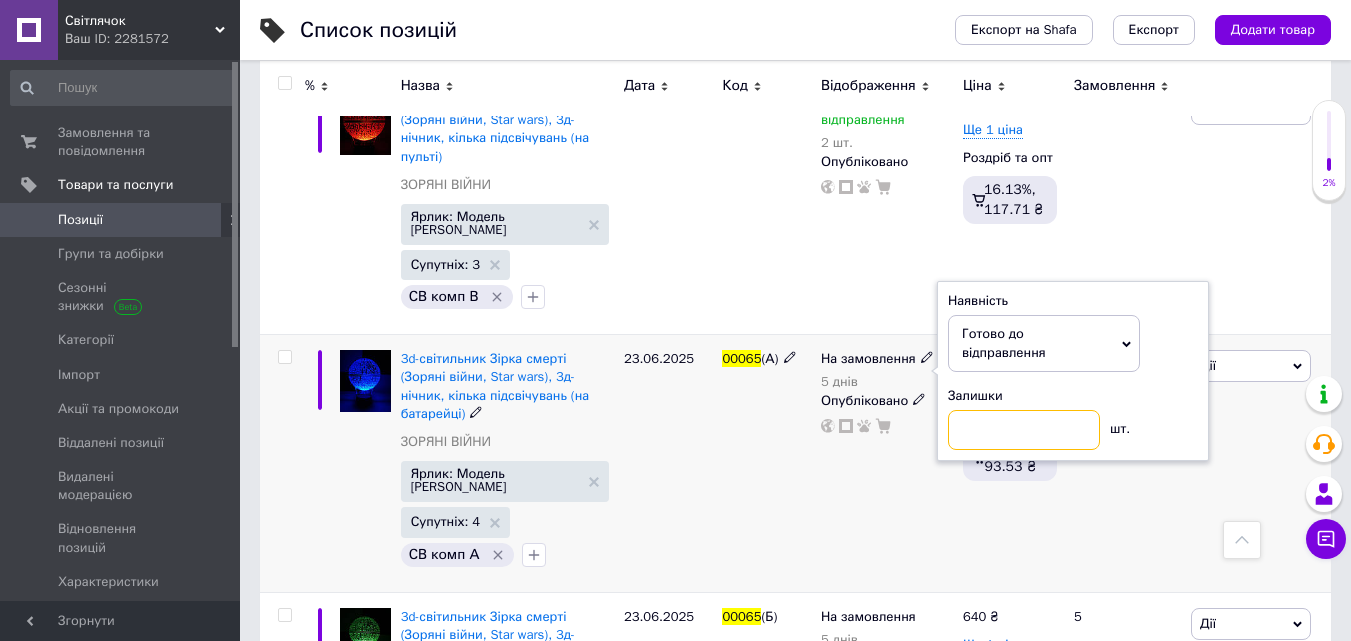 click at bounding box center (1024, 430) 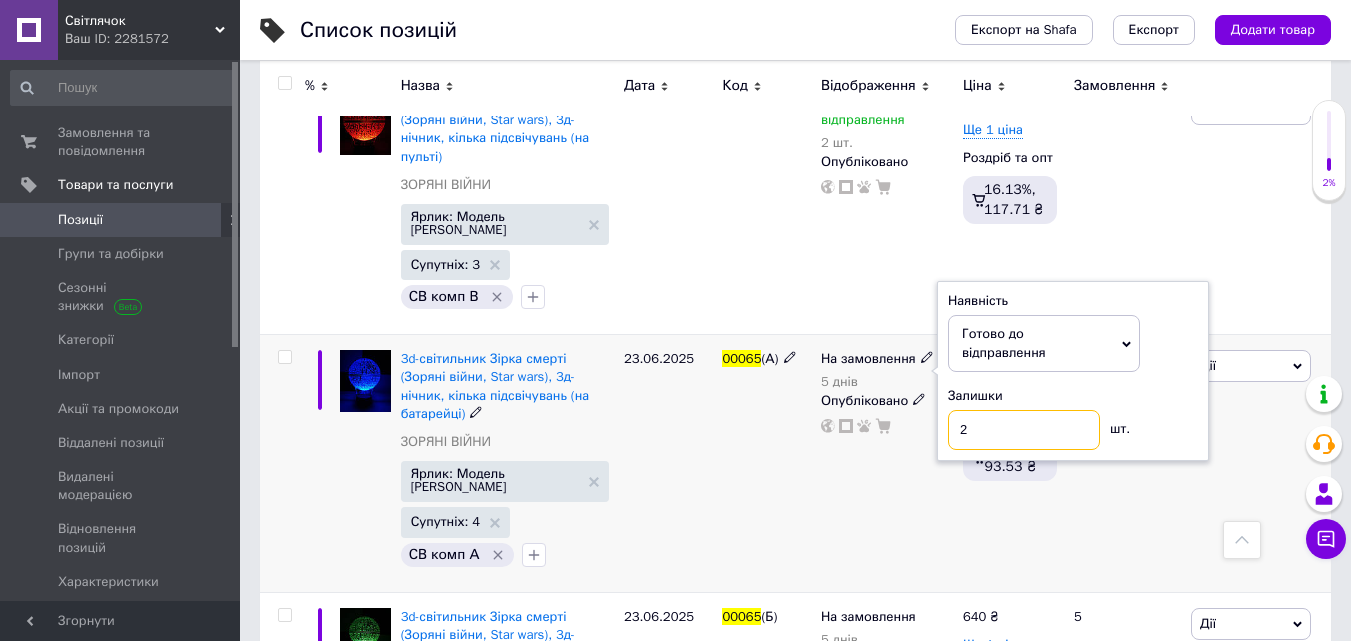 type on "2" 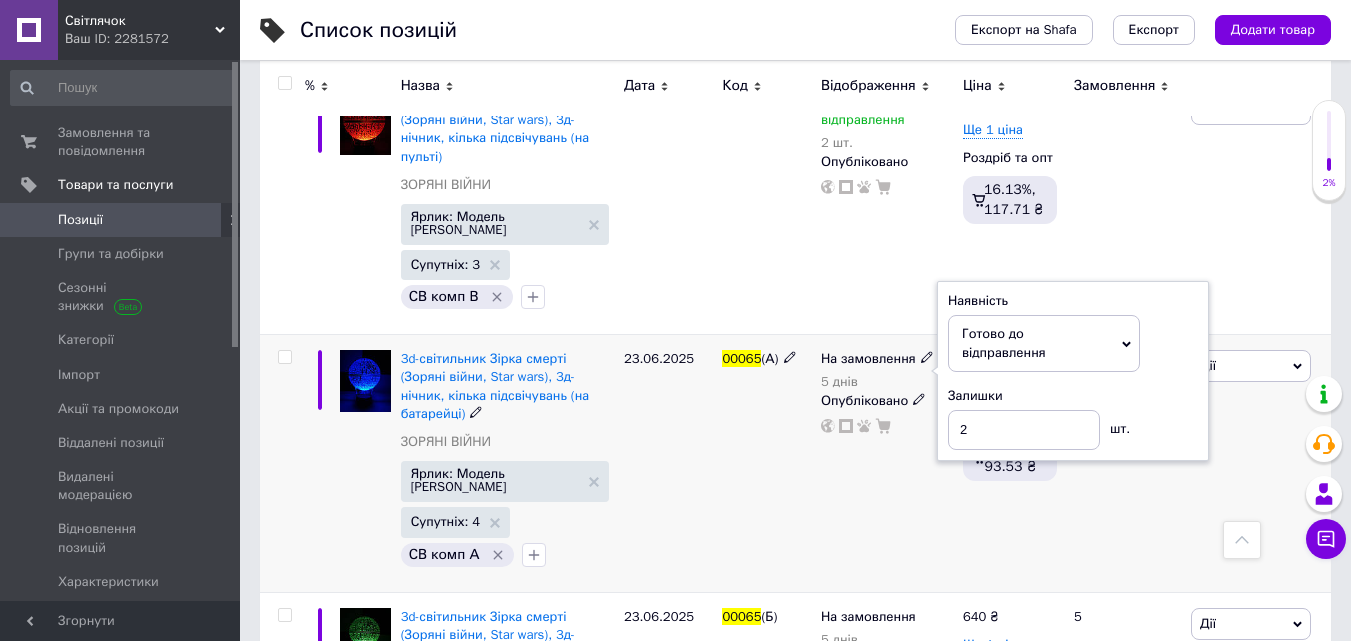 click on "На замовлення 5 днів Наявність Готово до відправлення В наявності Немає у наявності На замовлення Залишки 2 шт. Опубліковано" at bounding box center [887, 463] 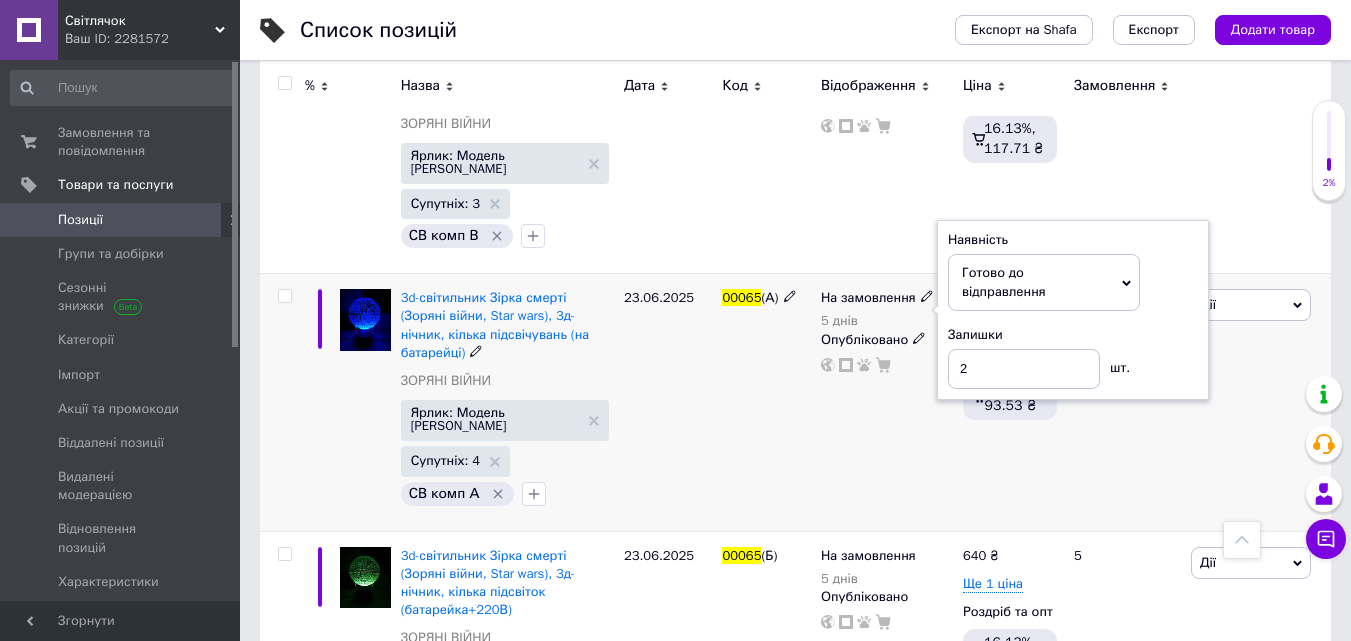scroll, scrollTop: 722, scrollLeft: 0, axis: vertical 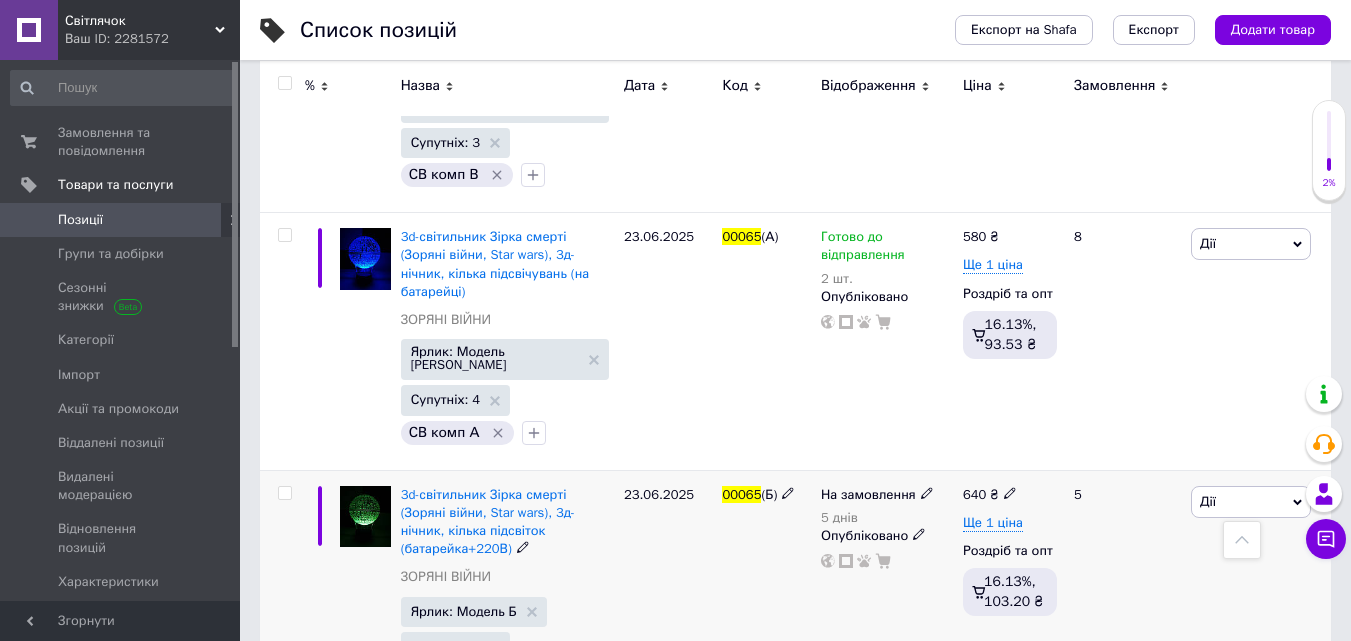 click 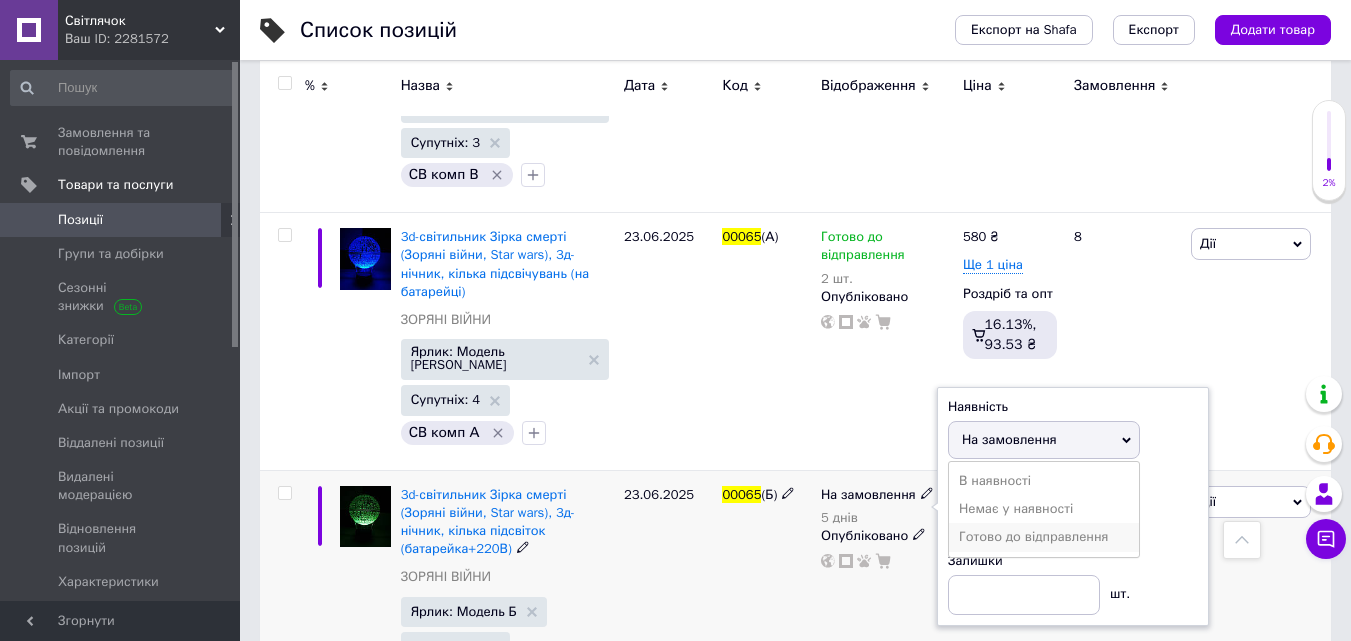 click on "Готово до відправлення" at bounding box center [1033, 536] 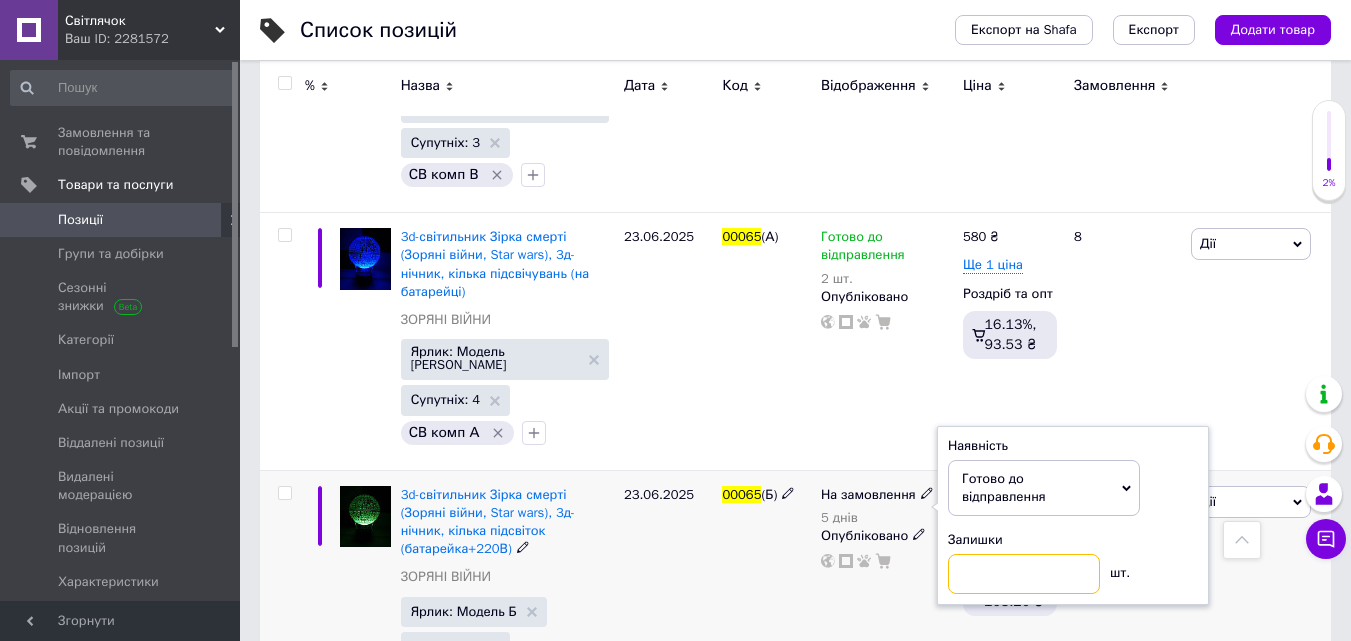 click at bounding box center (1024, 574) 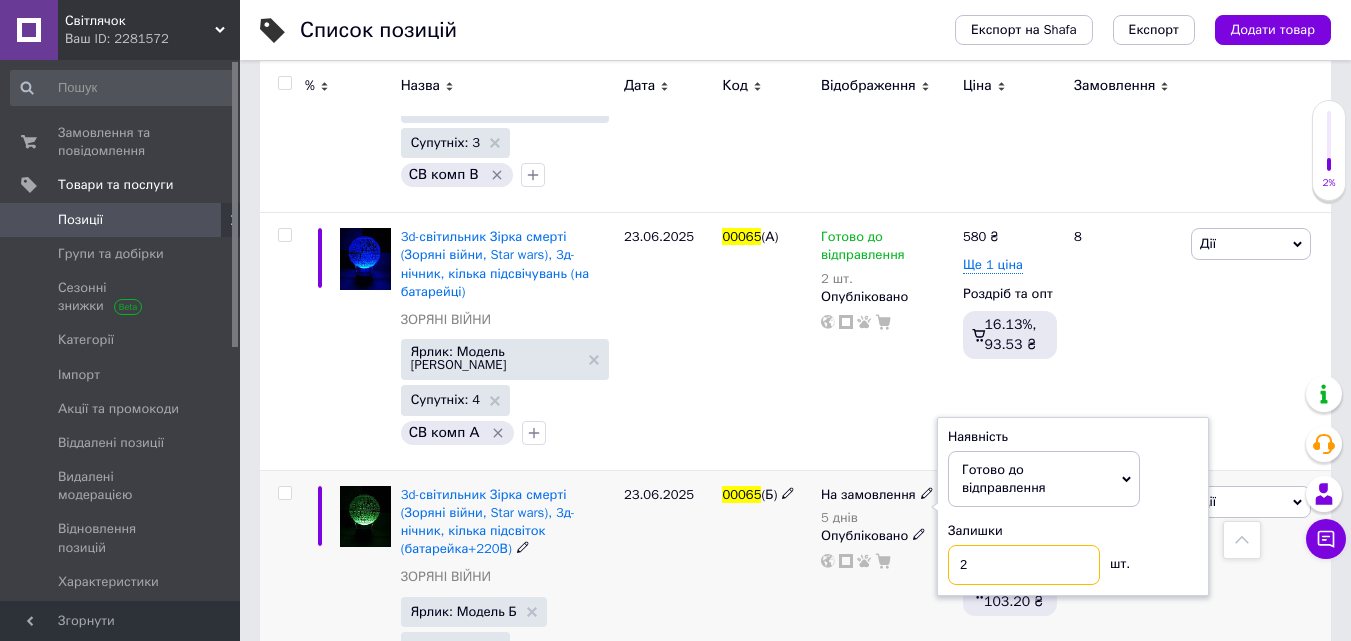 type on "2" 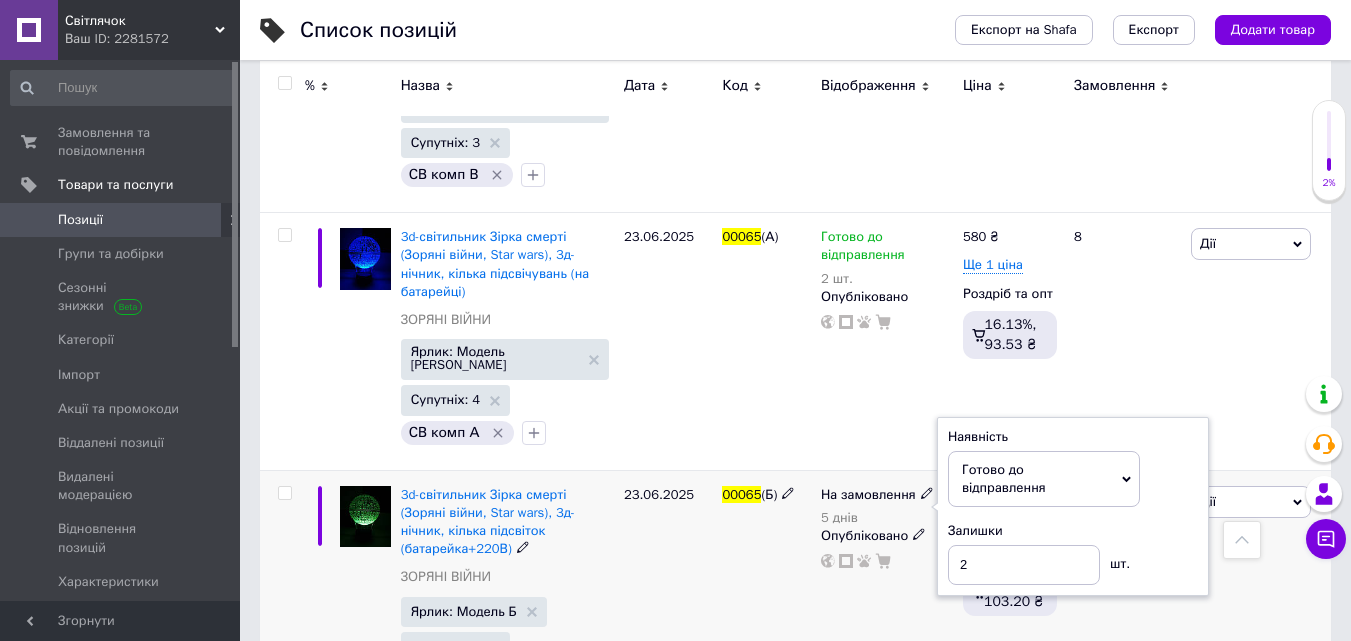 click on "На замовлення 5 днів Наявність Готово до відправлення В наявності Немає у наявності На замовлення Залишки 2 шт. Опубліковано" at bounding box center [887, 593] 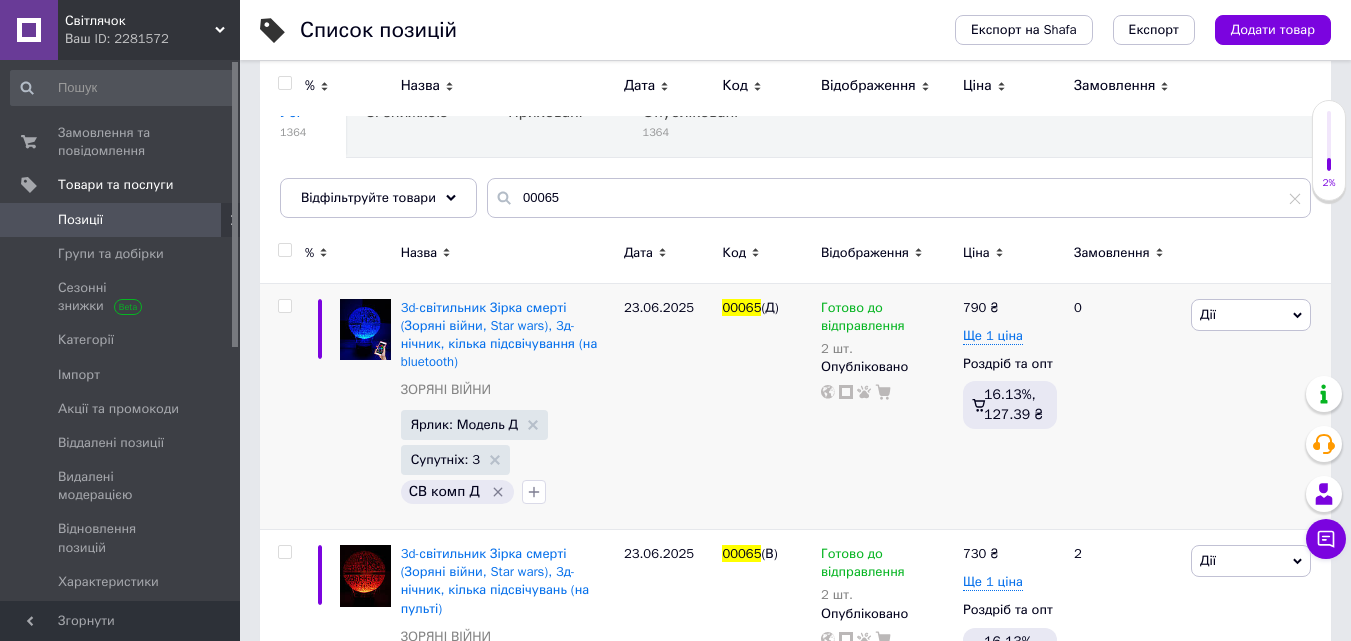 scroll, scrollTop: 0, scrollLeft: 0, axis: both 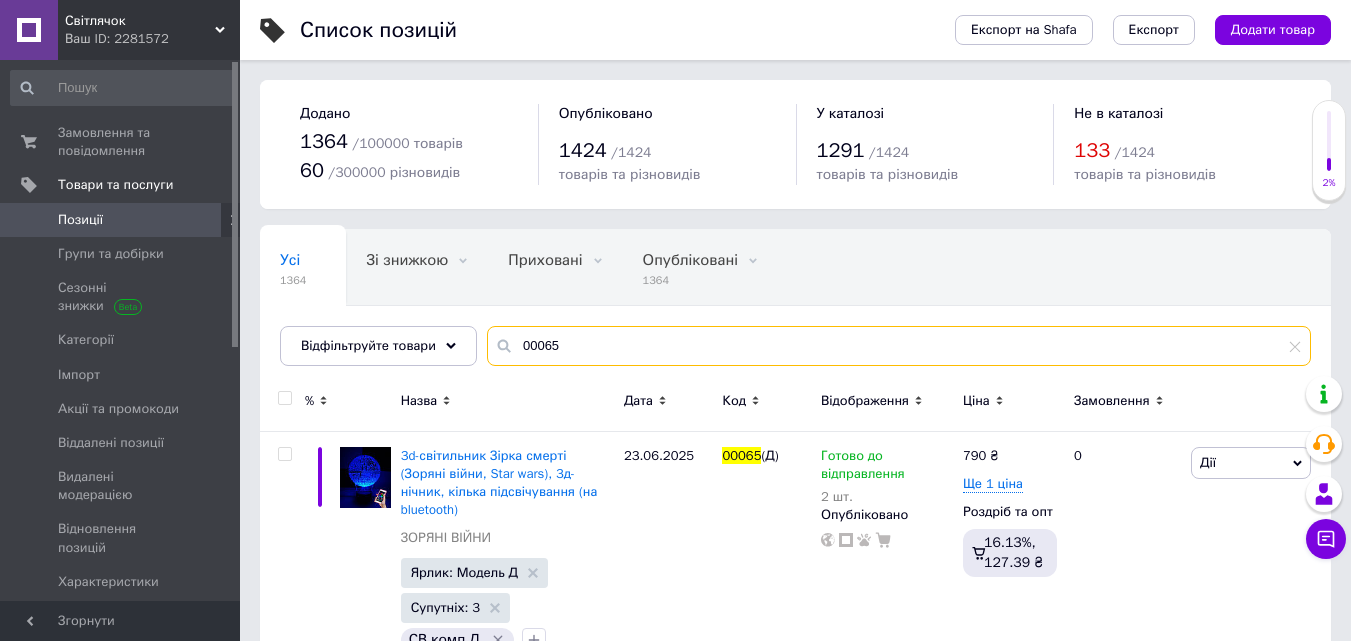 drag, startPoint x: 600, startPoint y: 349, endPoint x: 480, endPoint y: 347, distance: 120.01666 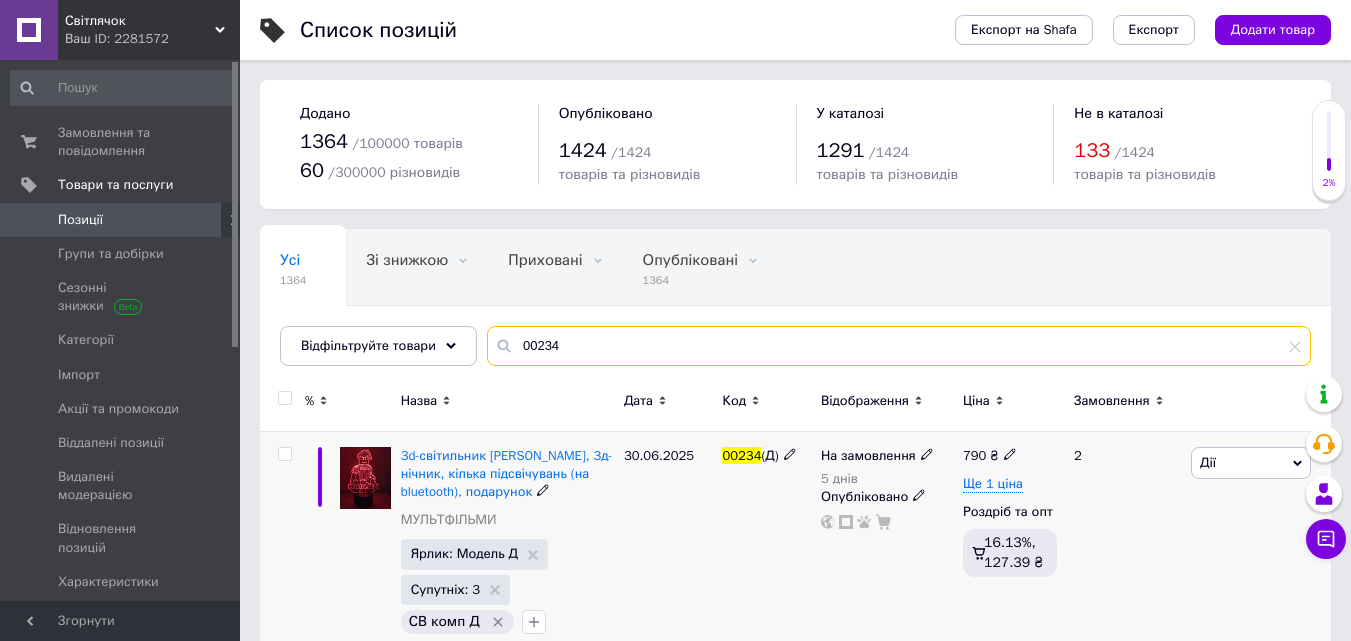 type on "00234" 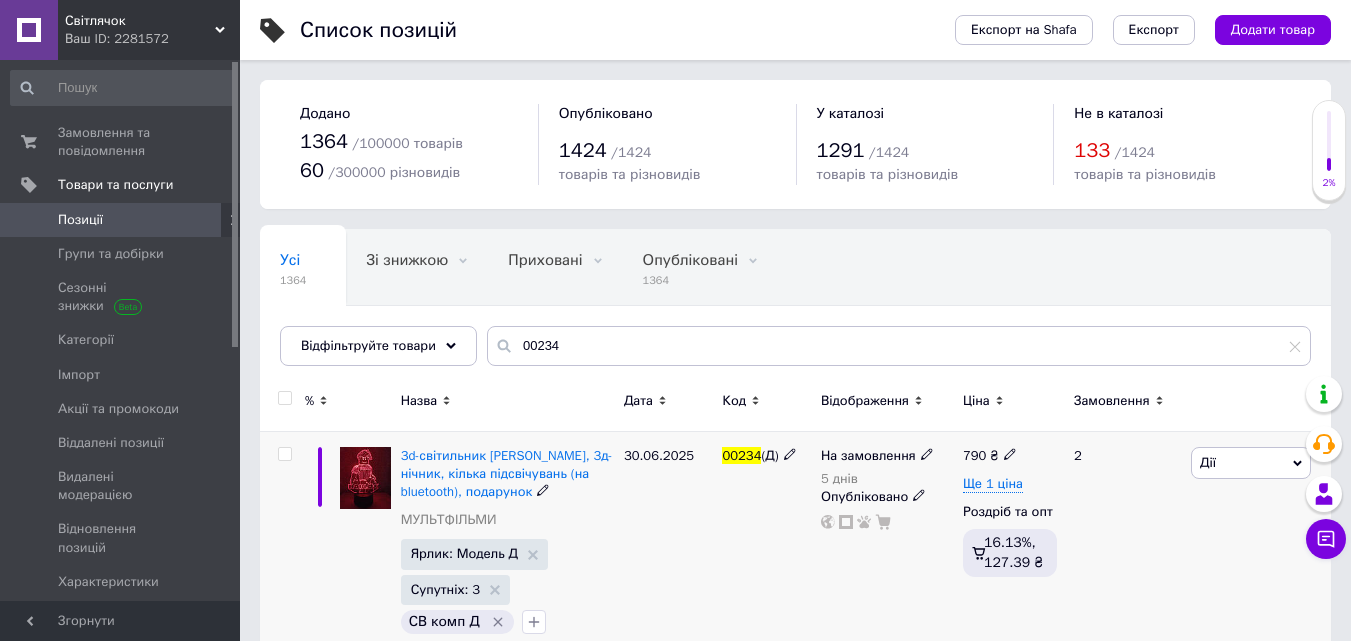 click 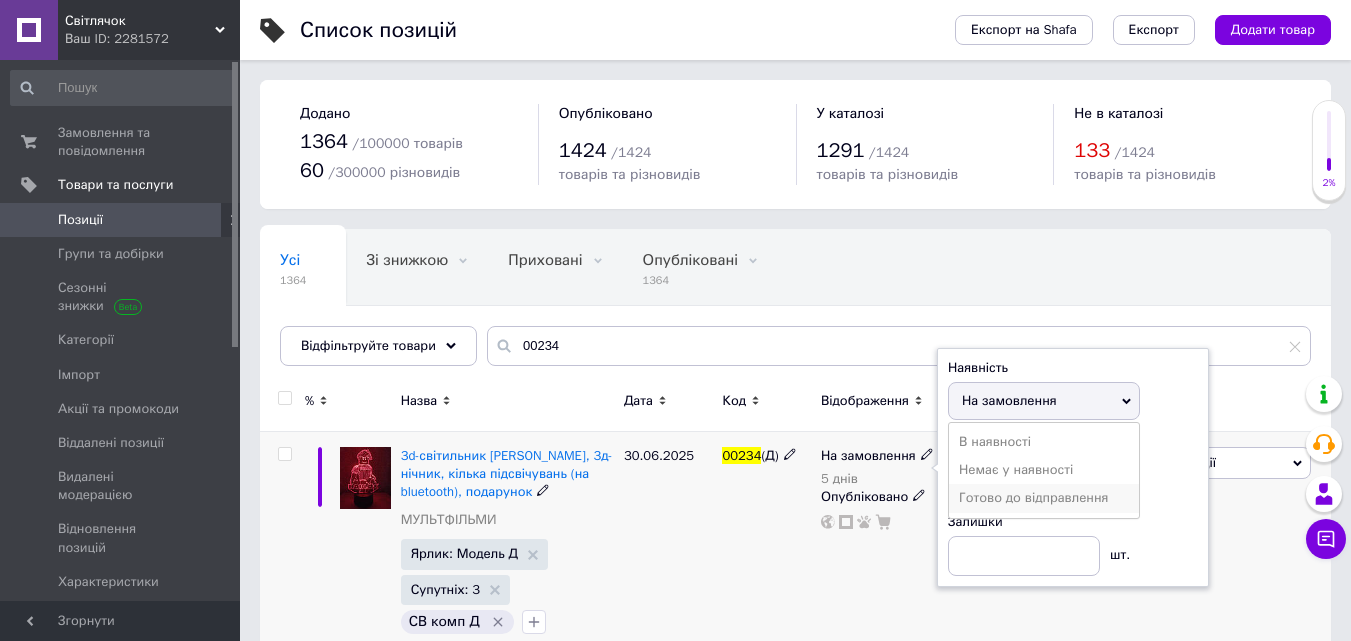click on "Готово до відправлення" at bounding box center [1033, 497] 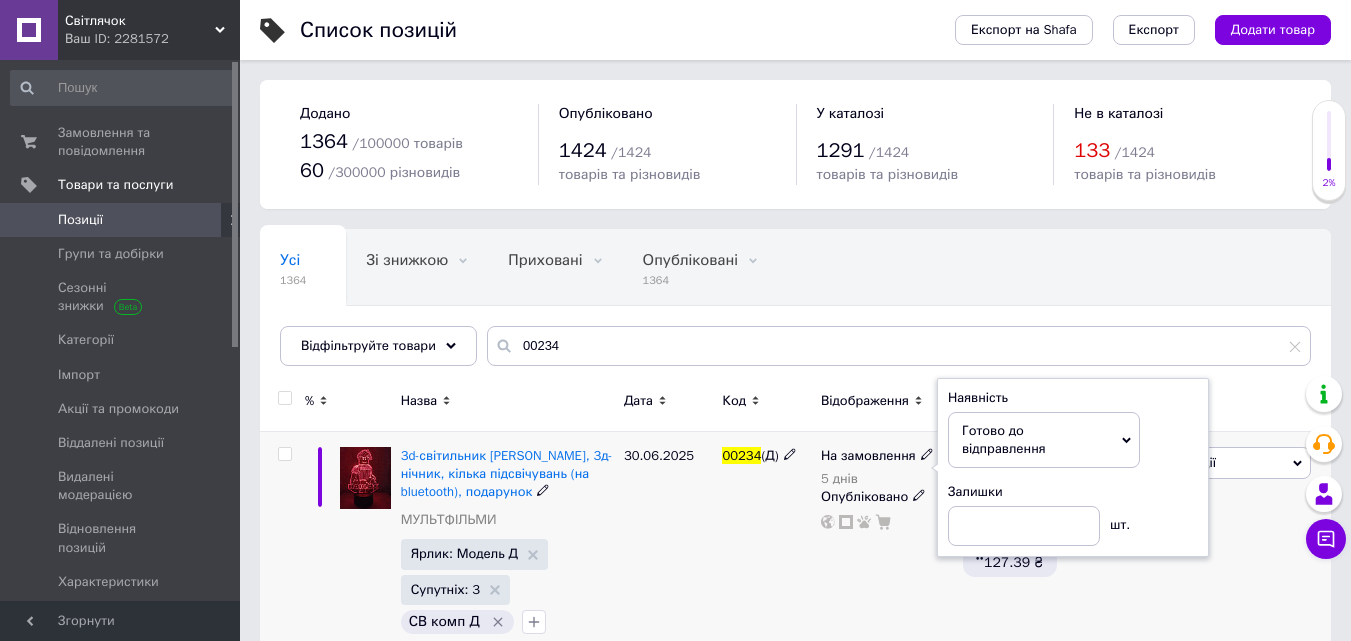 click on "Залишки шт." at bounding box center (1073, 514) 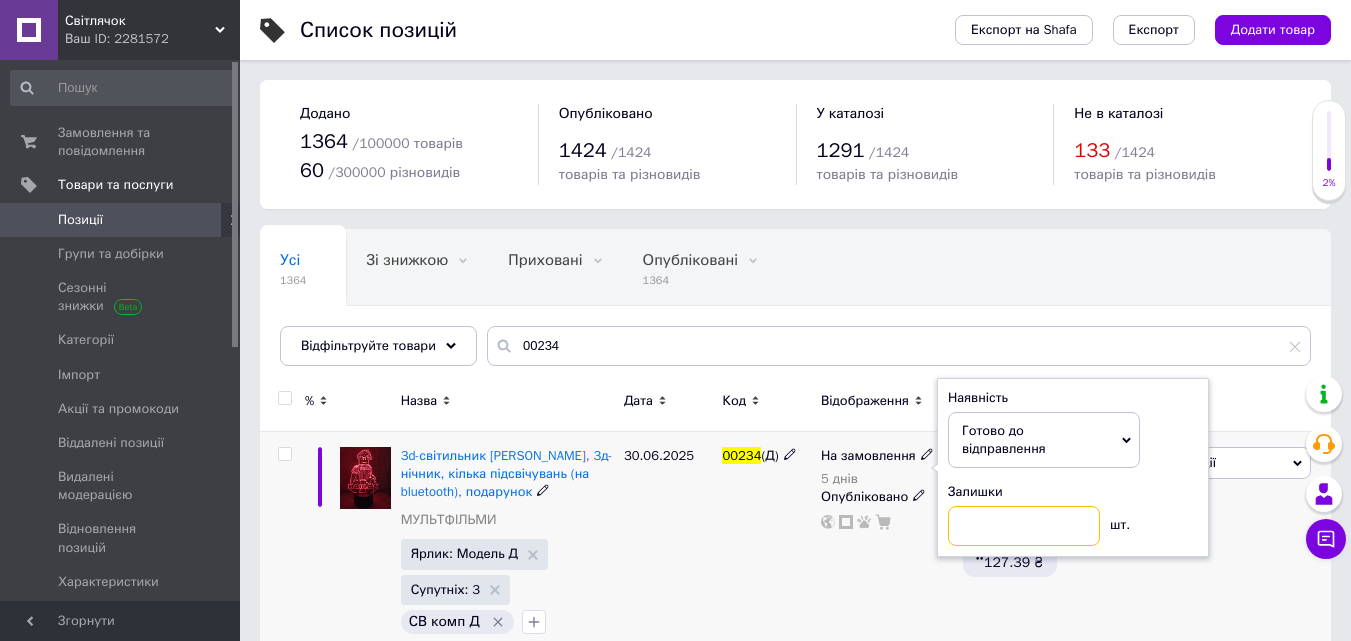 click at bounding box center [1024, 526] 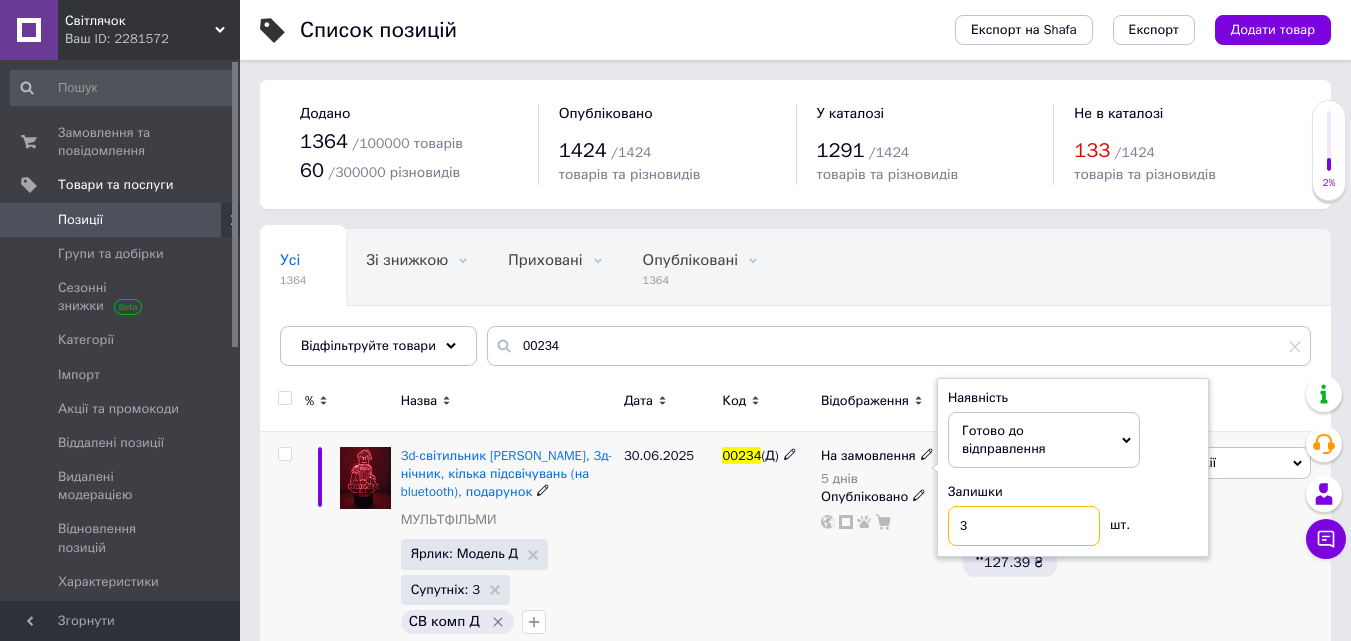 type on "3" 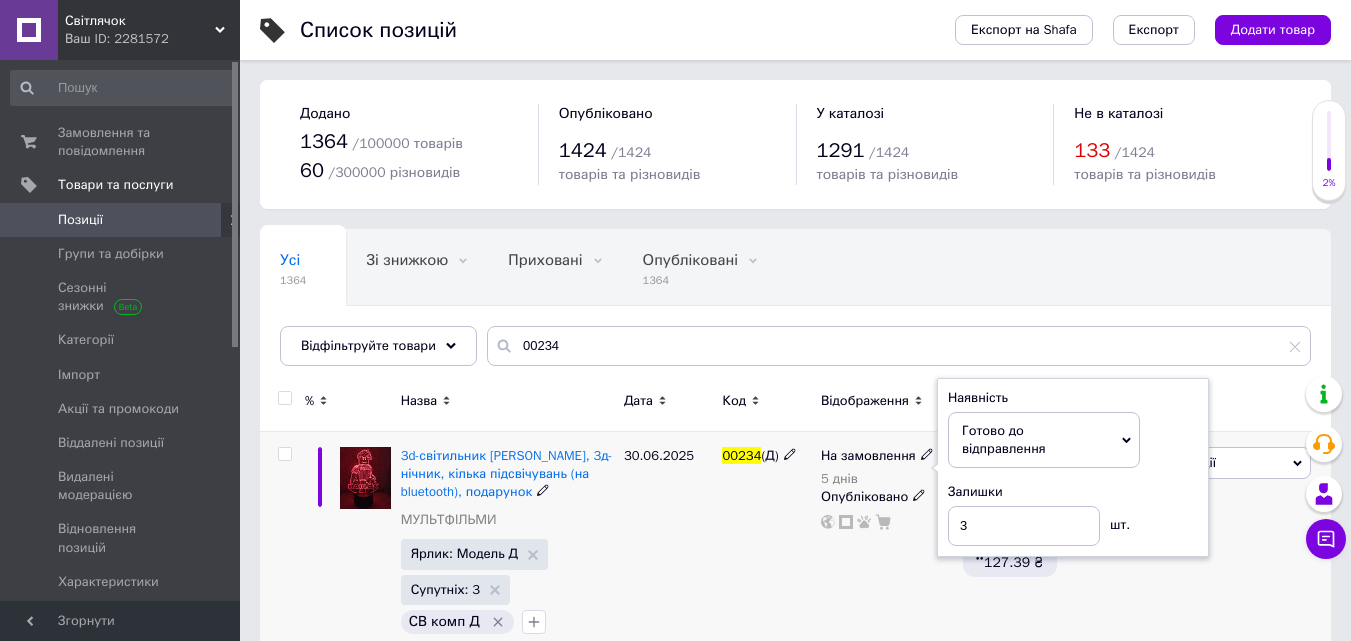 click on "На замовлення 5 днів Наявність Готово до відправлення В наявності Немає у наявності На замовлення Залишки 3 шт. Опубліковано" at bounding box center (887, 545) 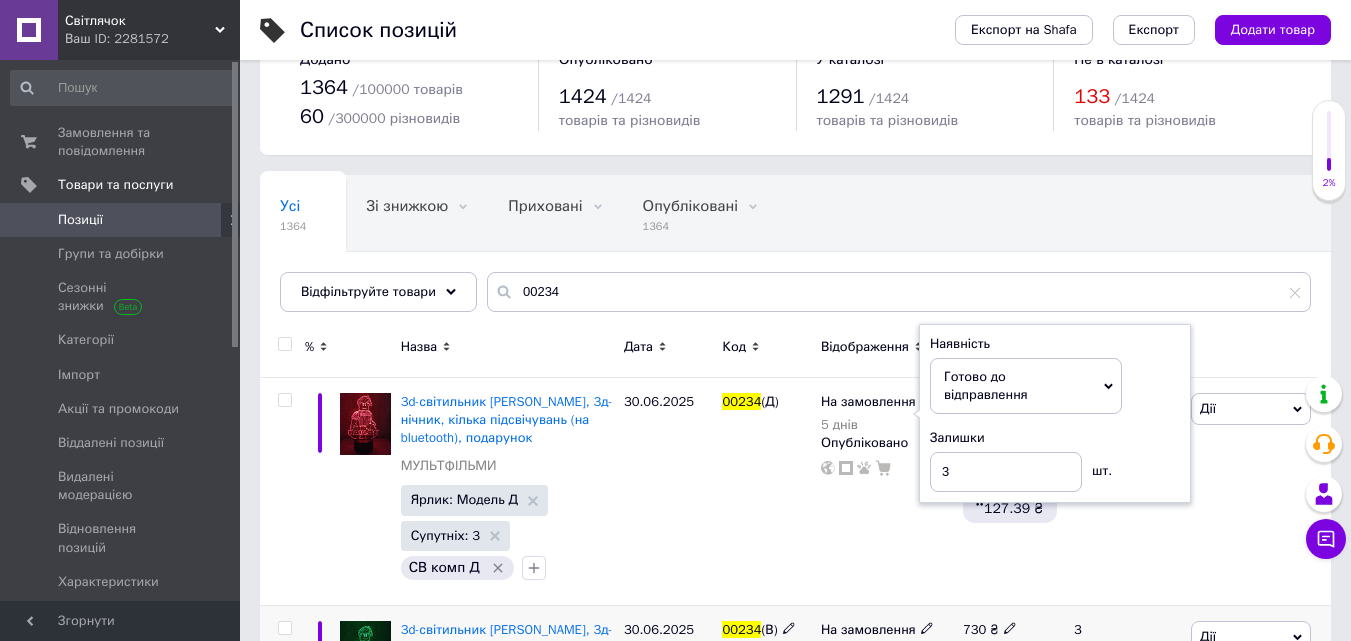scroll, scrollTop: 300, scrollLeft: 0, axis: vertical 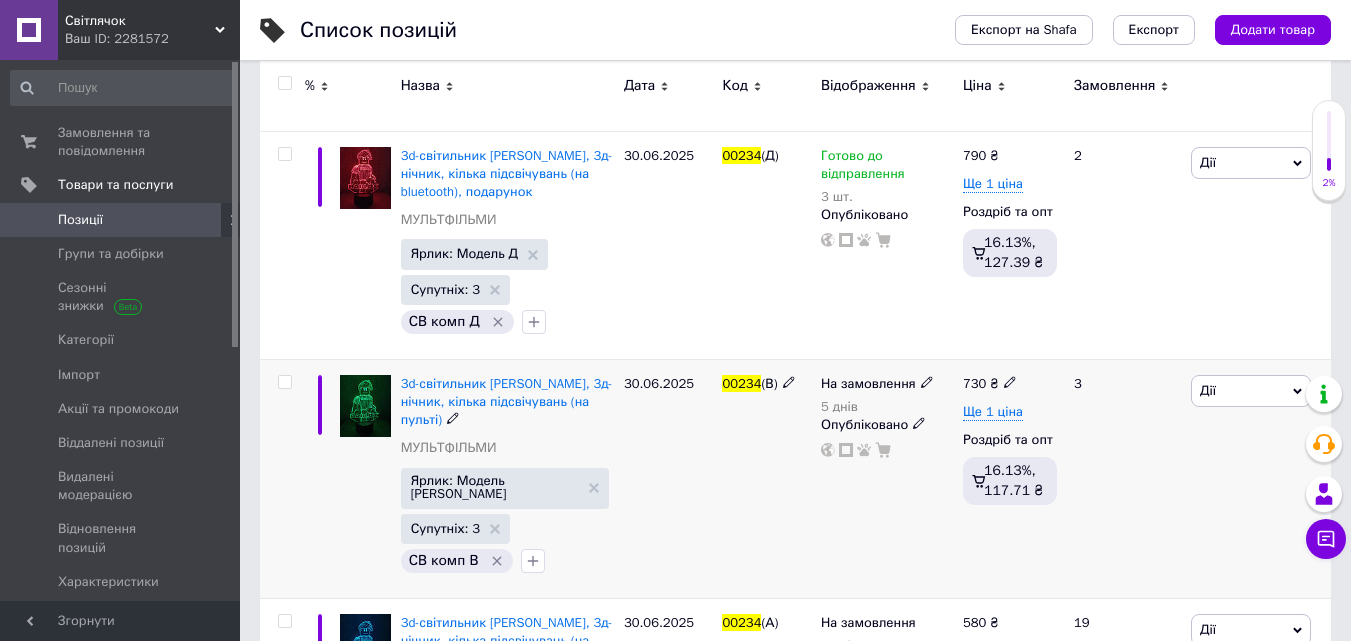 click 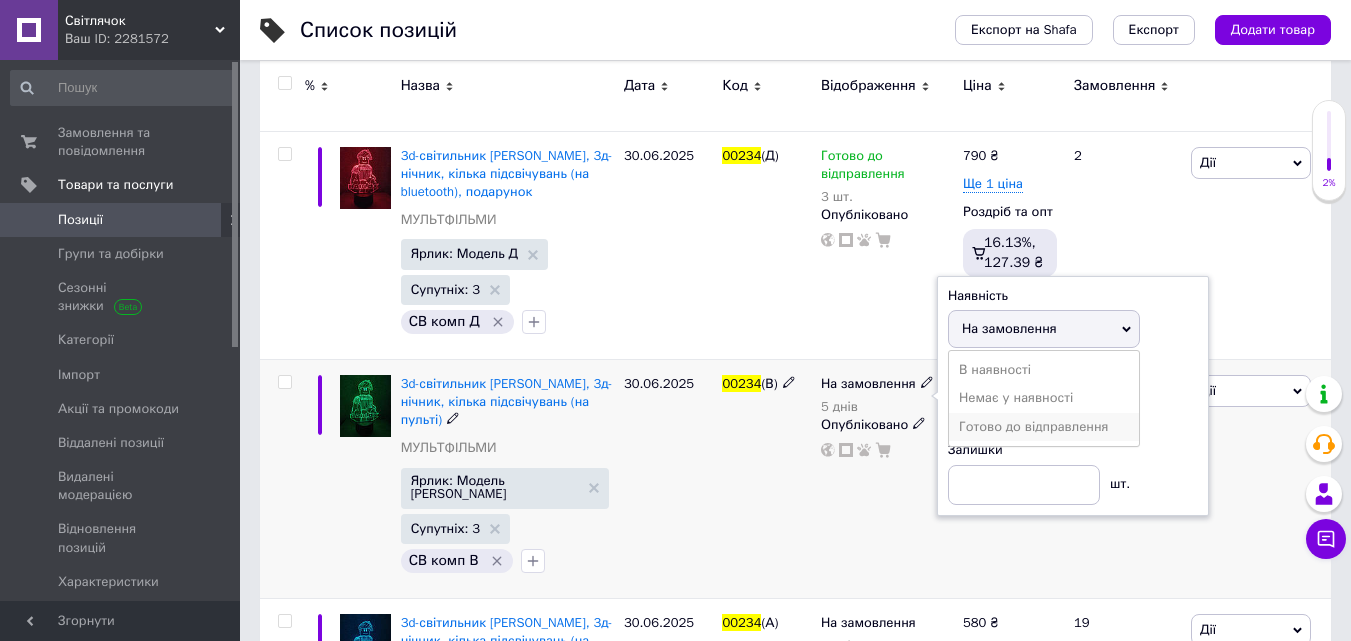 click on "Готово до відправлення" at bounding box center [1033, 426] 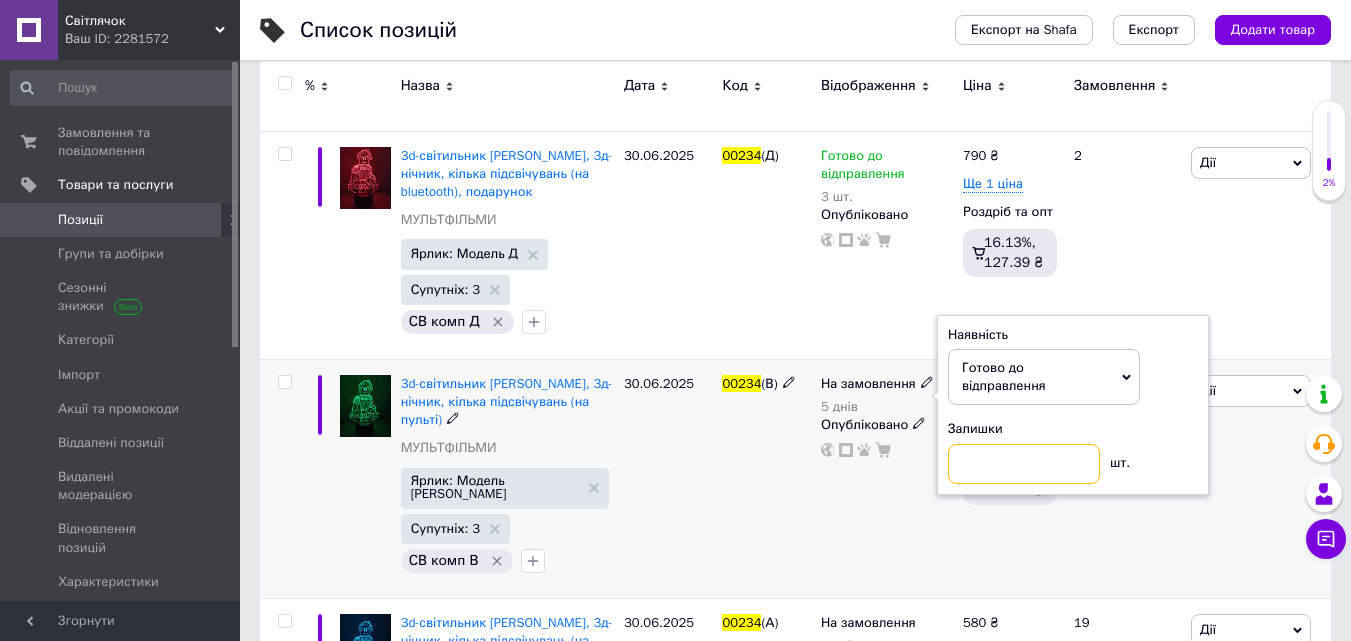 click at bounding box center [1024, 464] 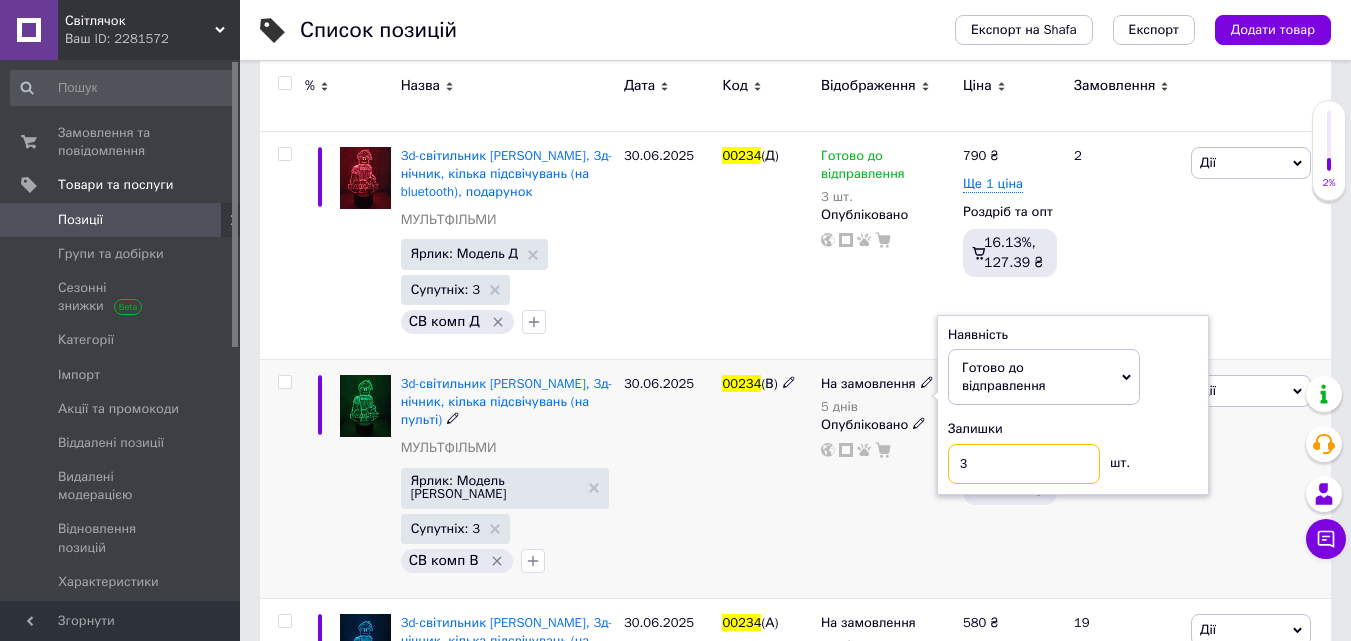 type on "3" 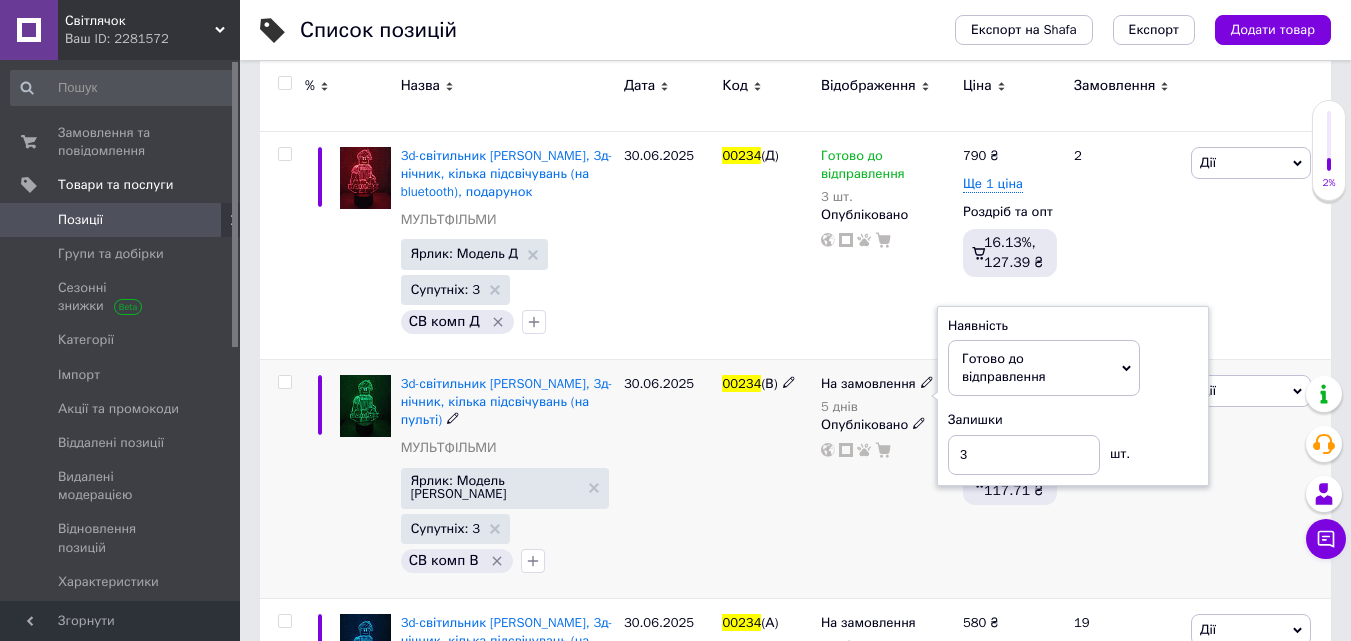 click on "На замовлення 5 днів Наявність Готово до відправлення В наявності Немає у наявності На замовлення Залишки 3 шт. Опубліковано" at bounding box center [887, 478] 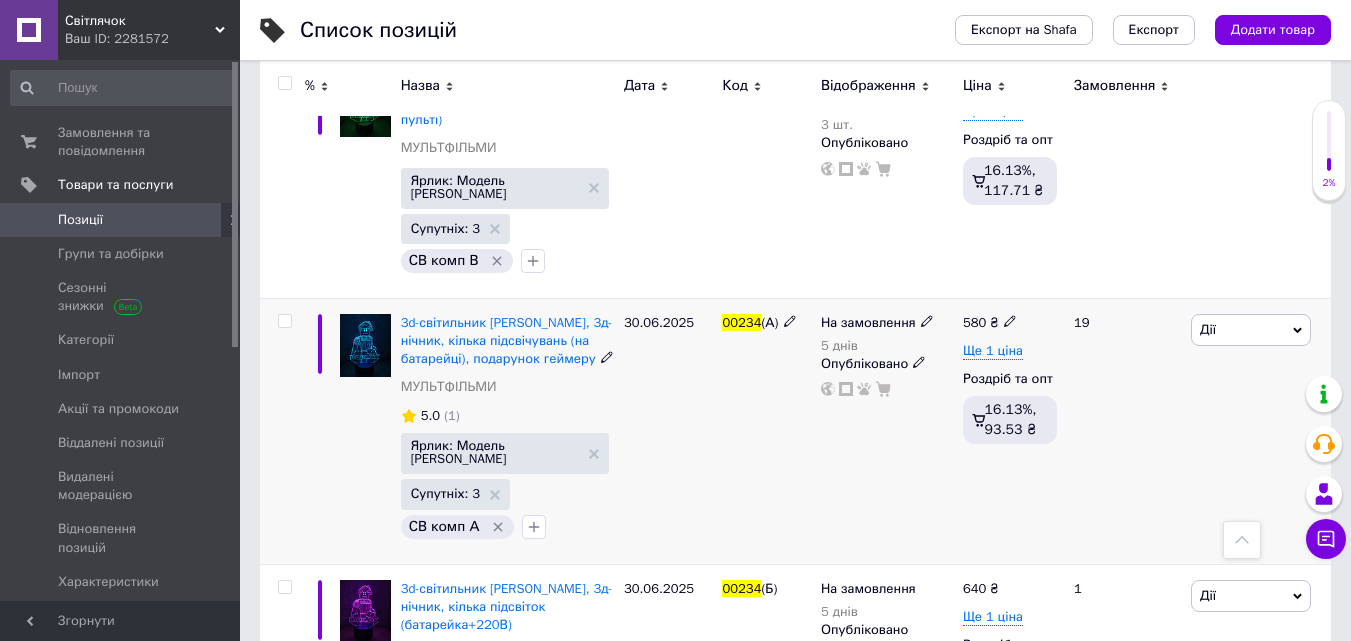 click 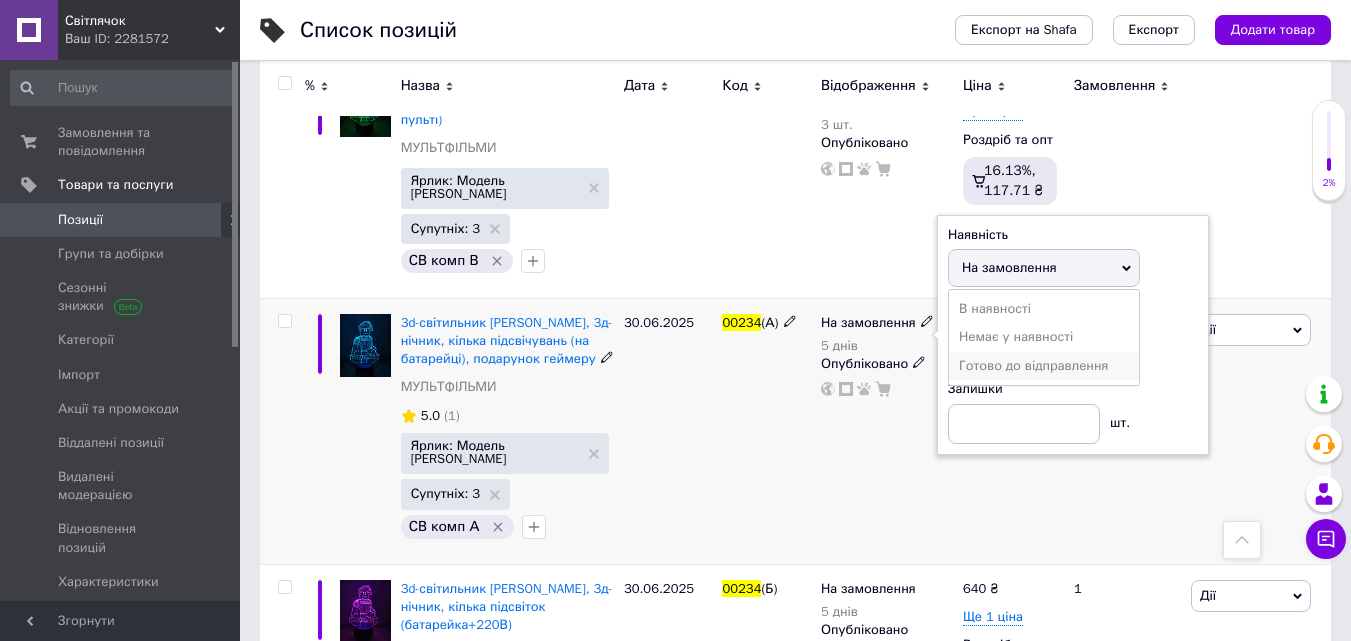 click on "Готово до відправлення" at bounding box center [1033, 365] 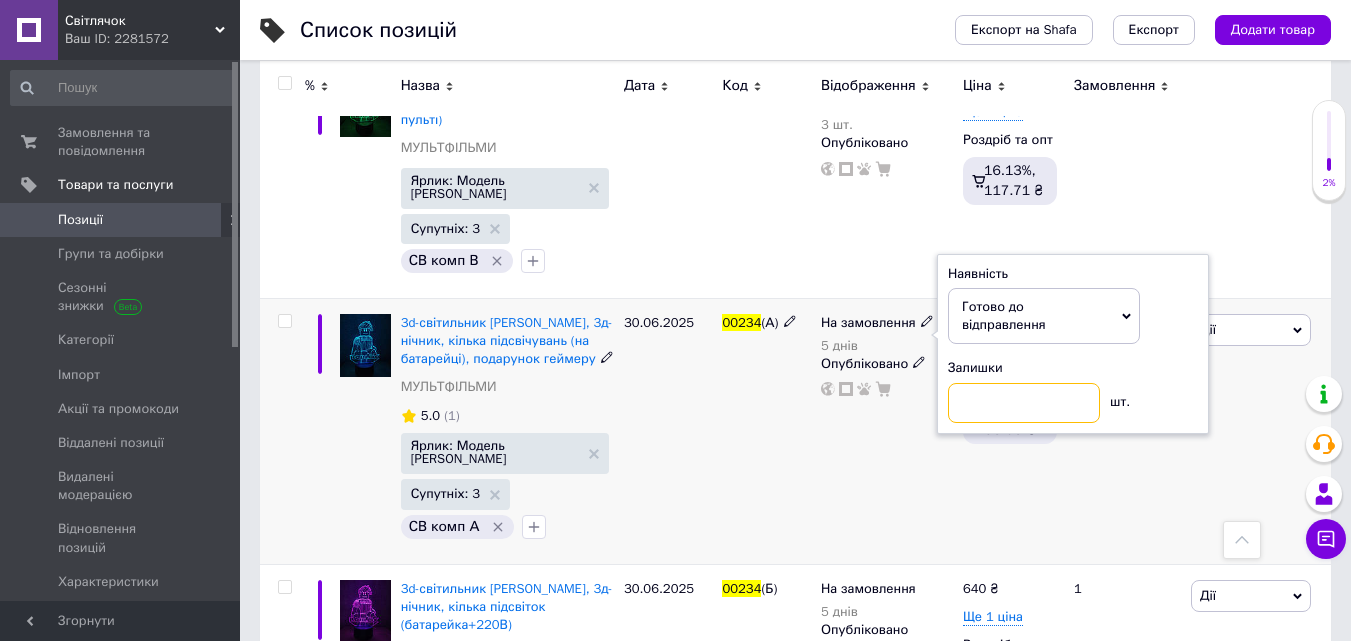 click at bounding box center [1024, 403] 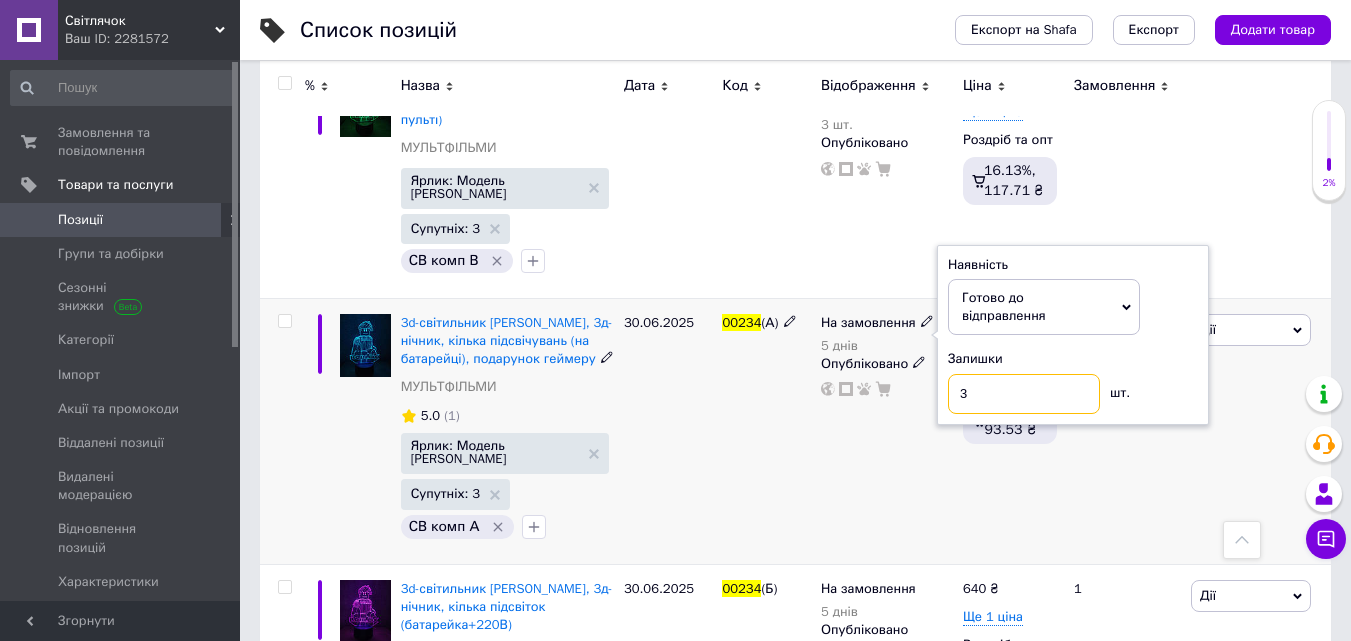 type on "3" 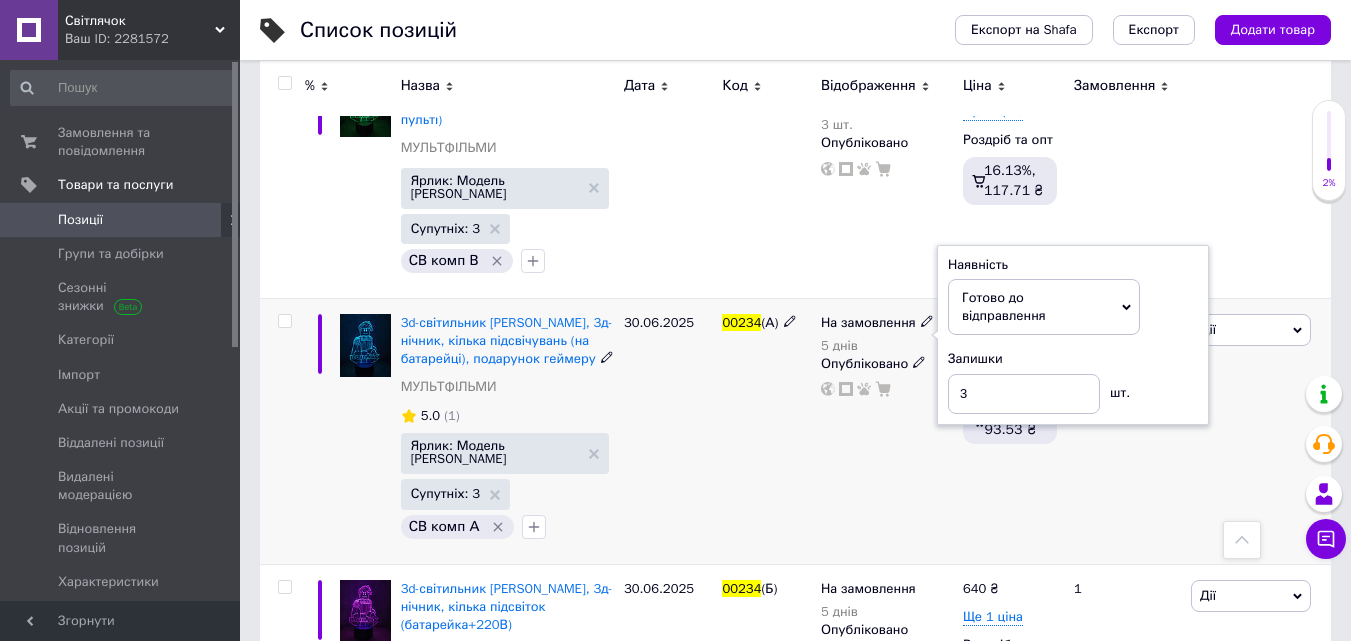 click on "На замовлення 5 днів Наявність Готово до відправлення В наявності Немає у наявності На замовлення Залишки 3 шт. Опубліковано" at bounding box center [887, 431] 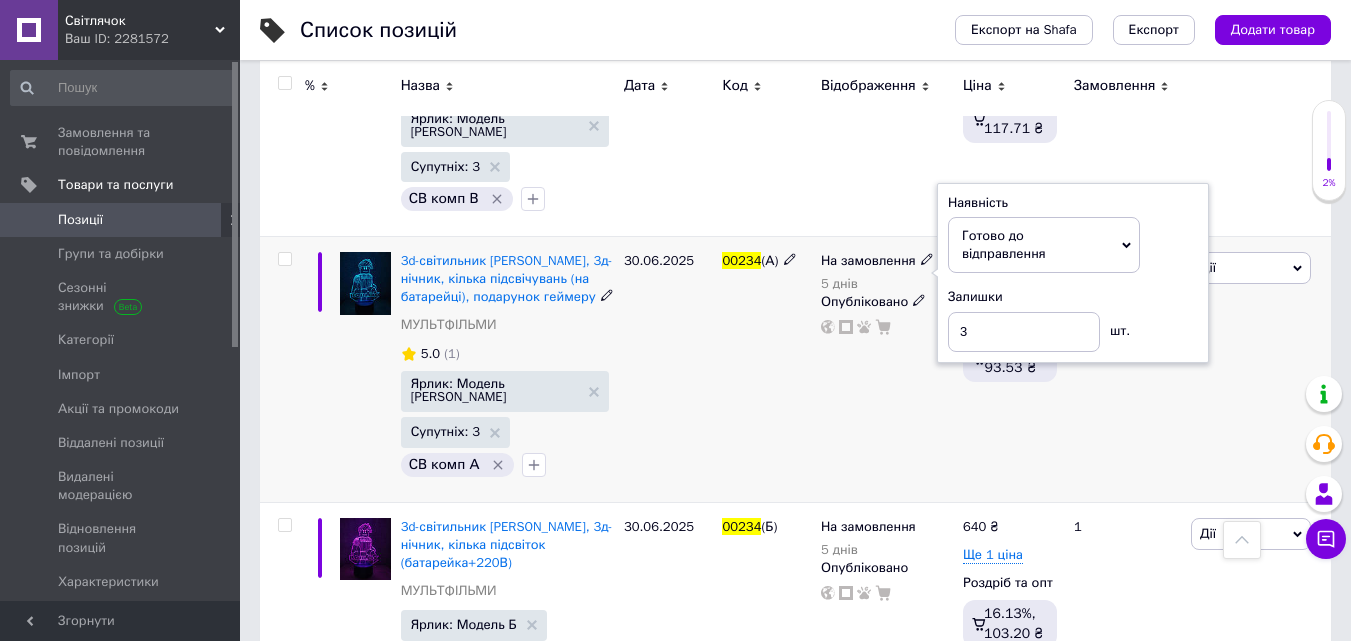 scroll, scrollTop: 749, scrollLeft: 0, axis: vertical 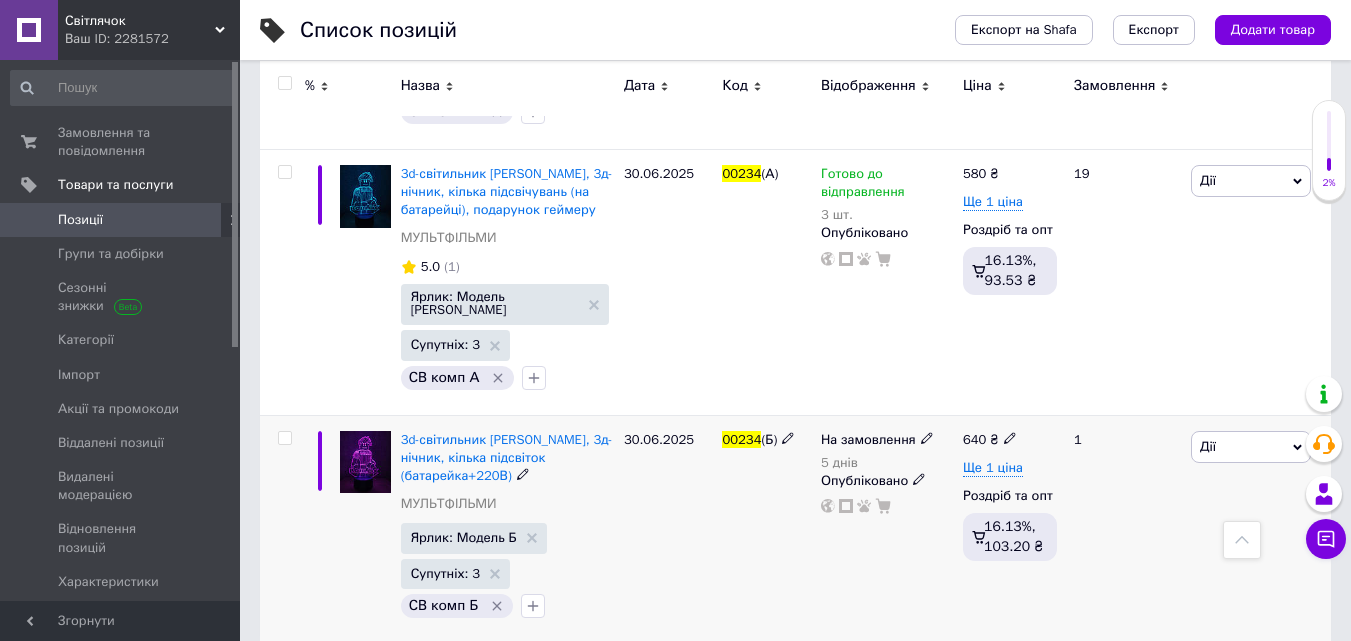 click at bounding box center (927, 437) 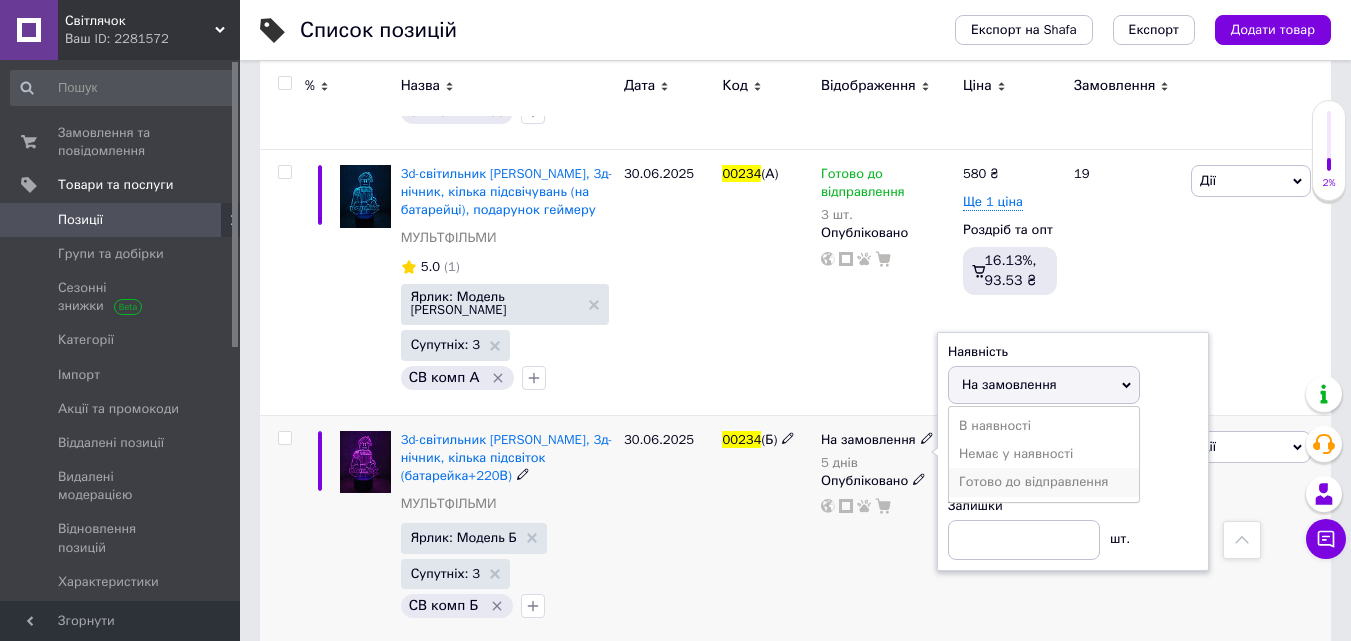 click on "Готово до відправлення" at bounding box center [1033, 481] 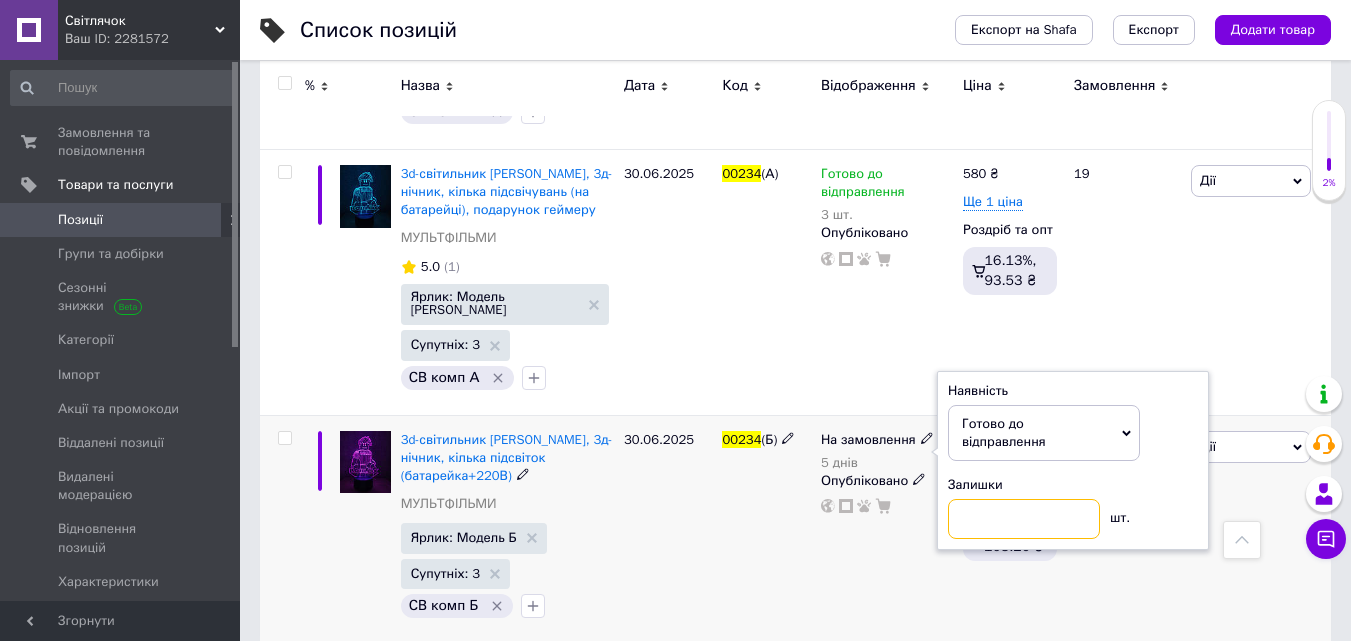 drag, startPoint x: 981, startPoint y: 479, endPoint x: 884, endPoint y: 522, distance: 106.10372 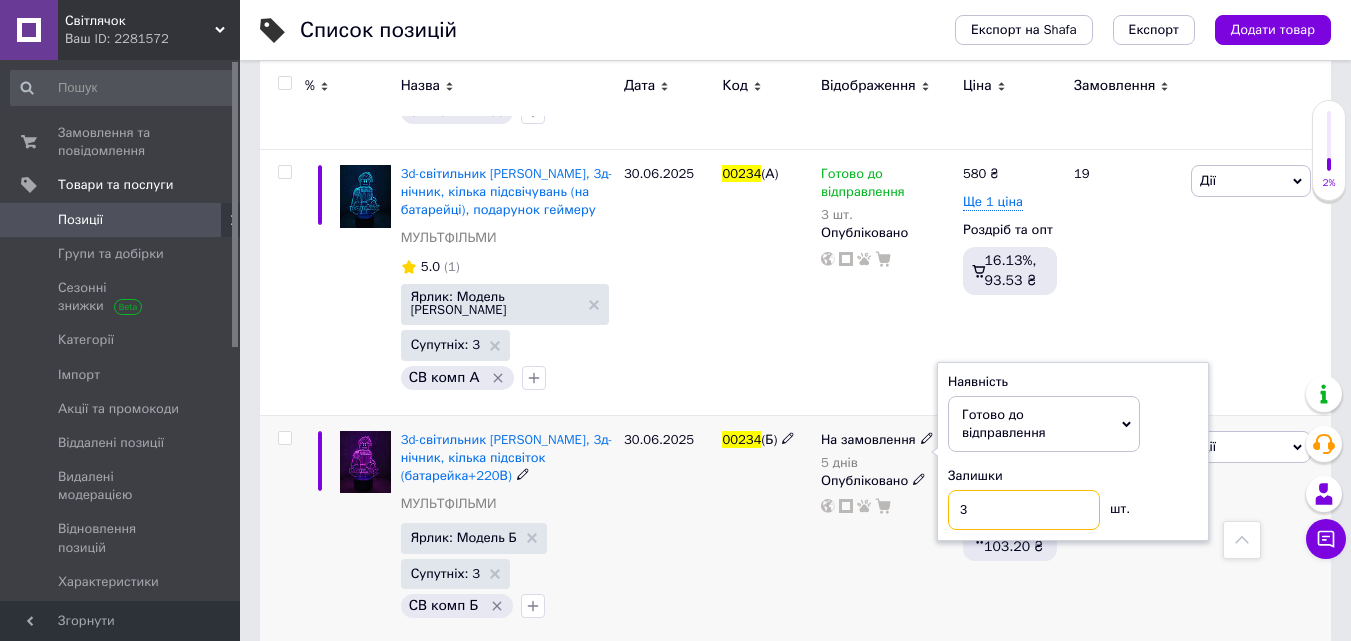 type on "3" 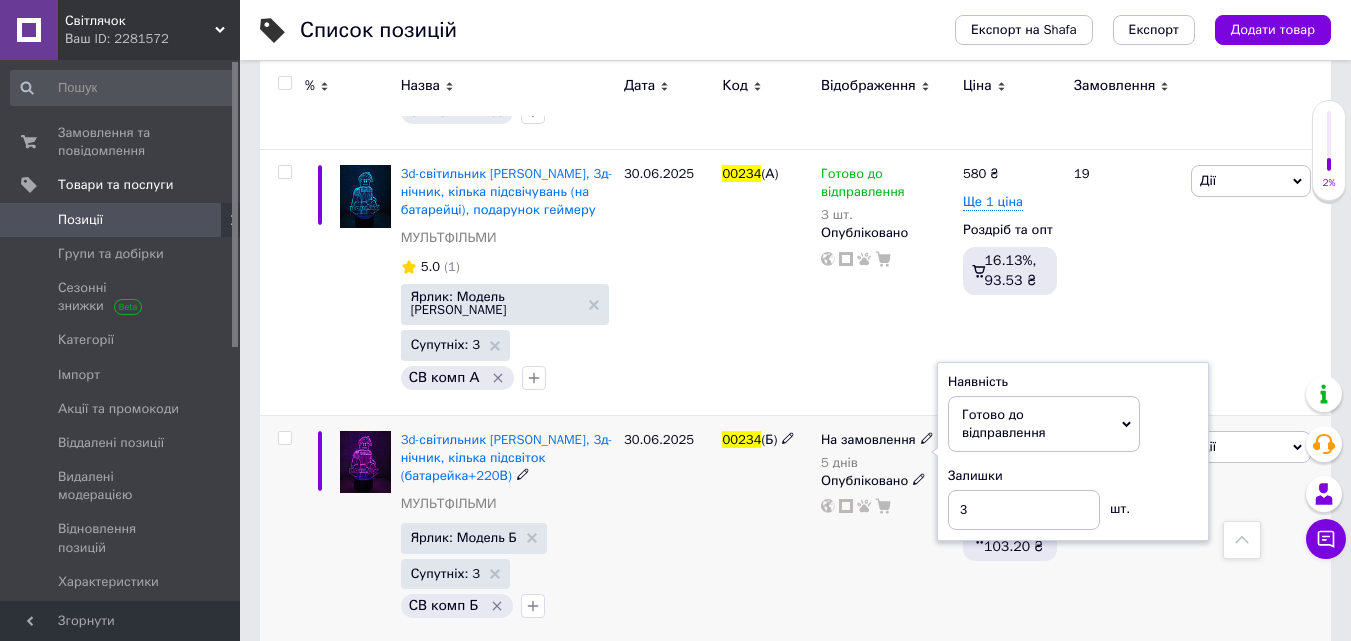 click on "На замовлення 5 днів Наявність Готово до відправлення В наявності Немає у наявності На замовлення Залишки 3 шт. Опубліковано" at bounding box center [887, 529] 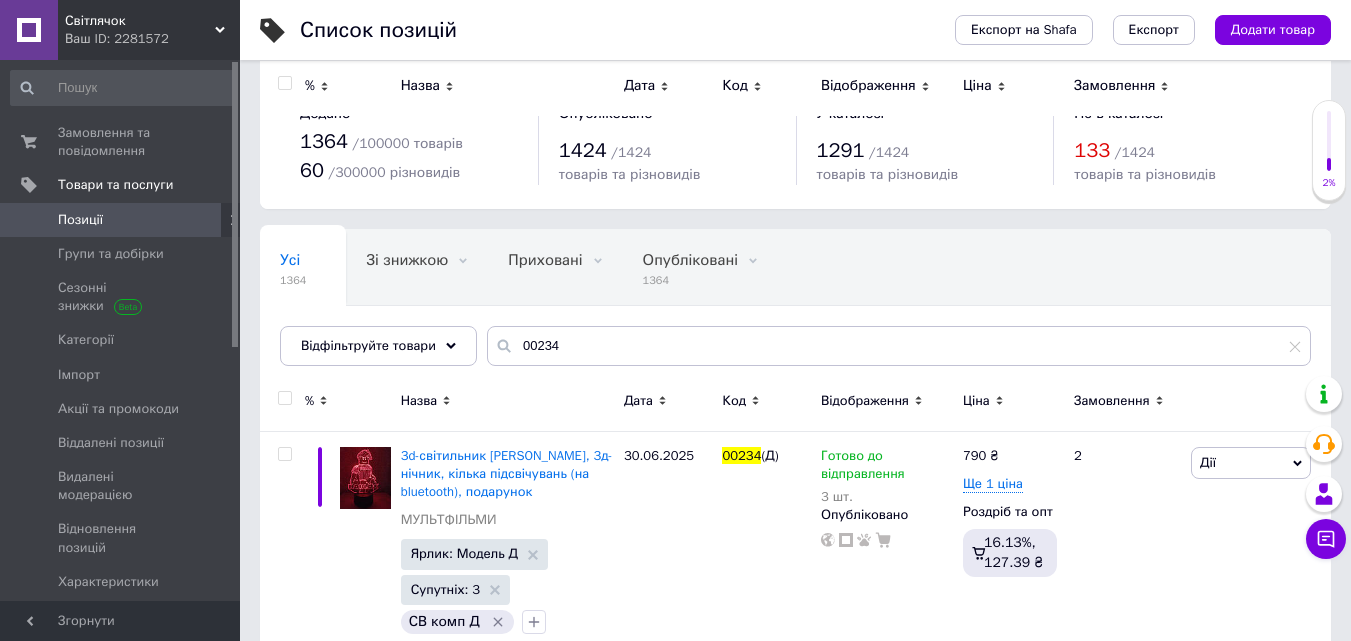 scroll, scrollTop: 0, scrollLeft: 0, axis: both 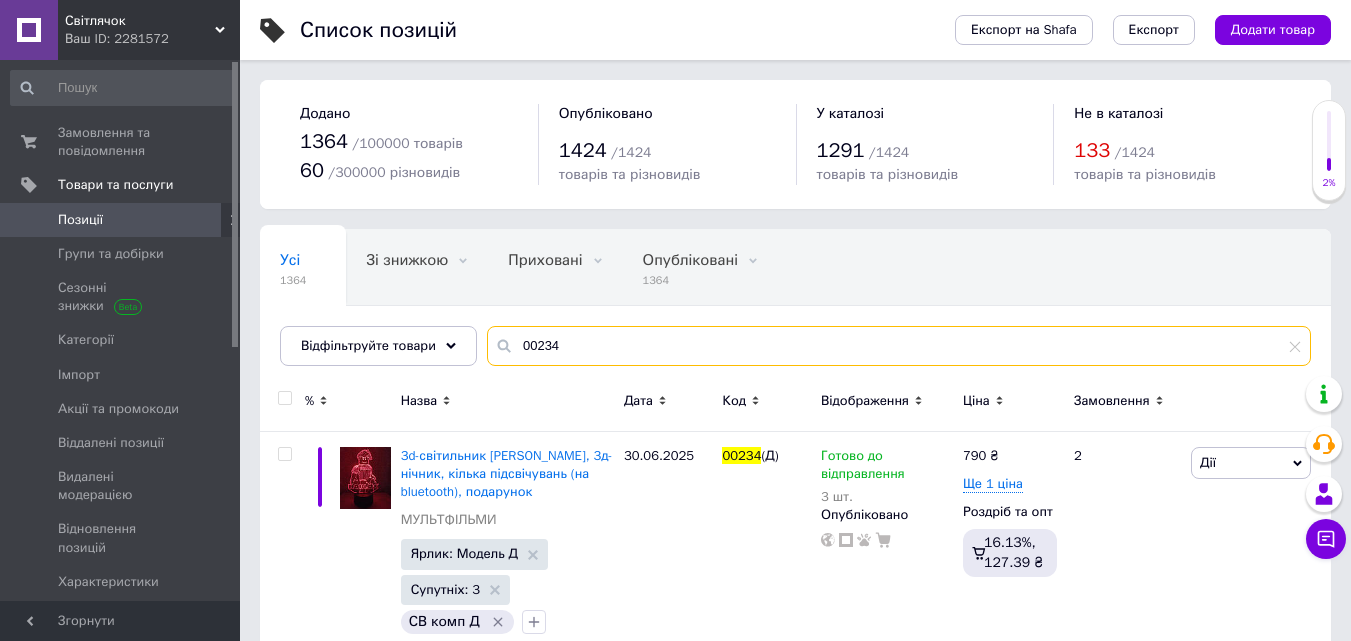 drag, startPoint x: 596, startPoint y: 350, endPoint x: 508, endPoint y: 341, distance: 88.45903 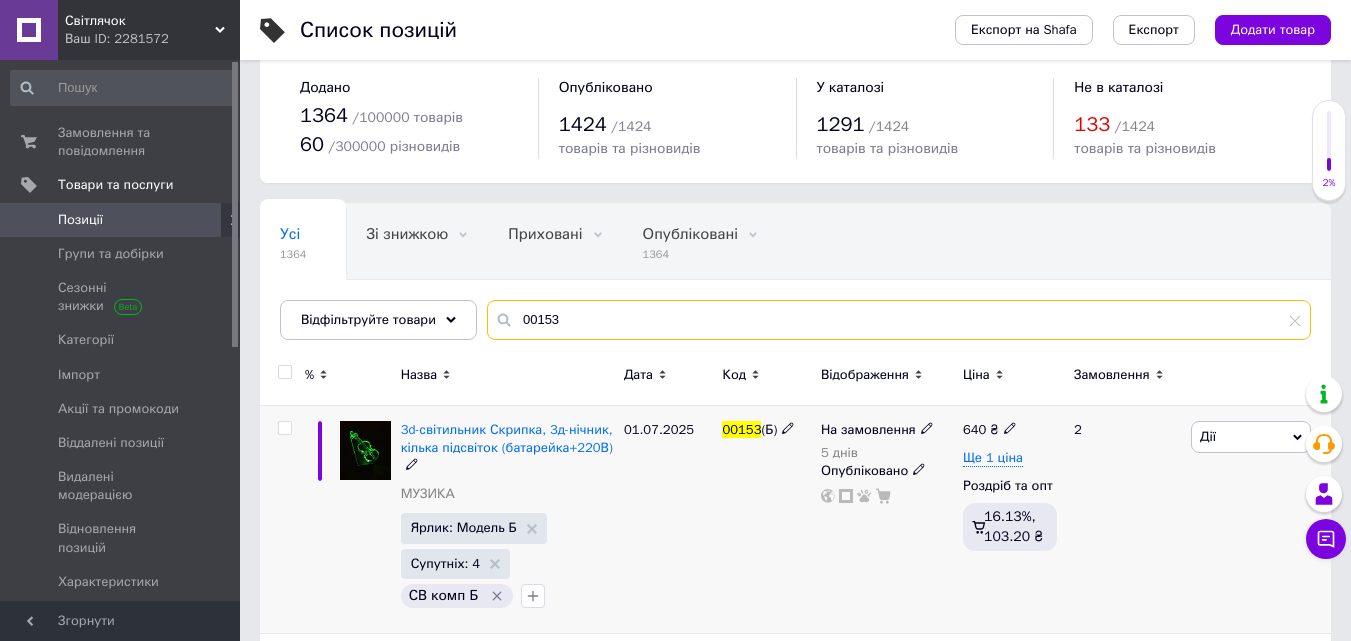 scroll, scrollTop: 100, scrollLeft: 0, axis: vertical 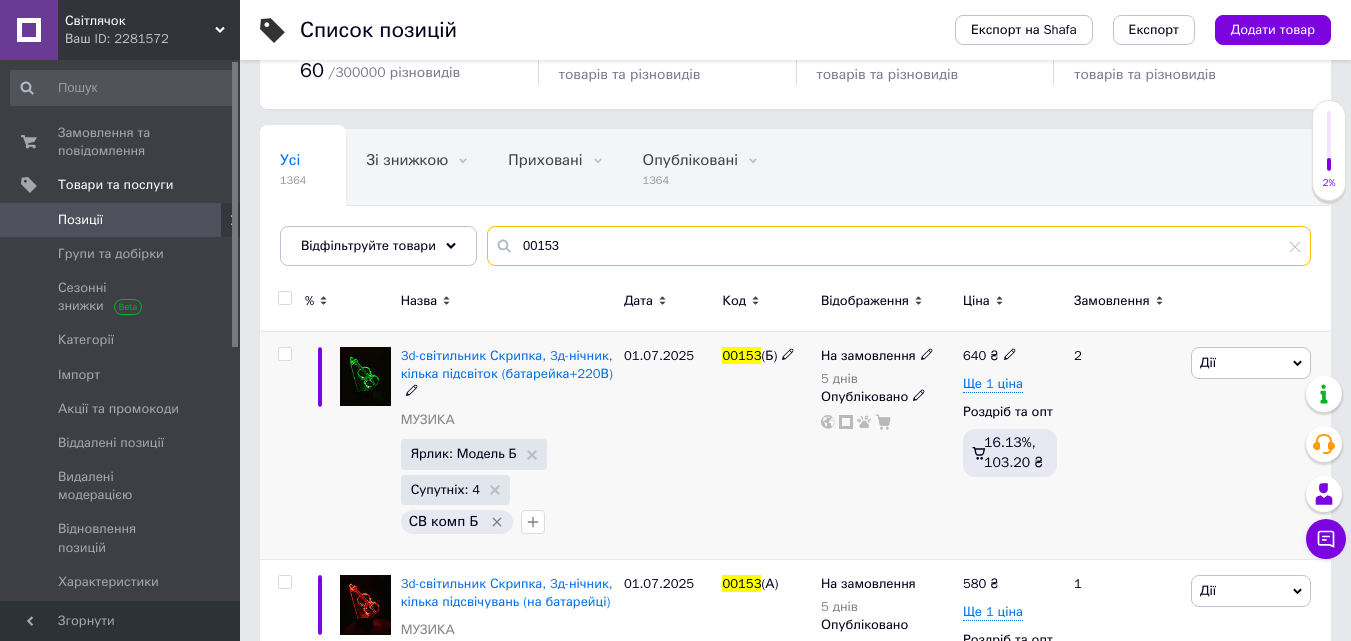 type on "00153" 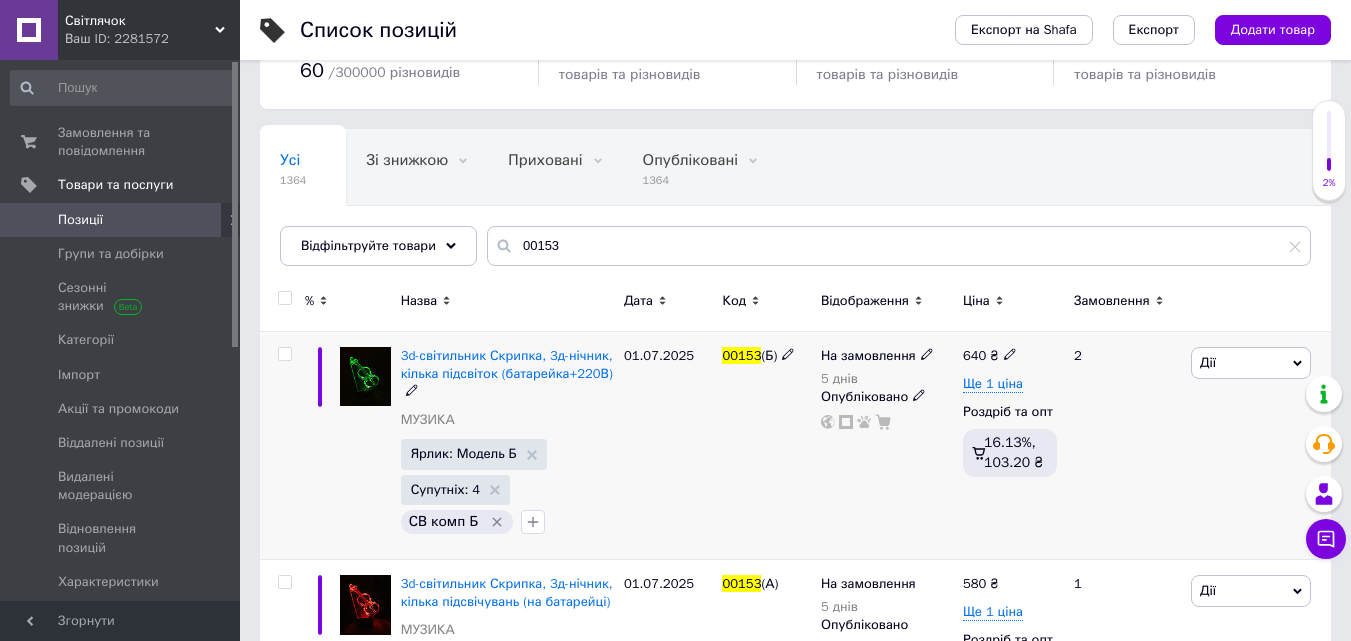 click 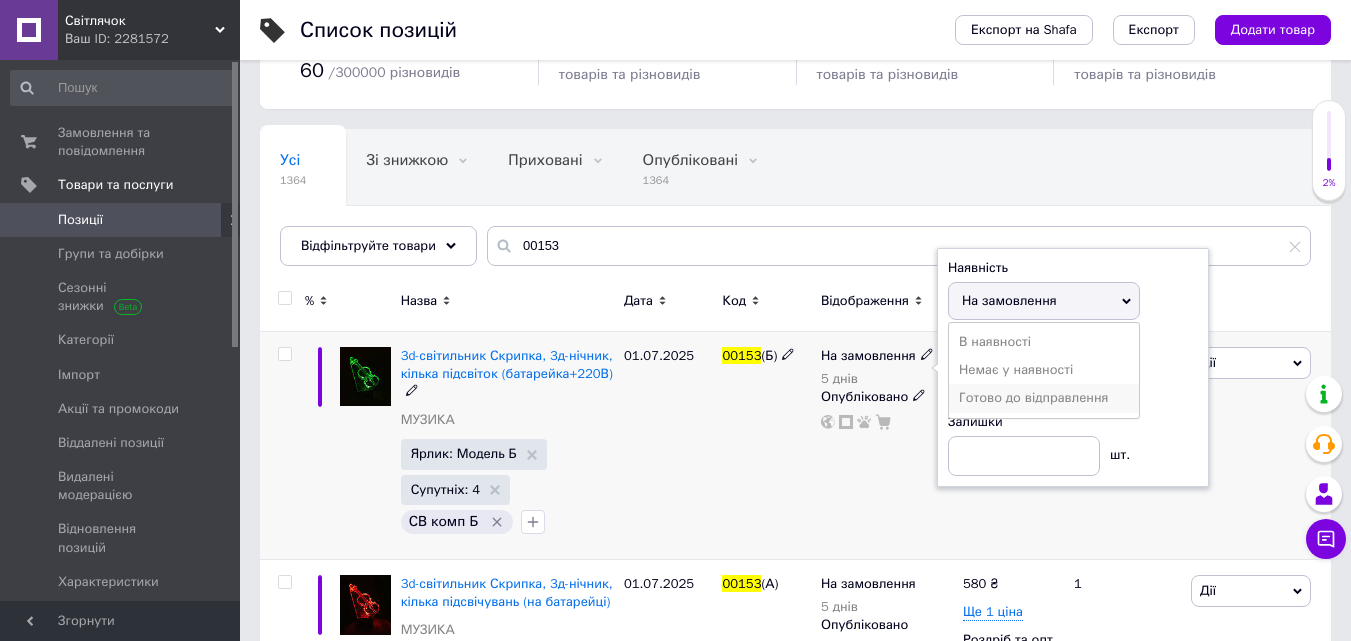 click on "Готово до відправлення" at bounding box center (1033, 397) 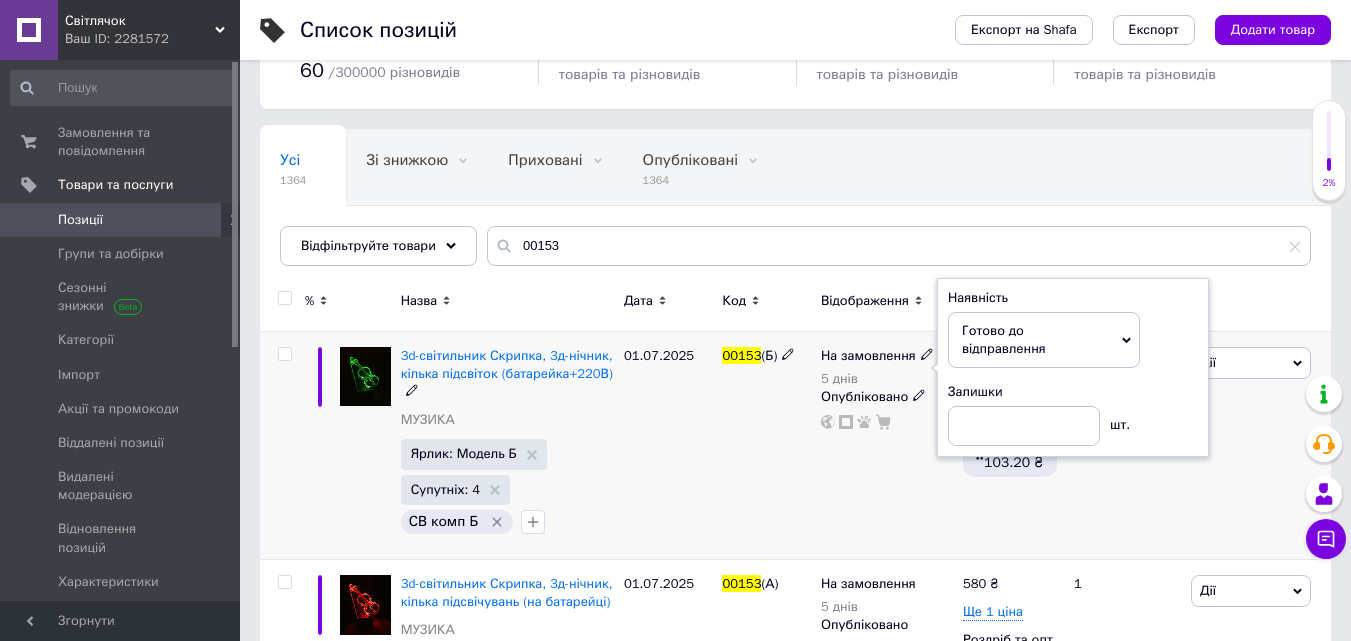 click on "Залишки шт." at bounding box center [1073, 414] 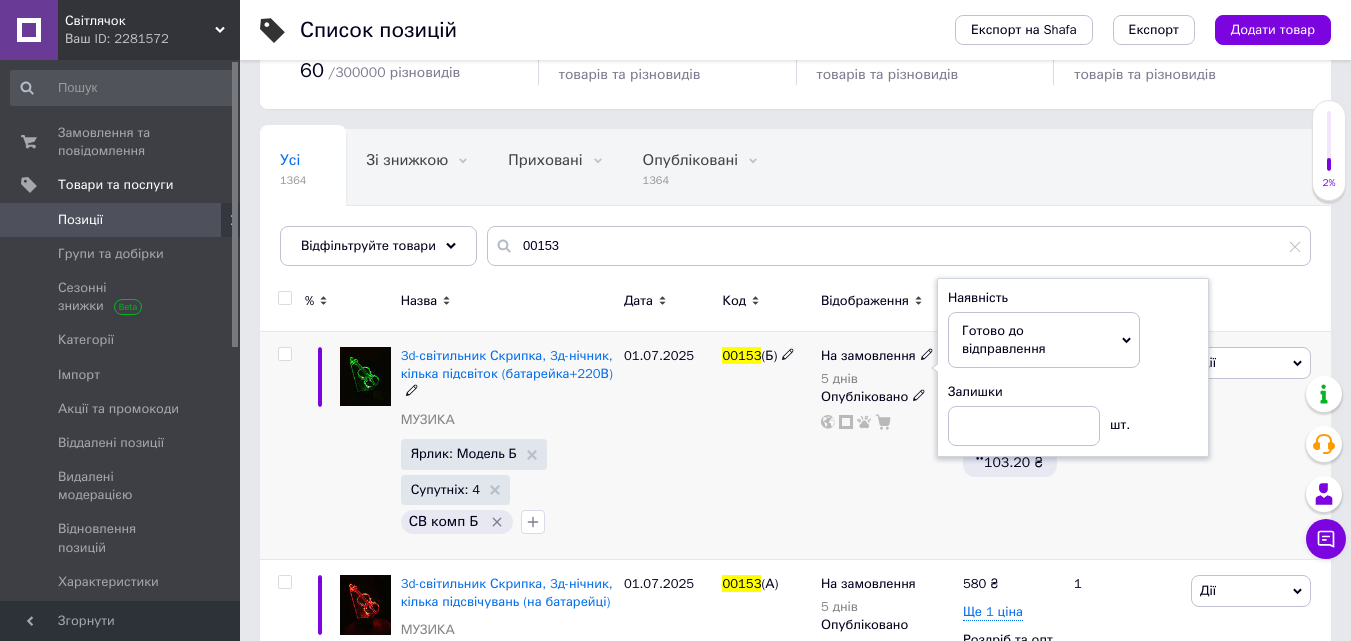 click on "00153  (Б)" at bounding box center [766, 445] 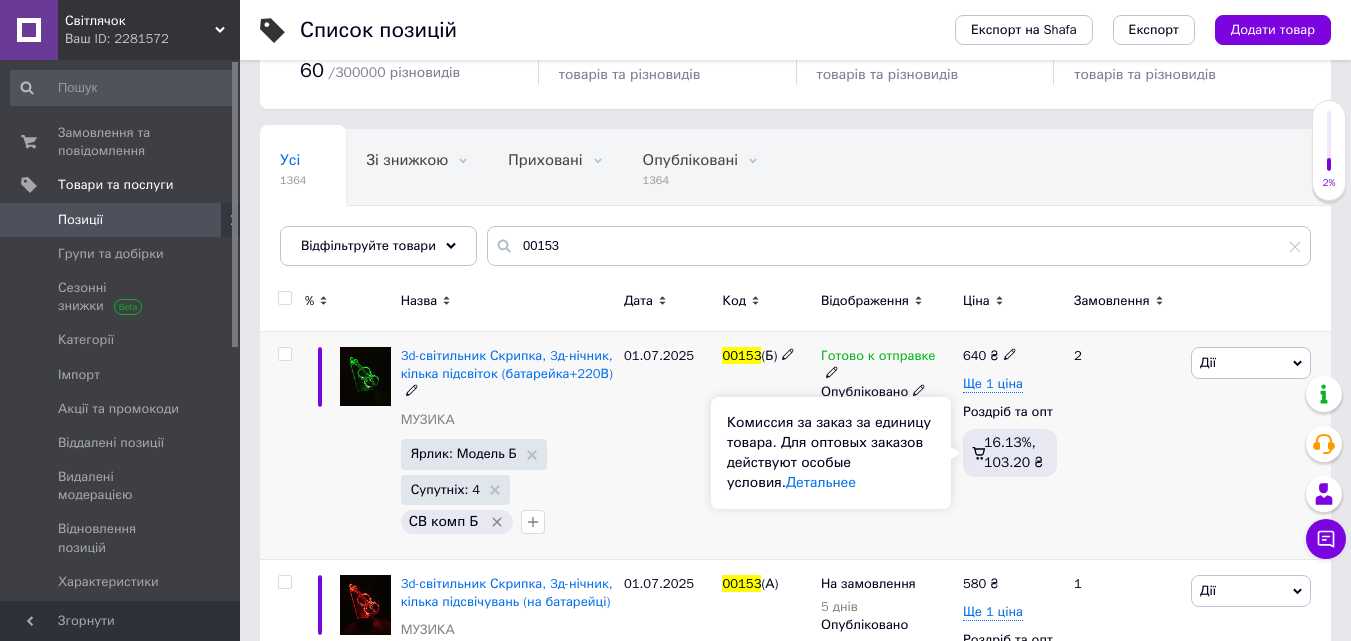 click on "640    ₴ Ще 1 ціна Роздріб та опт 16.13%, 103.20 ₴" at bounding box center (1010, 416) 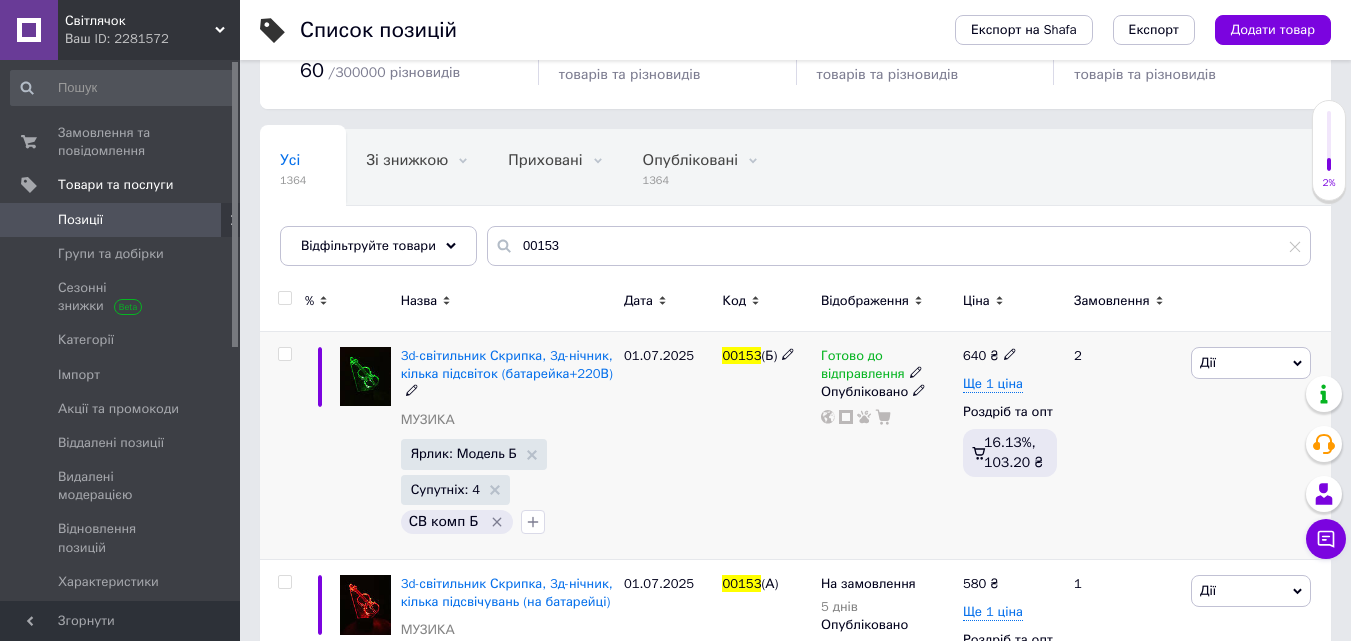 click on "Готово до відправлення Опубліковано" at bounding box center (887, 445) 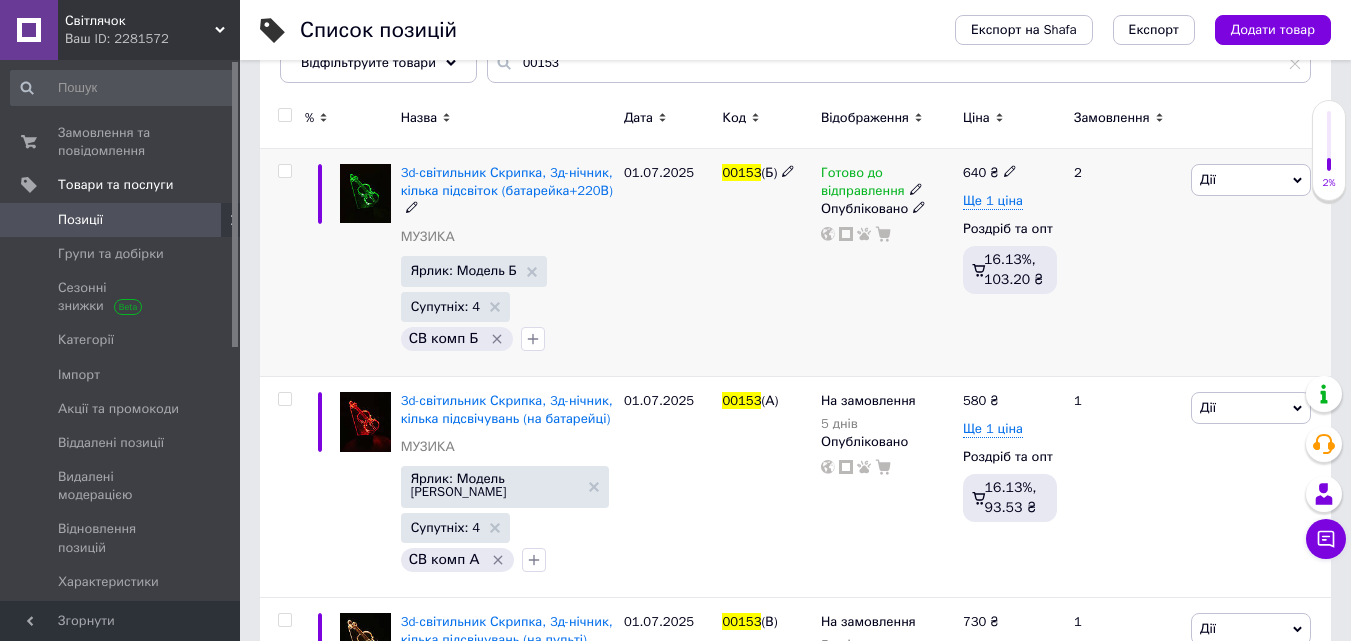 scroll, scrollTop: 300, scrollLeft: 0, axis: vertical 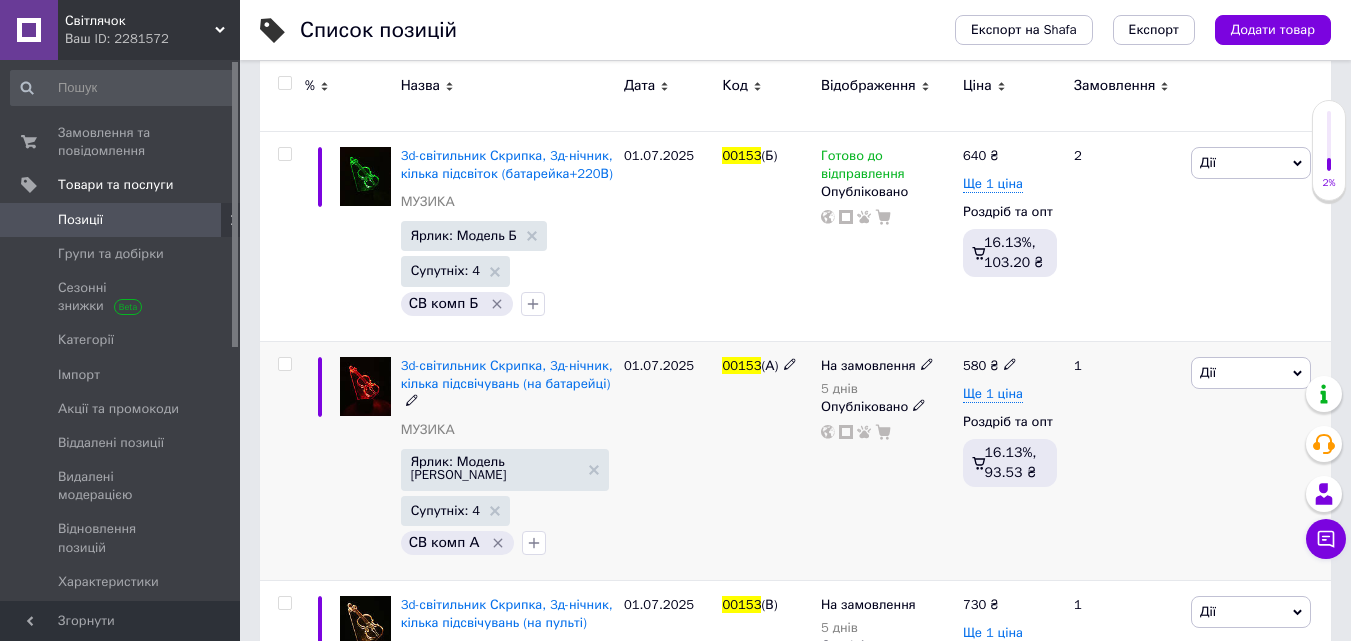 click 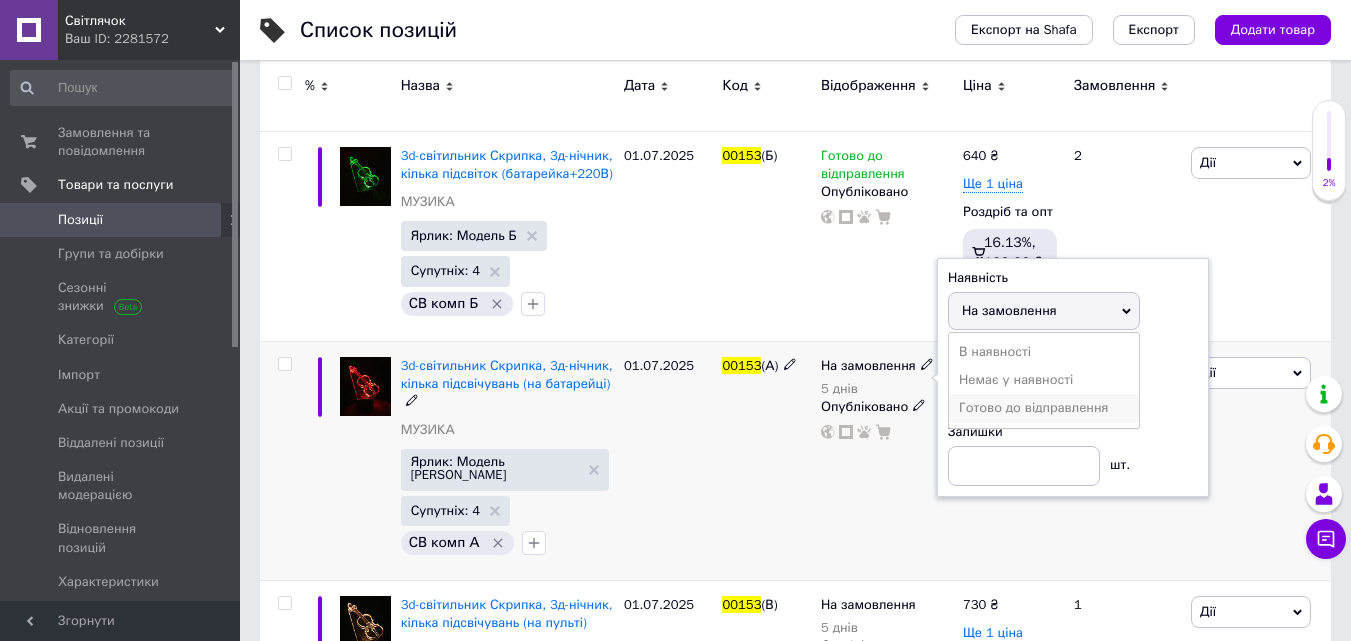 click on "Готово до відправлення" at bounding box center (1033, 407) 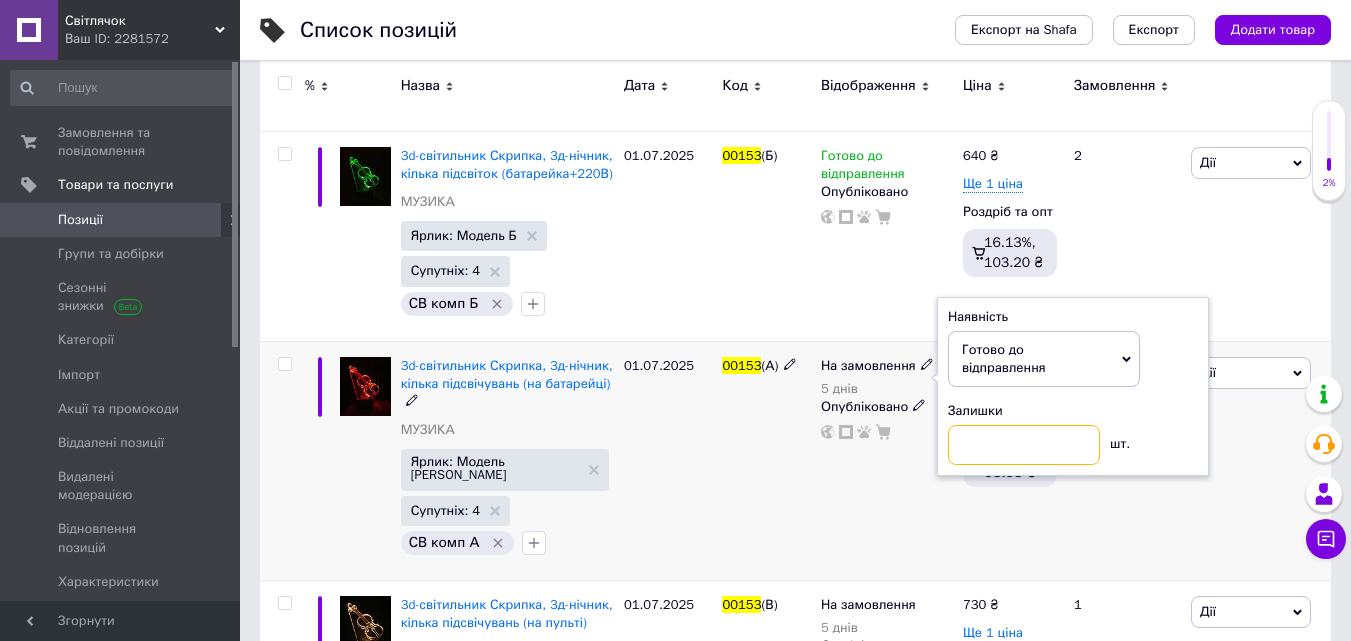 click at bounding box center (1024, 445) 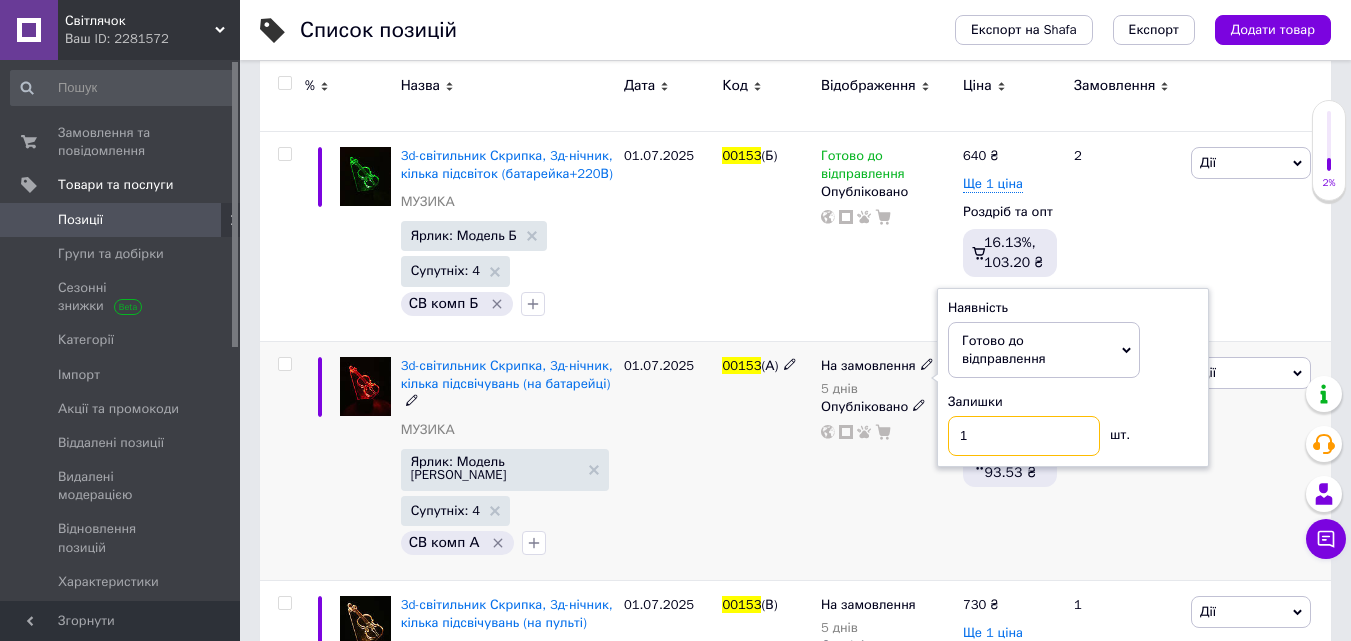 type on "1" 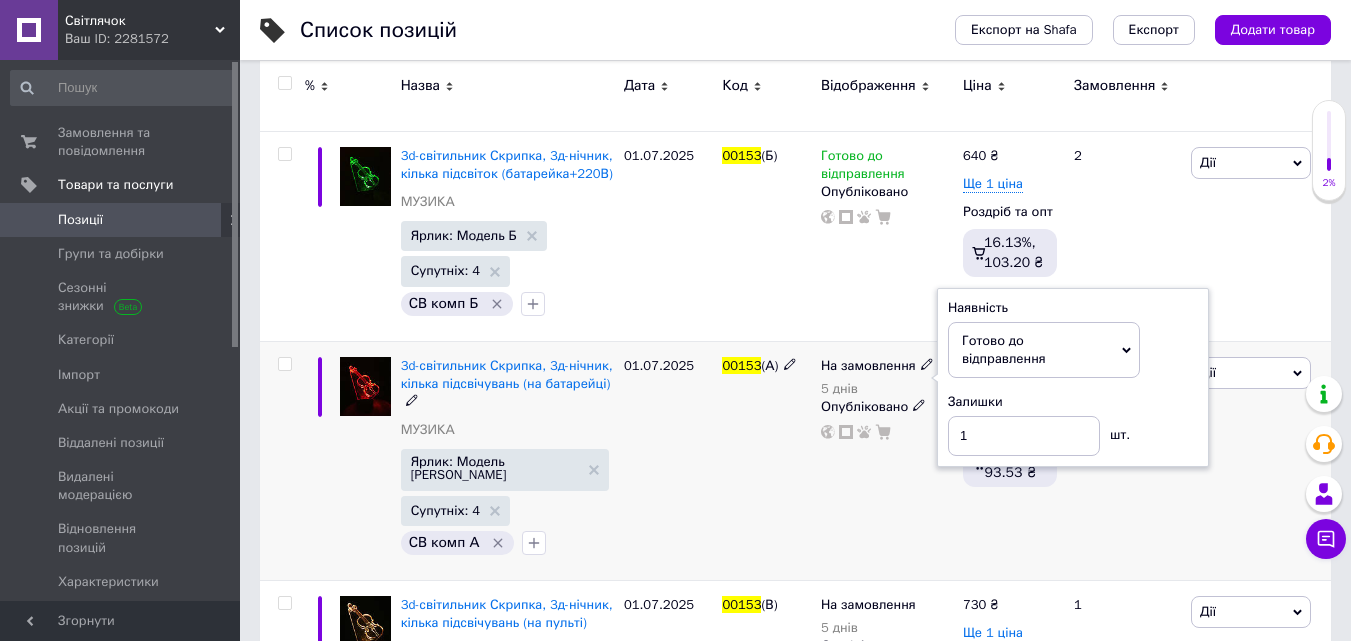 click on "На замовлення 5 днів Наявність Готово до відправлення В наявності Немає у наявності На замовлення Залишки 1 шт. Опубліковано" at bounding box center [887, 460] 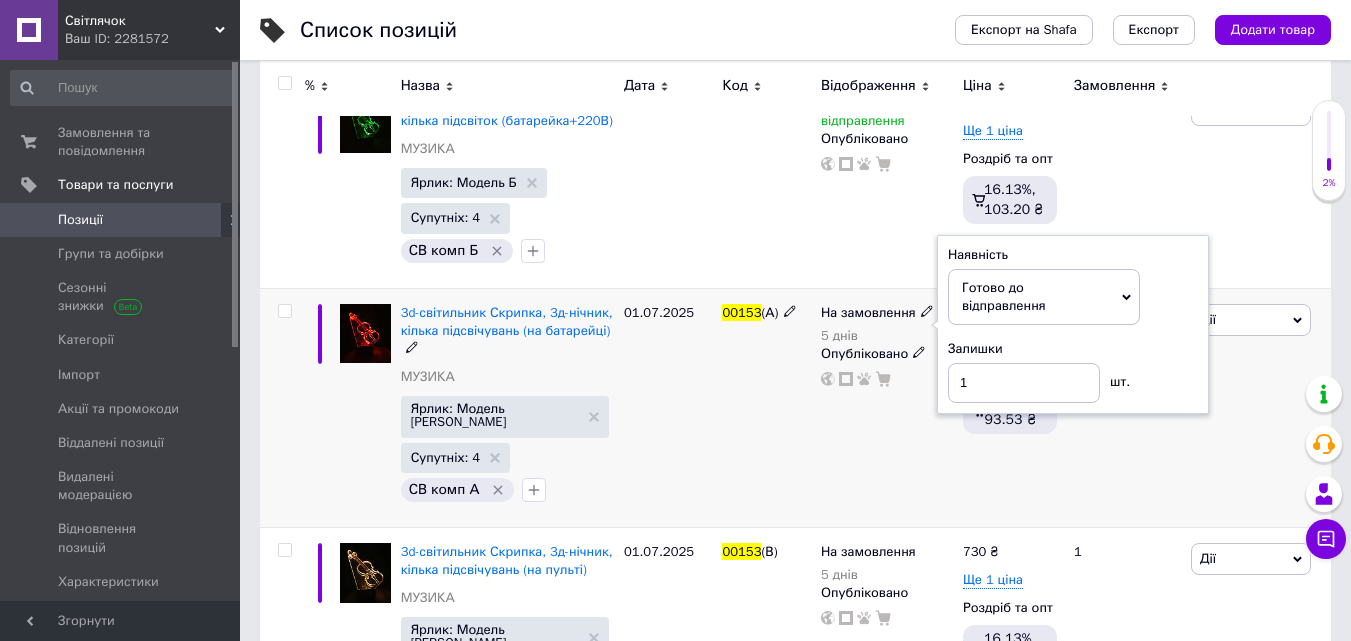 scroll, scrollTop: 439, scrollLeft: 0, axis: vertical 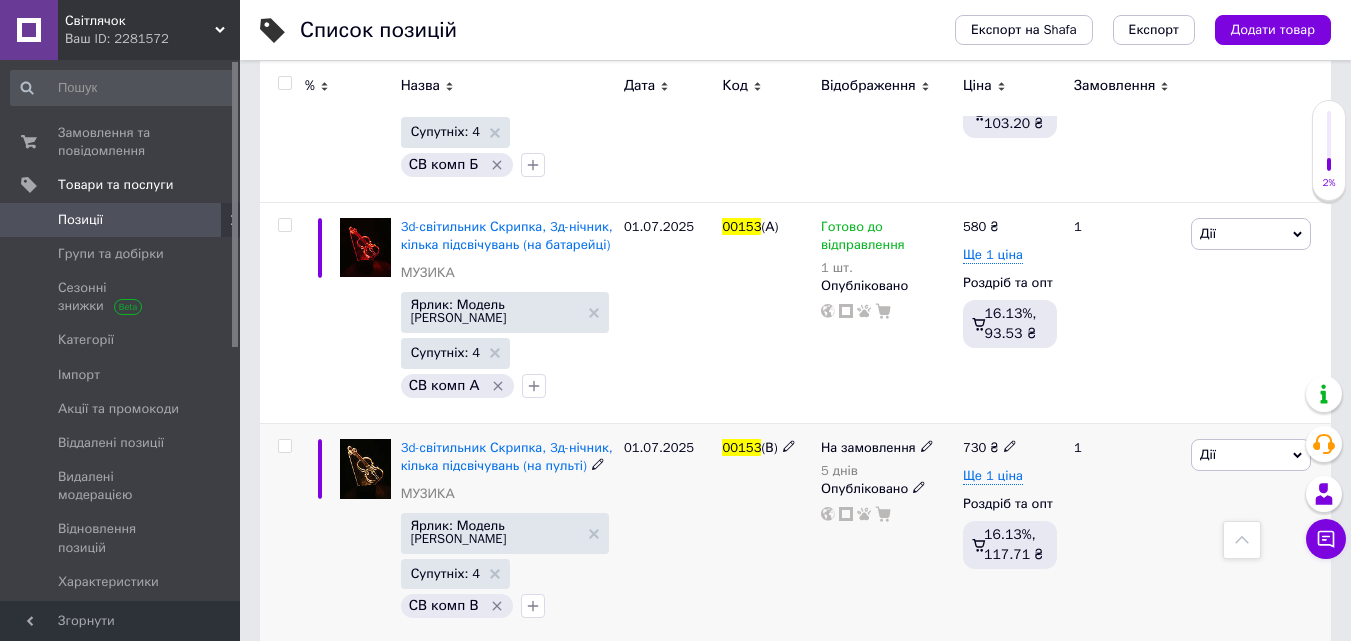 click 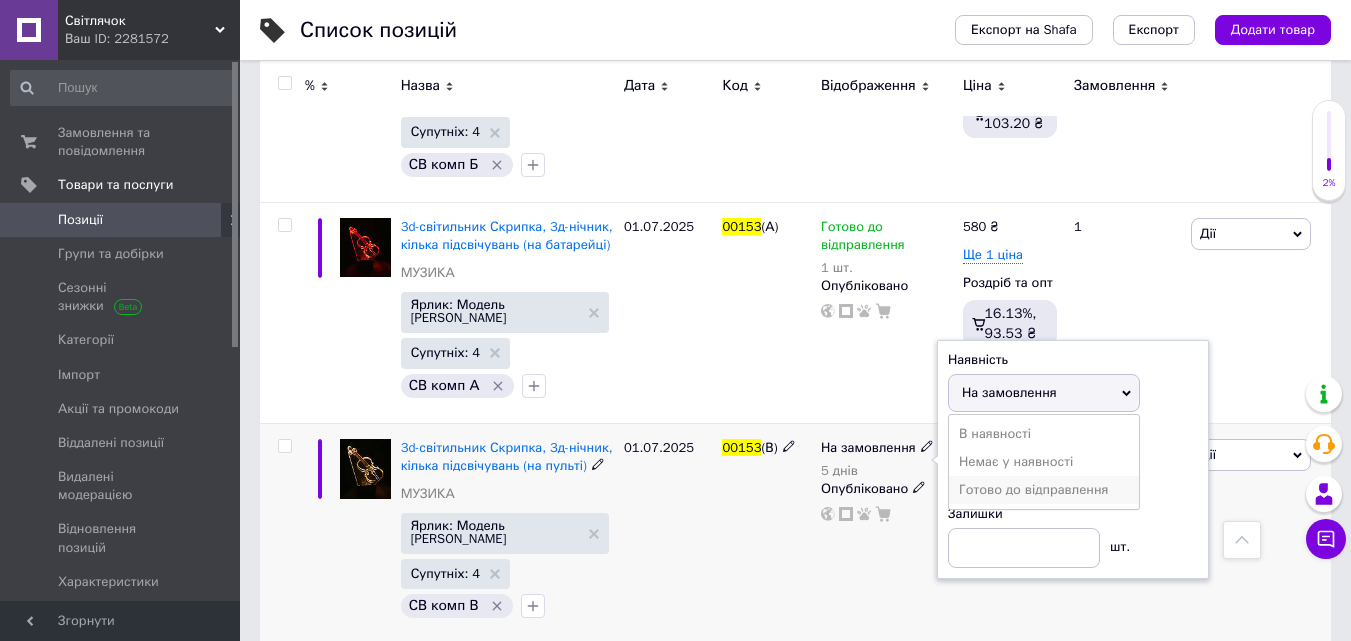 click on "Готово до відправлення" at bounding box center [1033, 489] 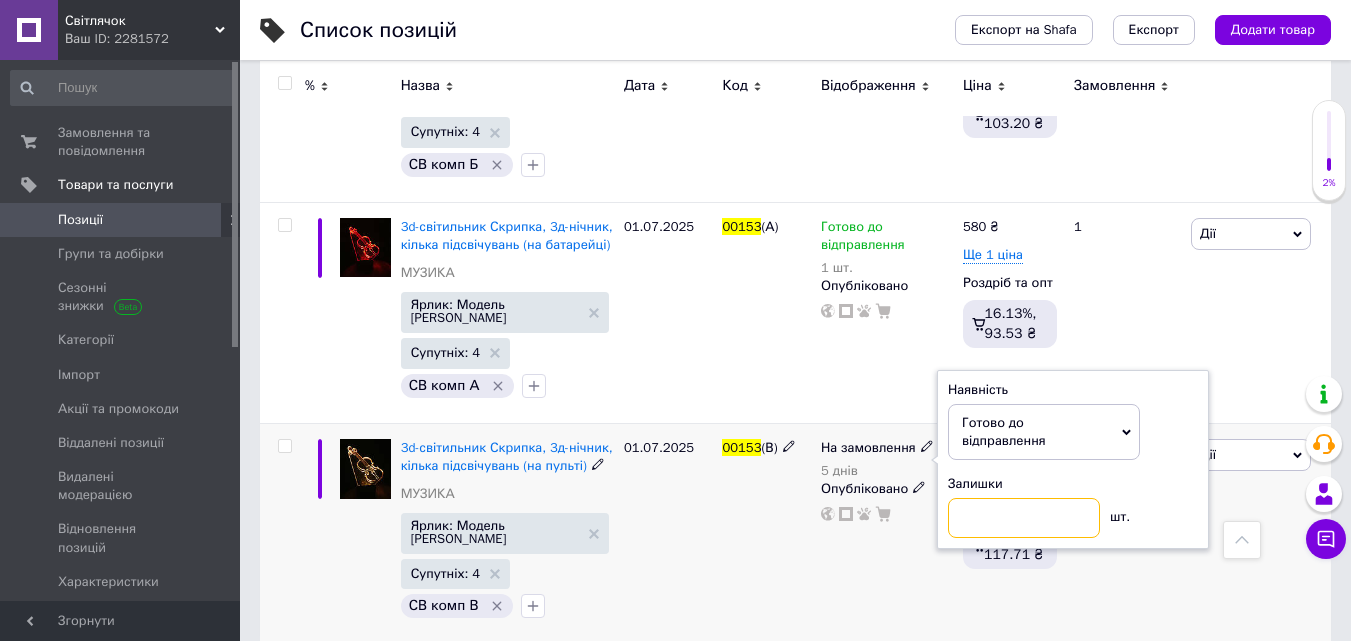 click at bounding box center (1024, 518) 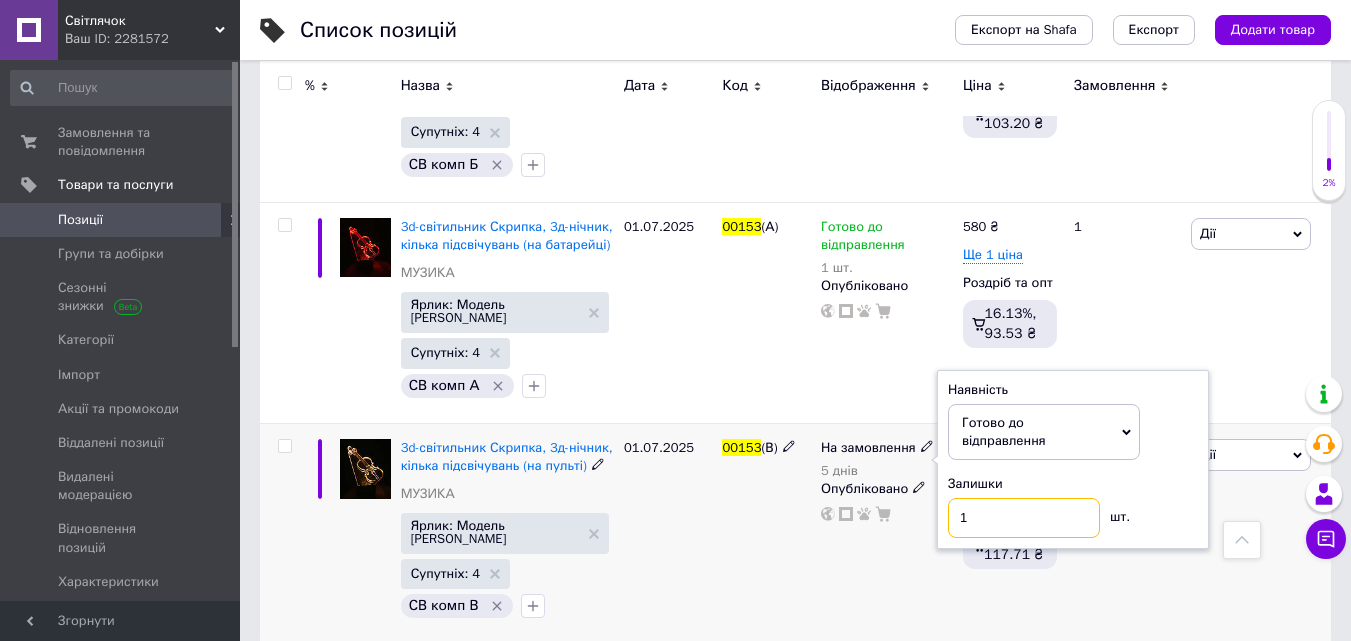 type on "1" 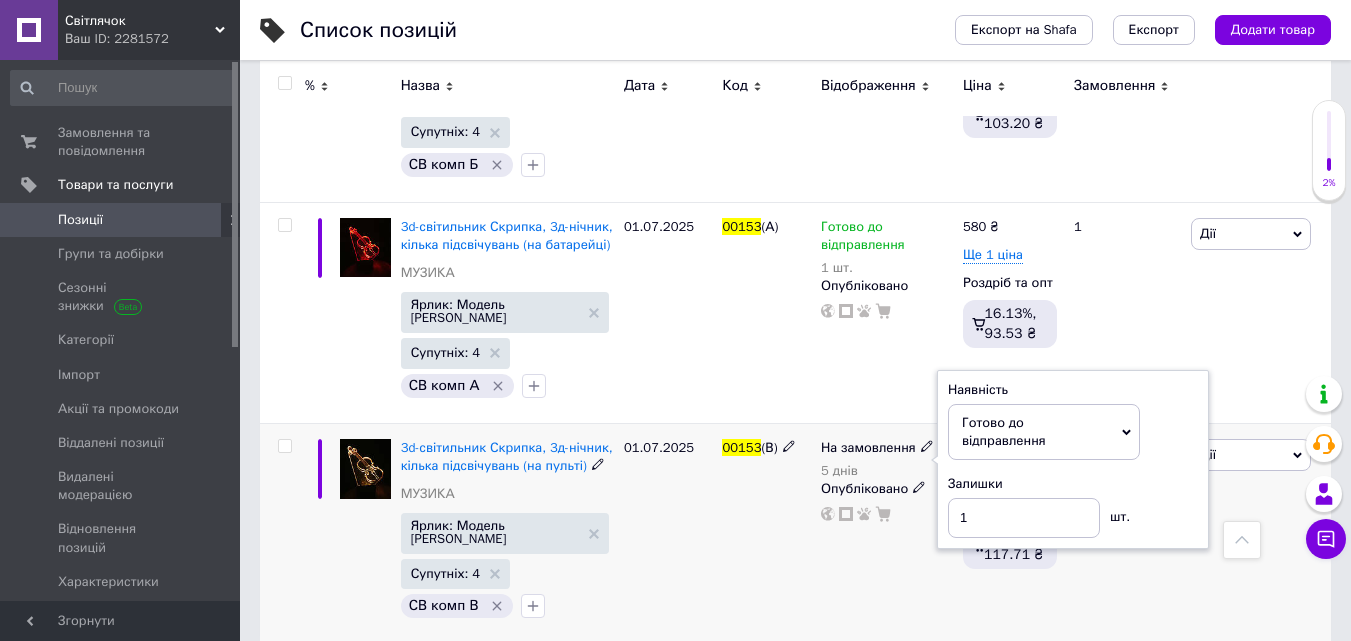 click on "На замовлення 5 днів Наявність Готово до відправлення В наявності Немає у наявності На замовлення Залишки 1 шт. Опубліковано" at bounding box center (887, 533) 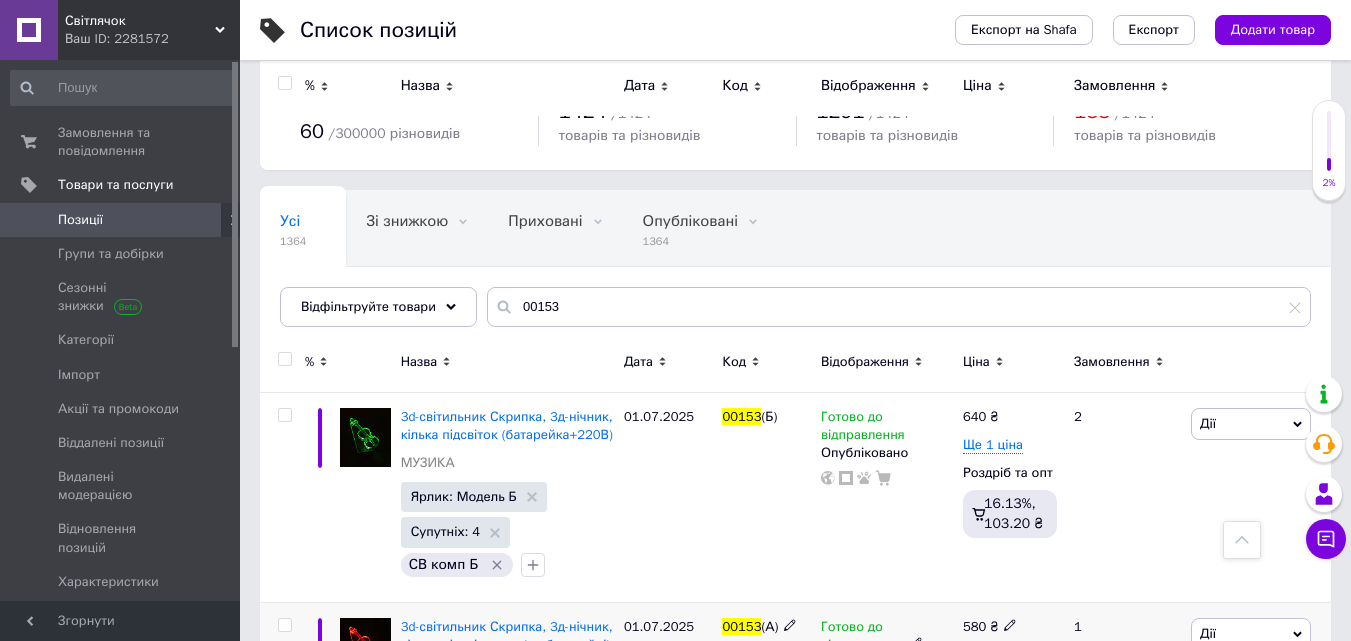 scroll, scrollTop: 0, scrollLeft: 0, axis: both 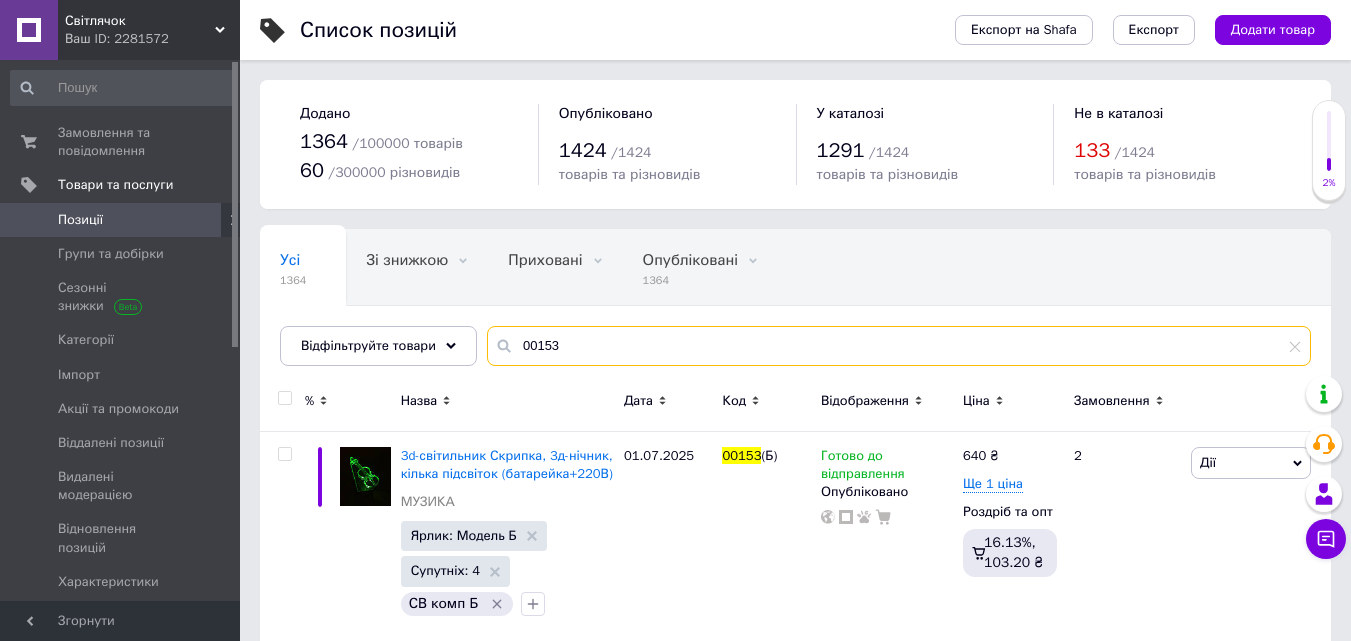 drag, startPoint x: 580, startPoint y: 344, endPoint x: 506, endPoint y: 342, distance: 74.02702 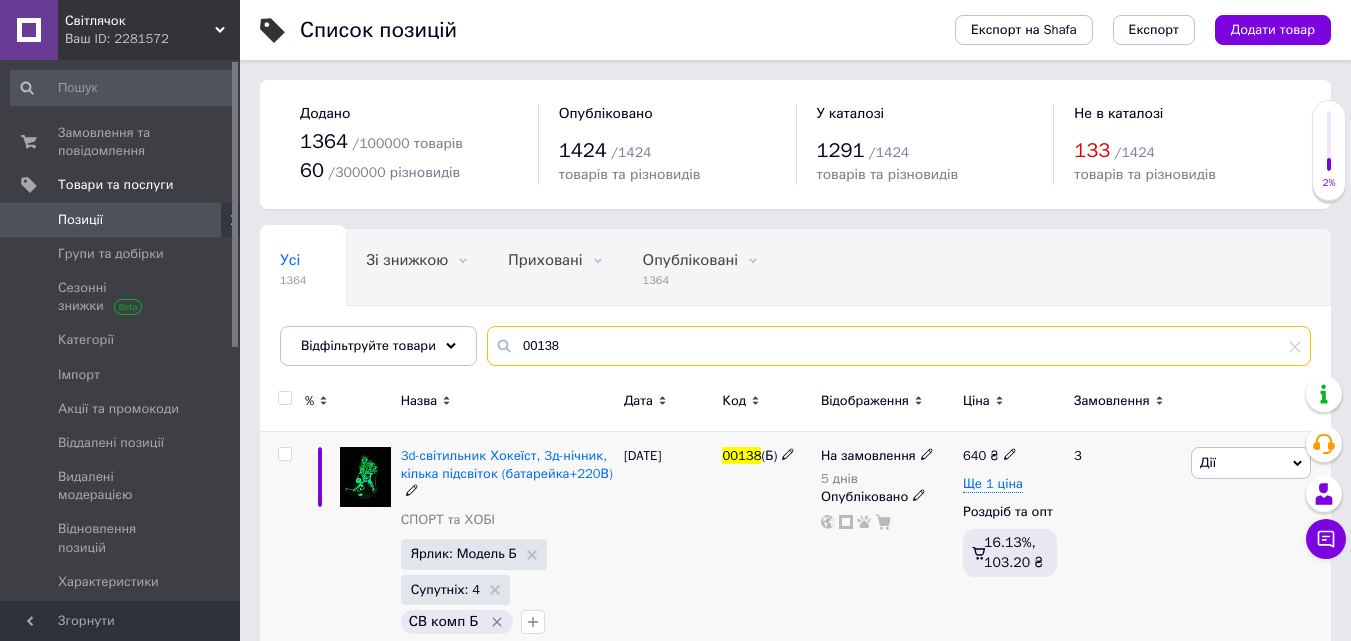 type on "00138" 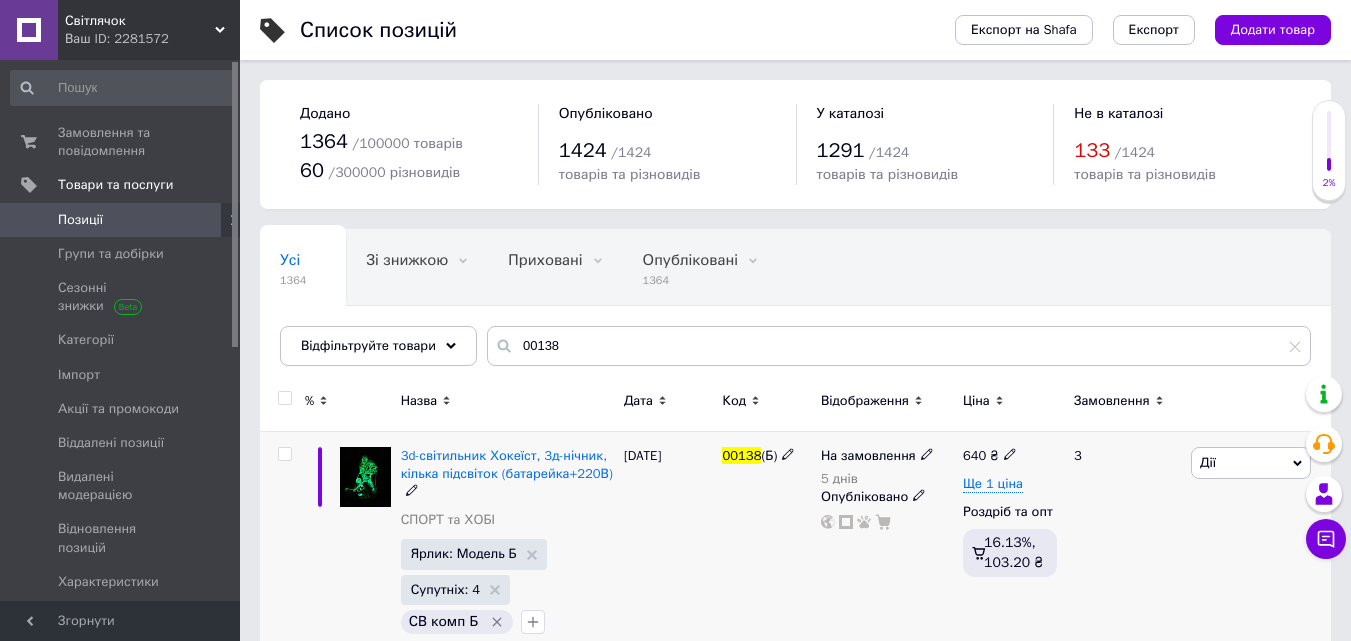 click 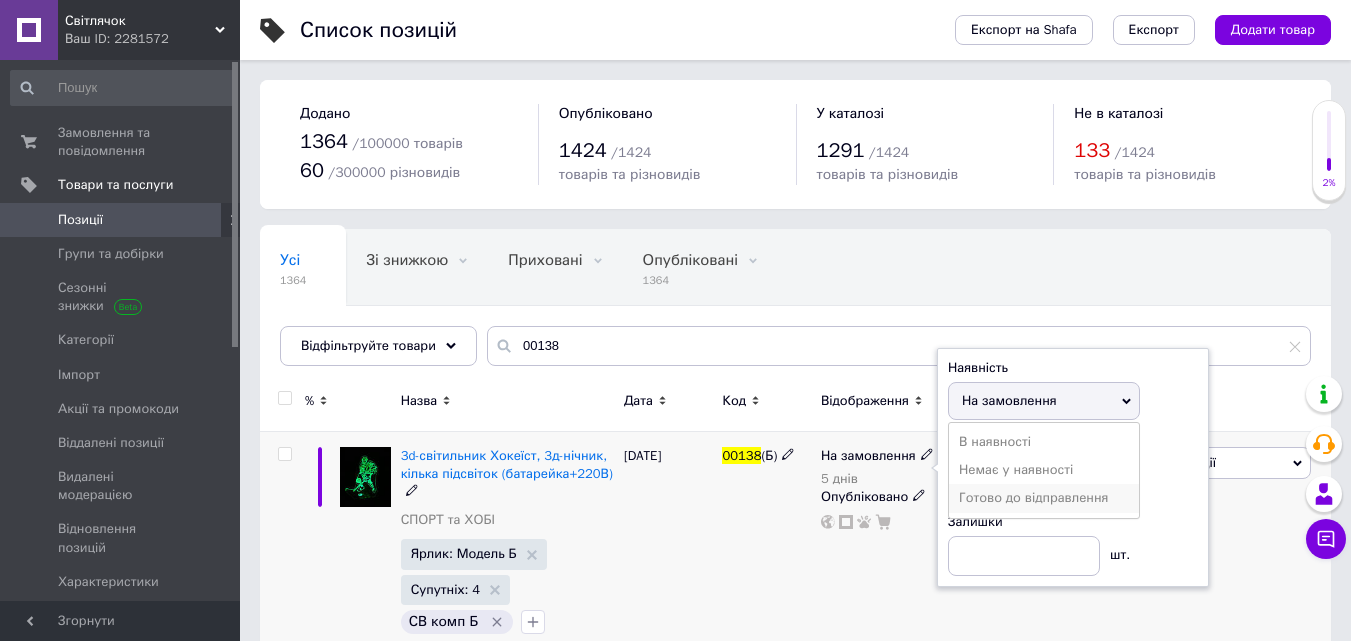 click on "Готово до відправлення" at bounding box center [1033, 497] 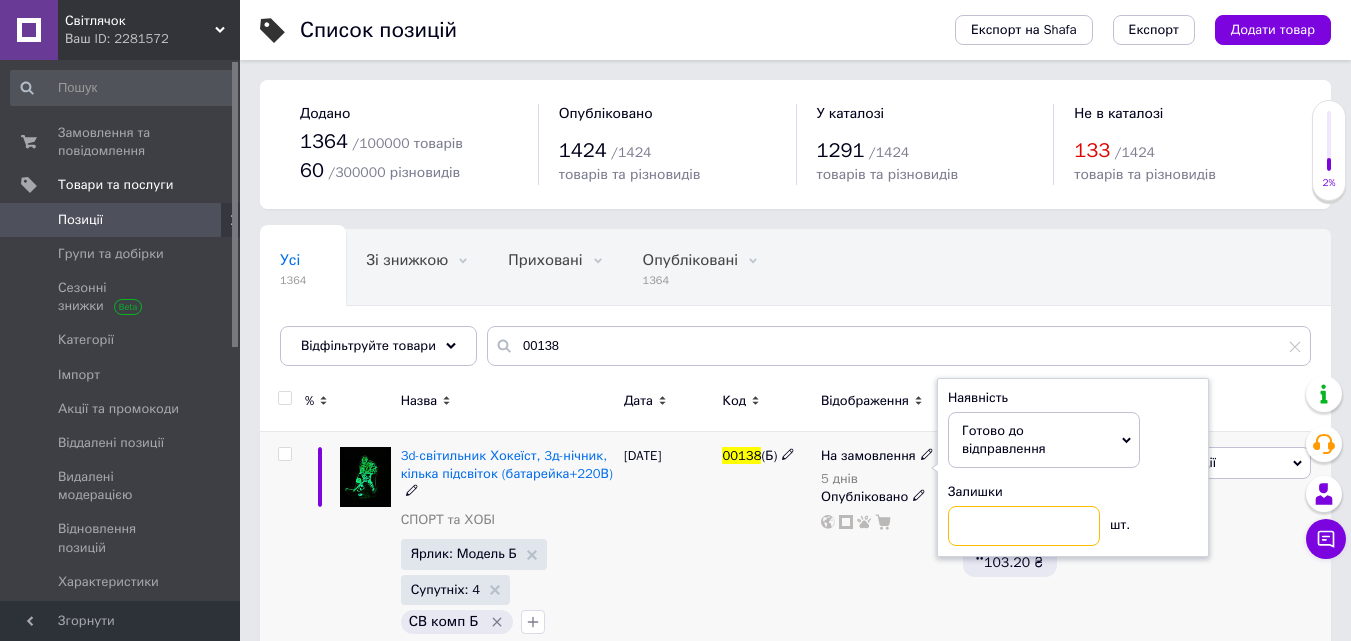 click at bounding box center (1024, 526) 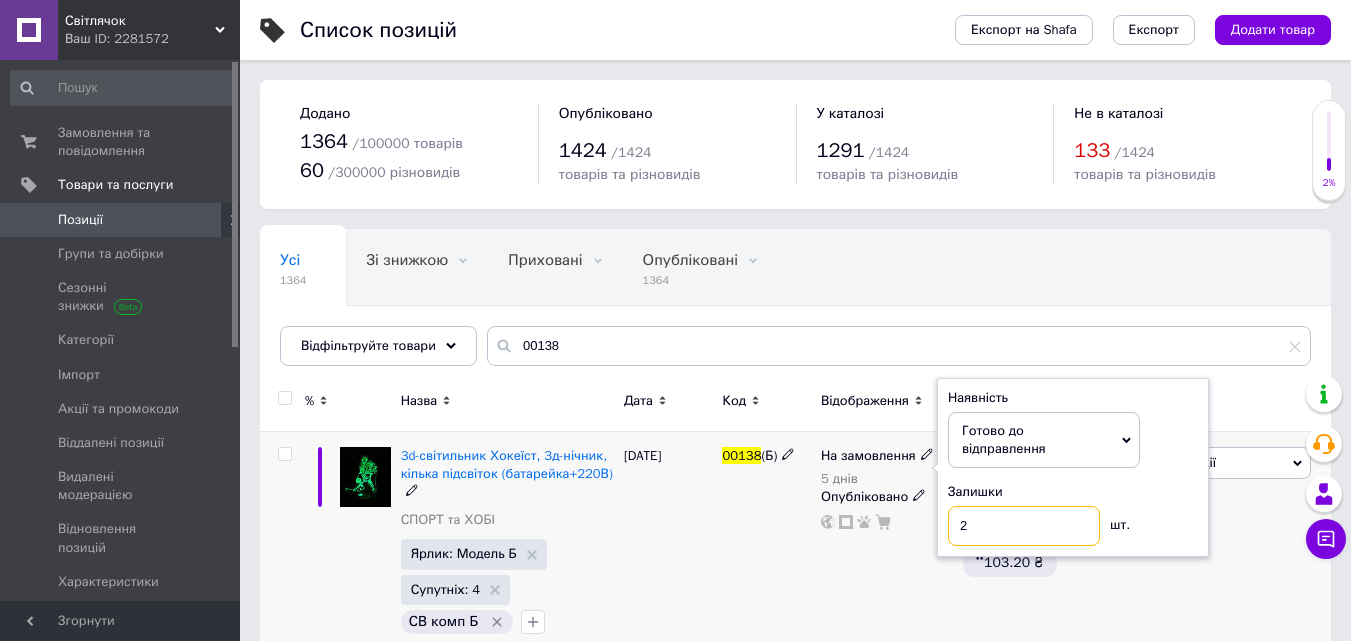 type on "2" 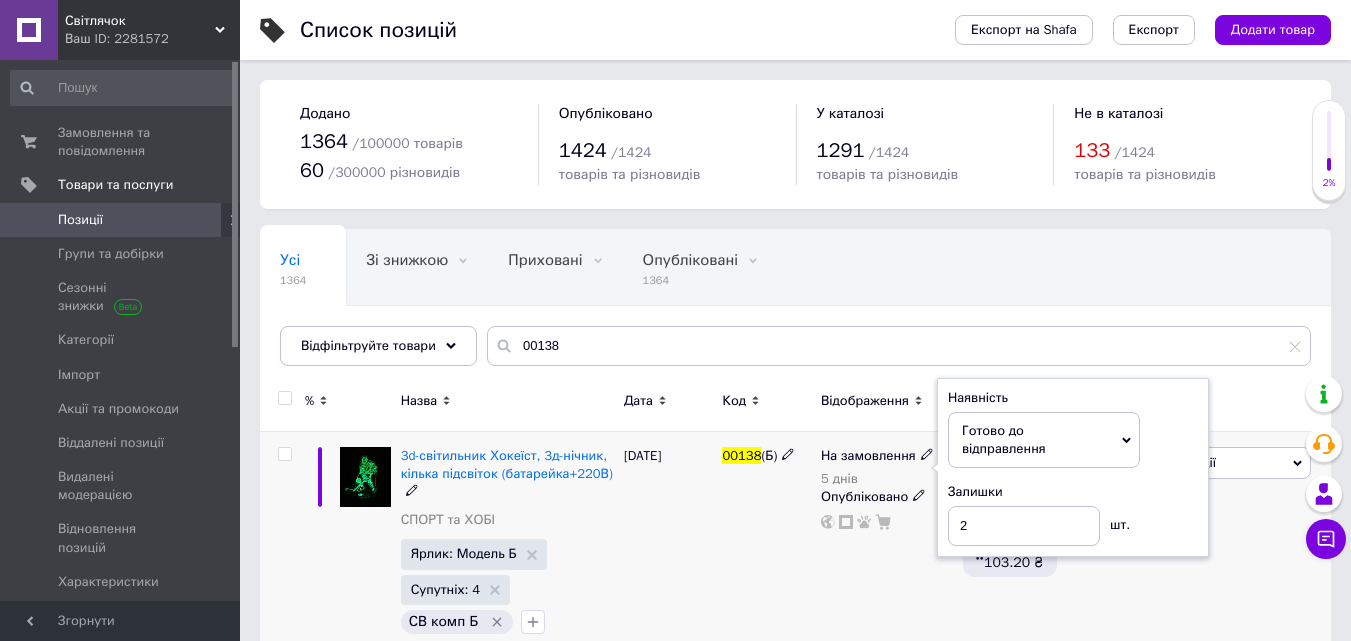 click on "На замовлення 5 днів Наявність Готово до відправлення В наявності Немає у наявності На замовлення Залишки 2 шт. Опубліковано" at bounding box center [887, 545] 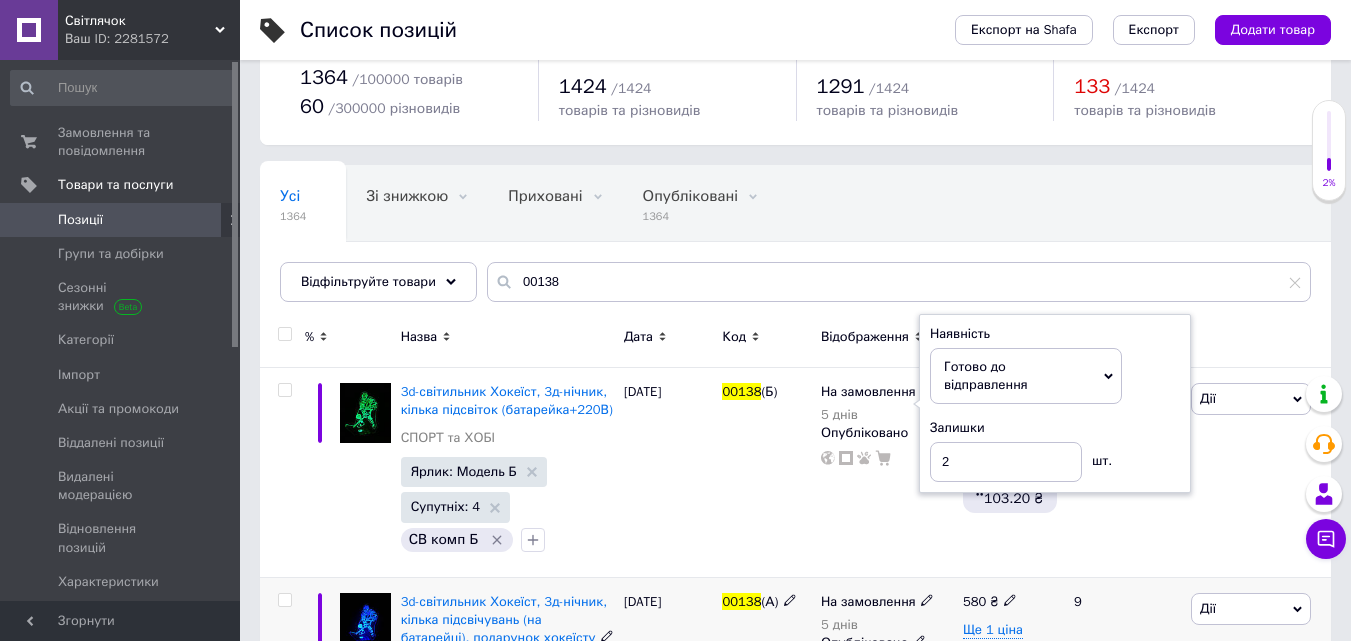 scroll, scrollTop: 200, scrollLeft: 0, axis: vertical 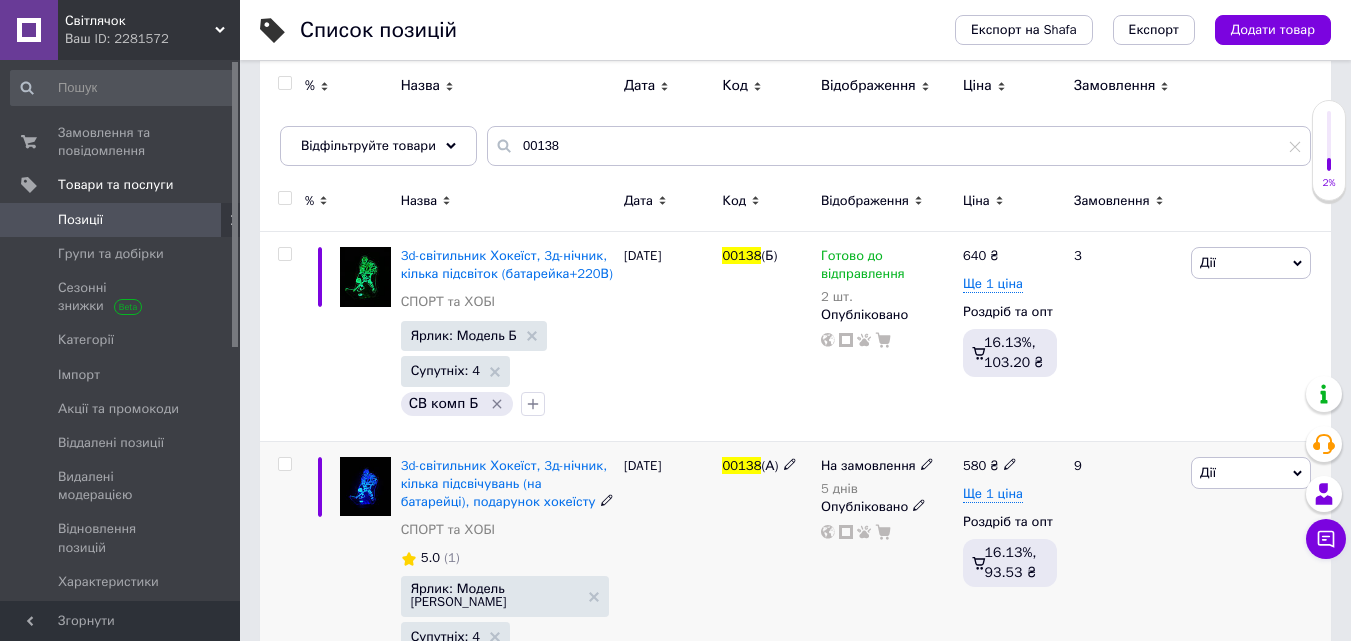 click 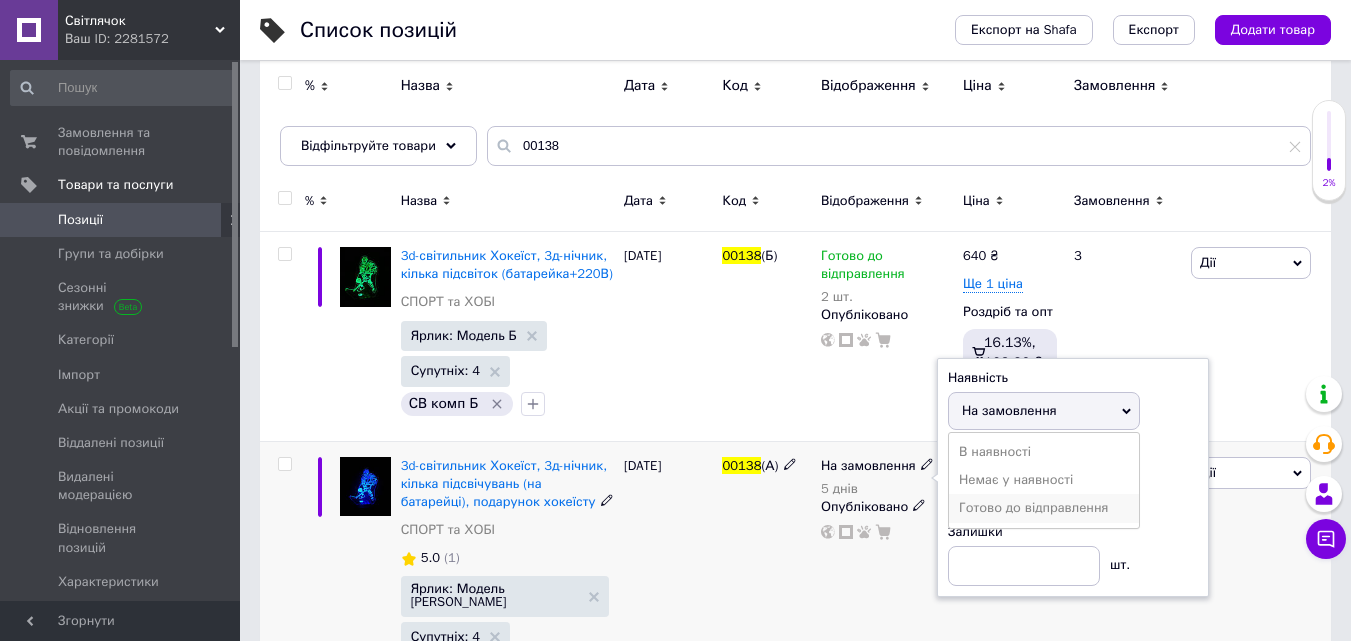 click on "Готово до відправлення" at bounding box center (1033, 507) 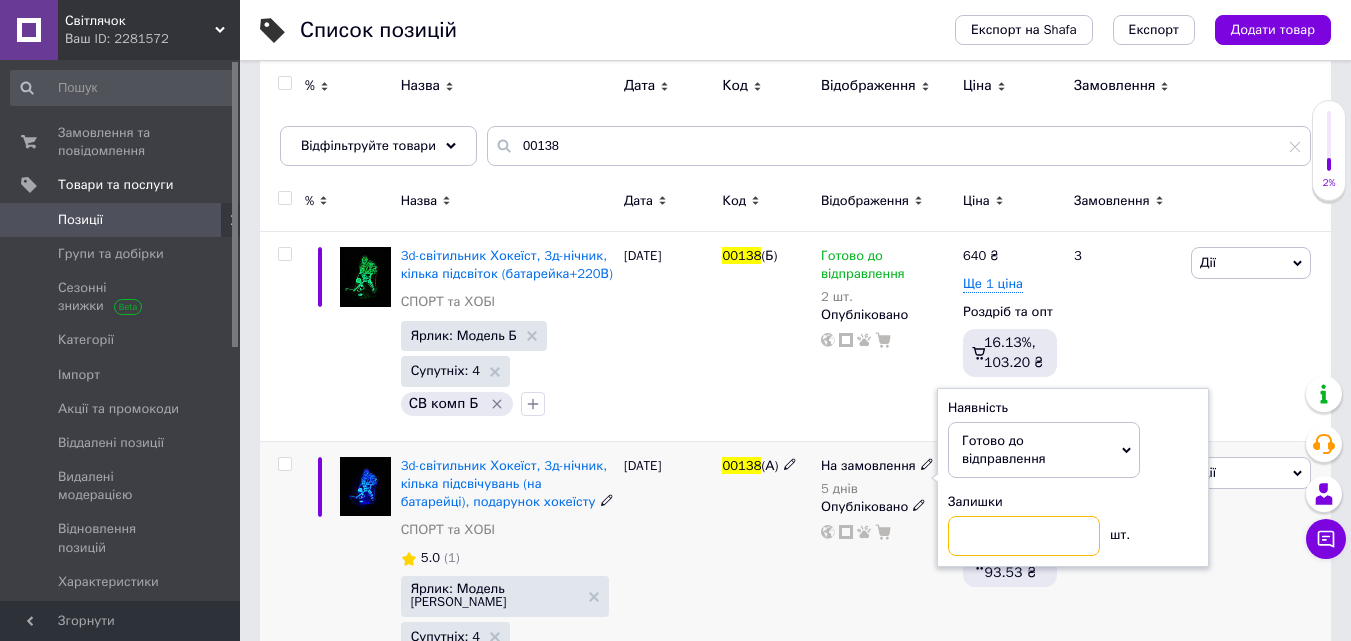 click at bounding box center (1024, 536) 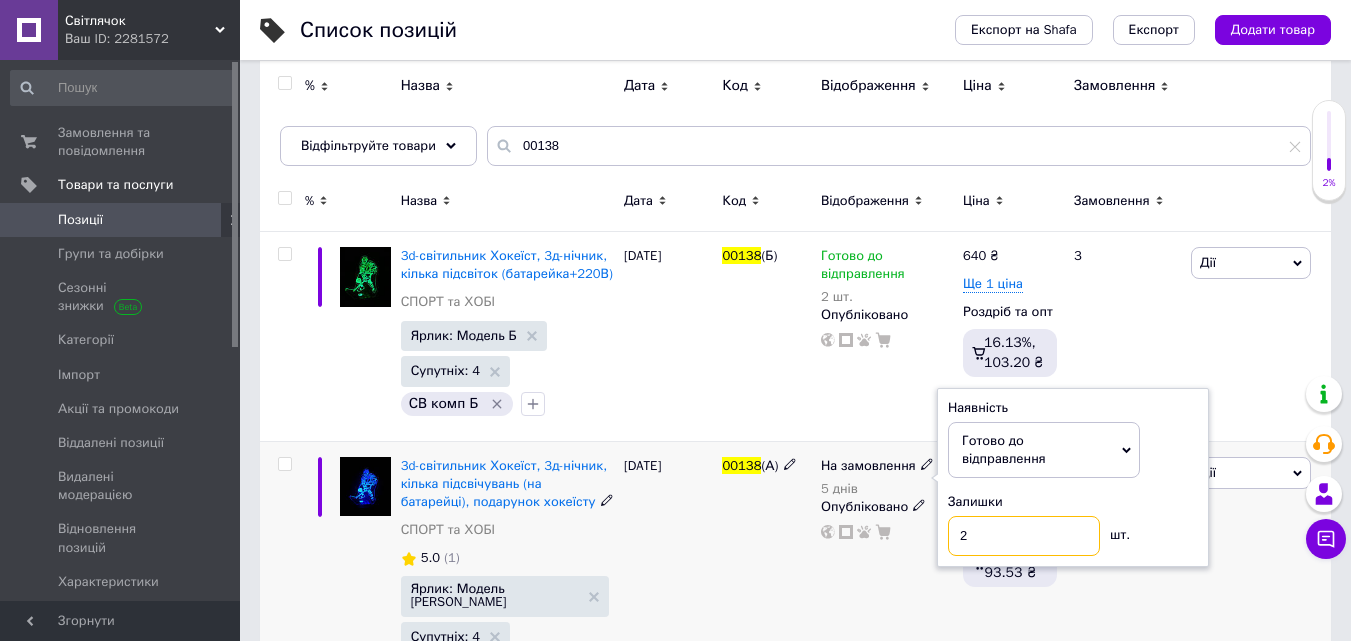 type on "2" 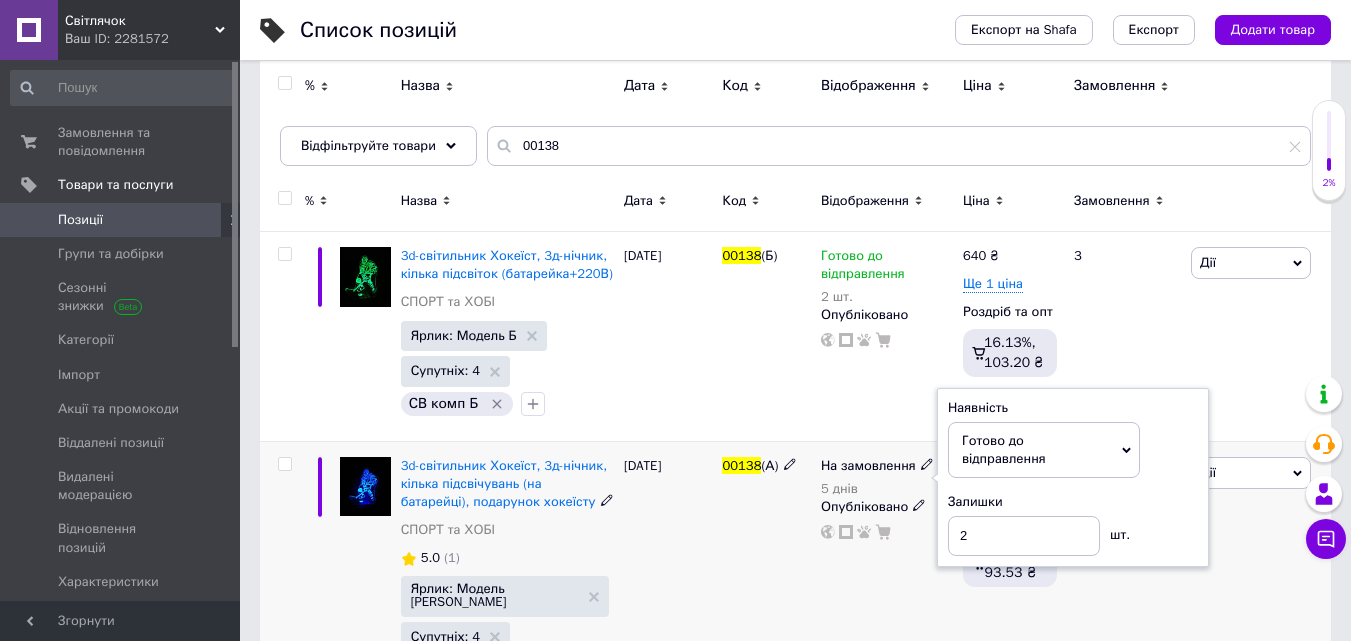 click on "На замовлення 5 днів Наявність Готово до відправлення В наявності Немає у наявності На замовлення Залишки 2 шт. Опубліковано" at bounding box center [887, 574] 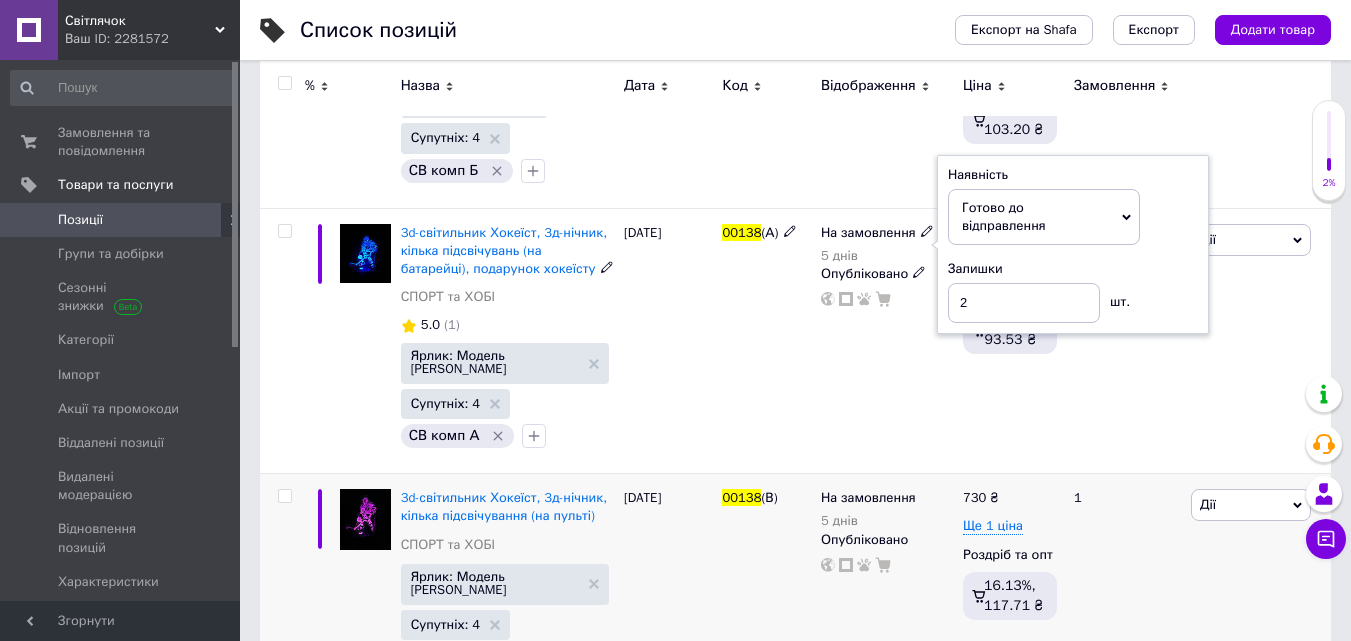 scroll, scrollTop: 484, scrollLeft: 0, axis: vertical 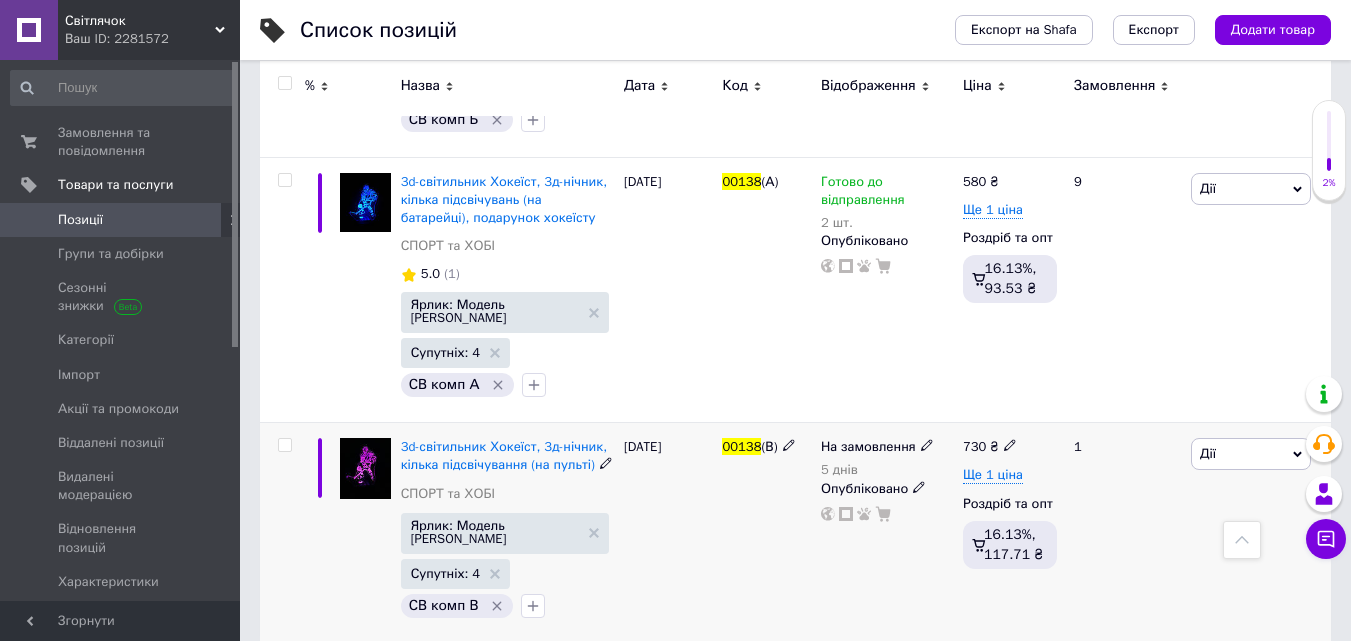click 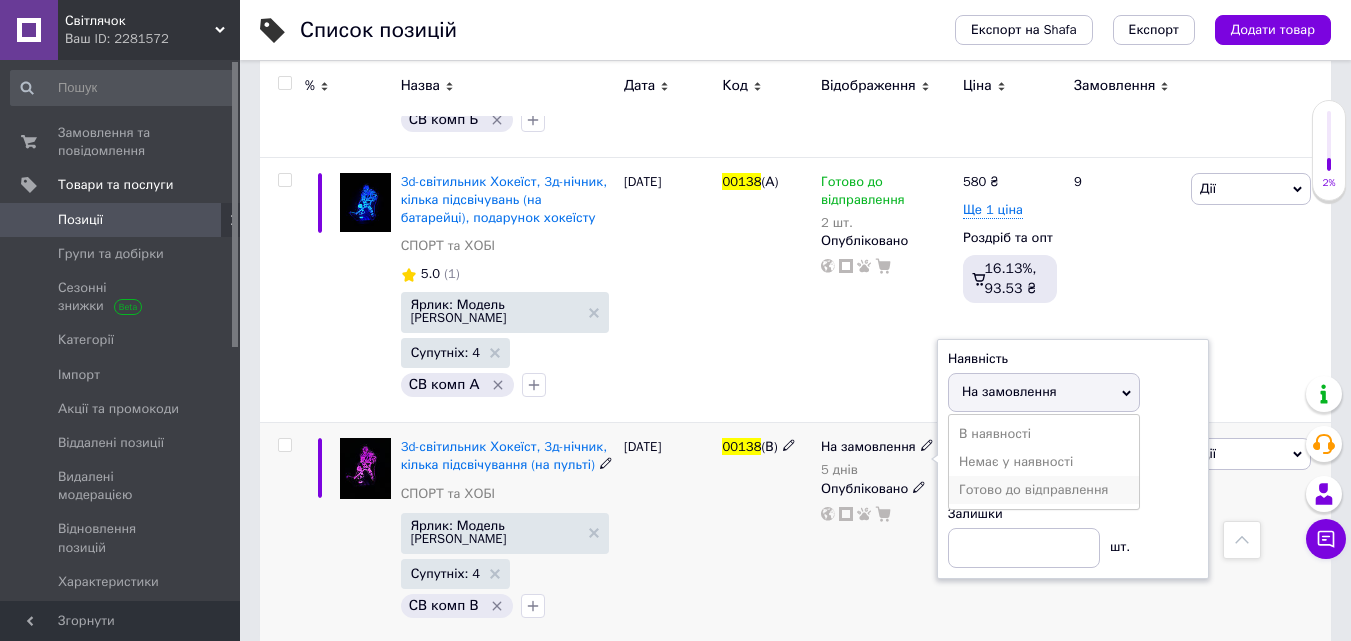 click on "Готово до відправлення" at bounding box center (1033, 489) 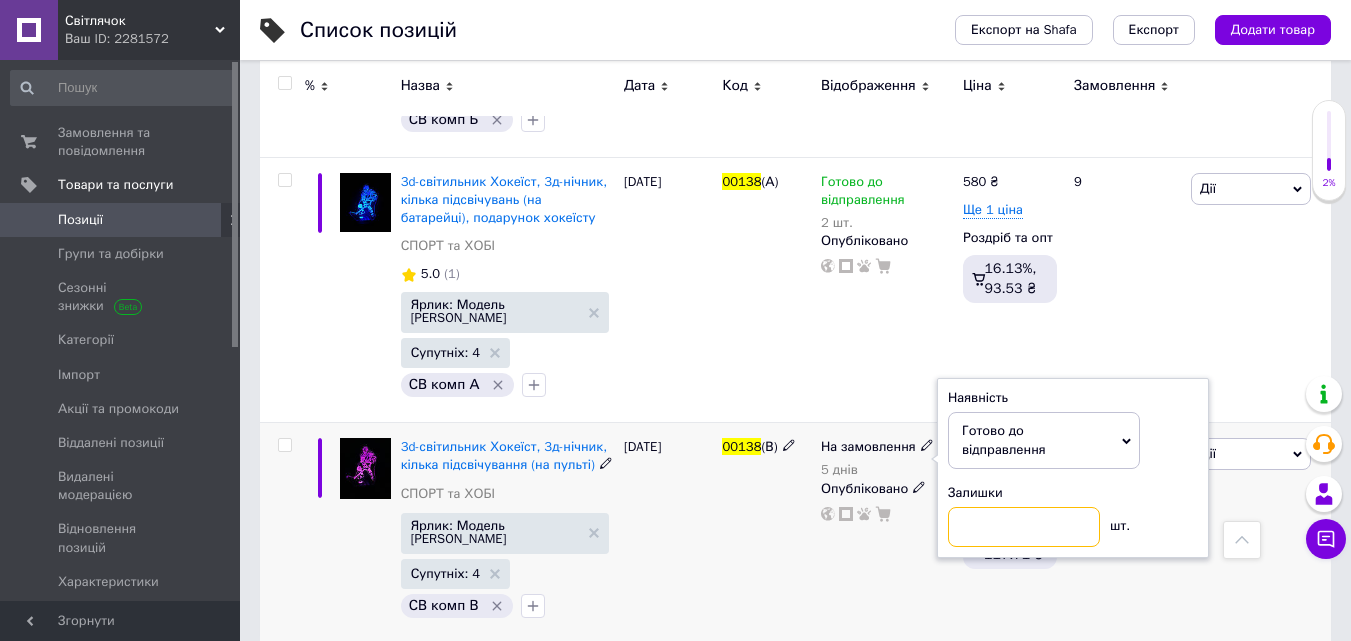 click at bounding box center [1024, 527] 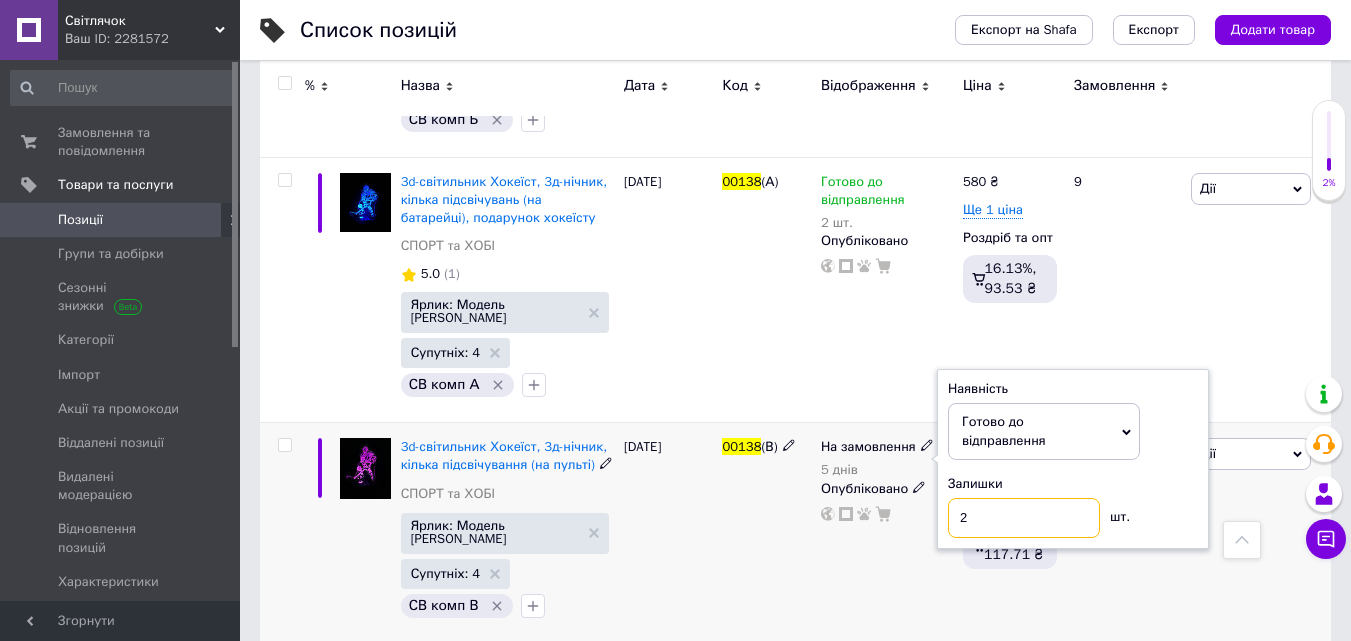 type on "2" 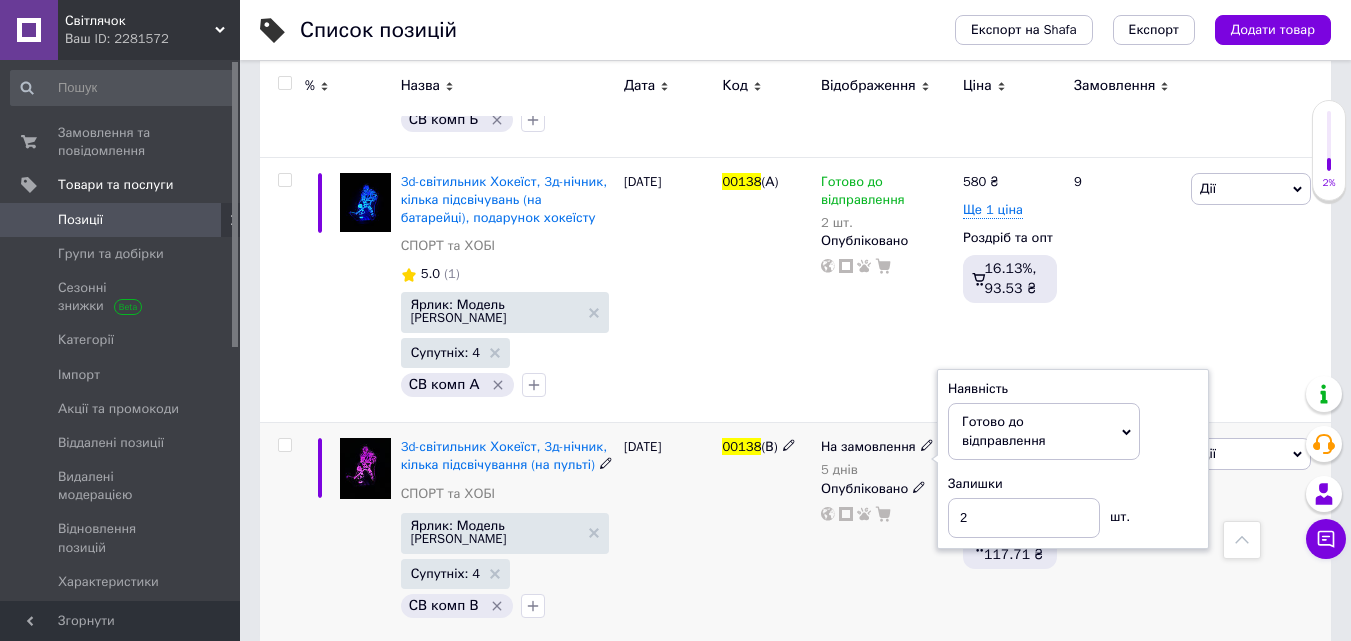 click on "На замовлення 5 днів Наявність Готово до відправлення В наявності Немає у наявності На замовлення Залишки 2 шт. Опубліковано" at bounding box center [887, 533] 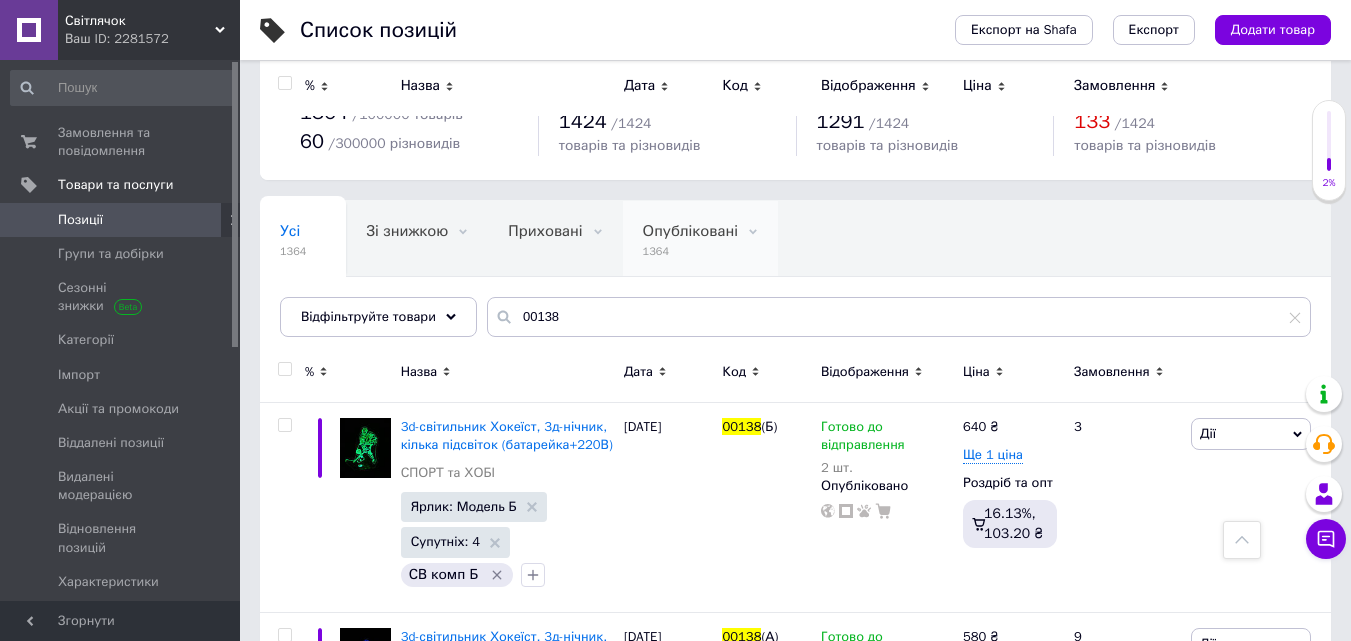 scroll, scrollTop: 0, scrollLeft: 0, axis: both 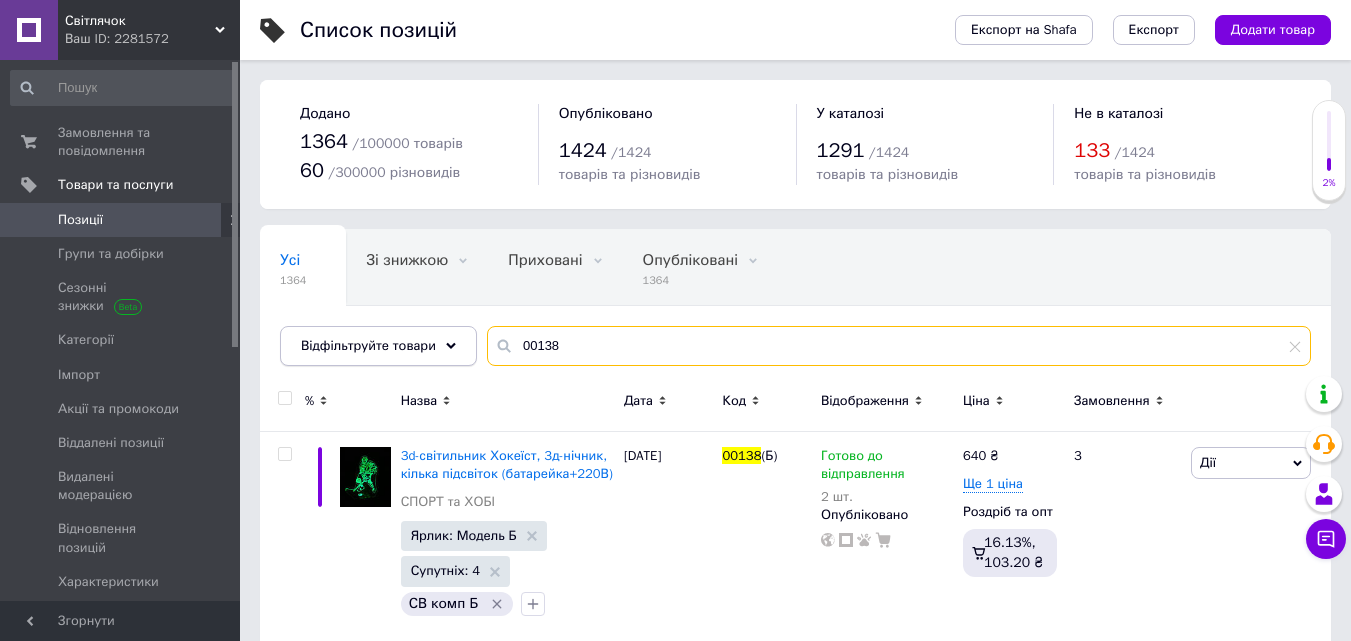 drag, startPoint x: 606, startPoint y: 341, endPoint x: 445, endPoint y: 355, distance: 161.60754 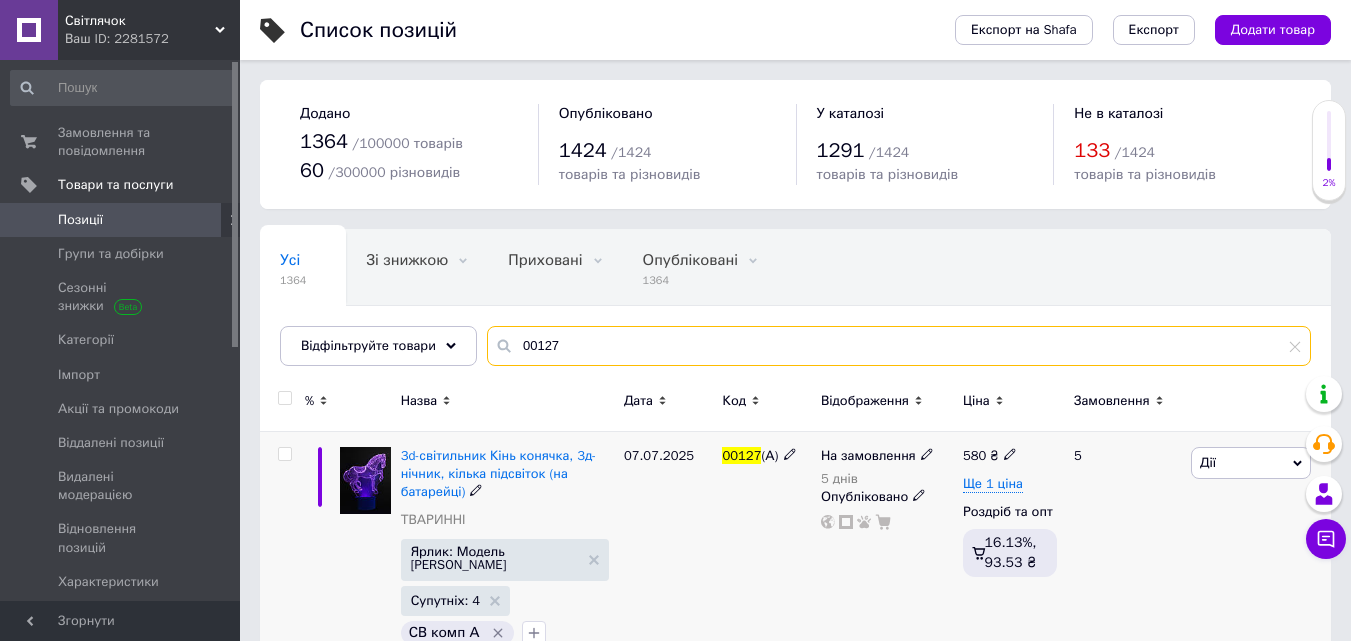 type on "00127" 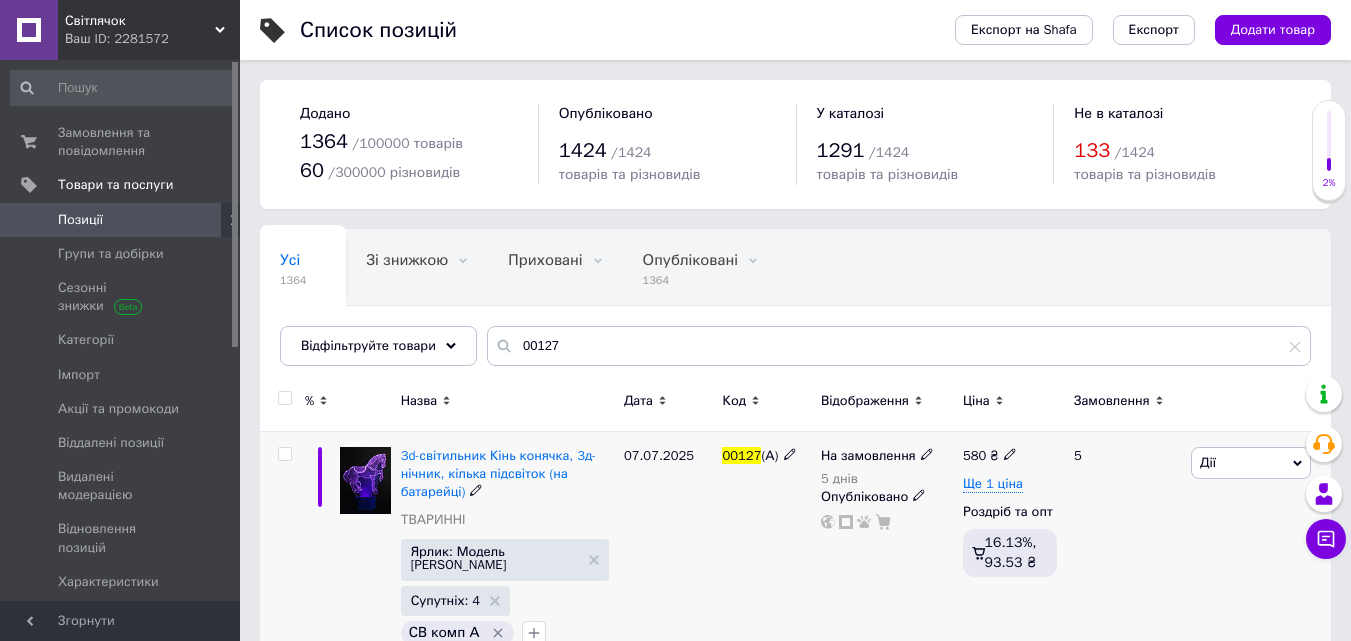 click 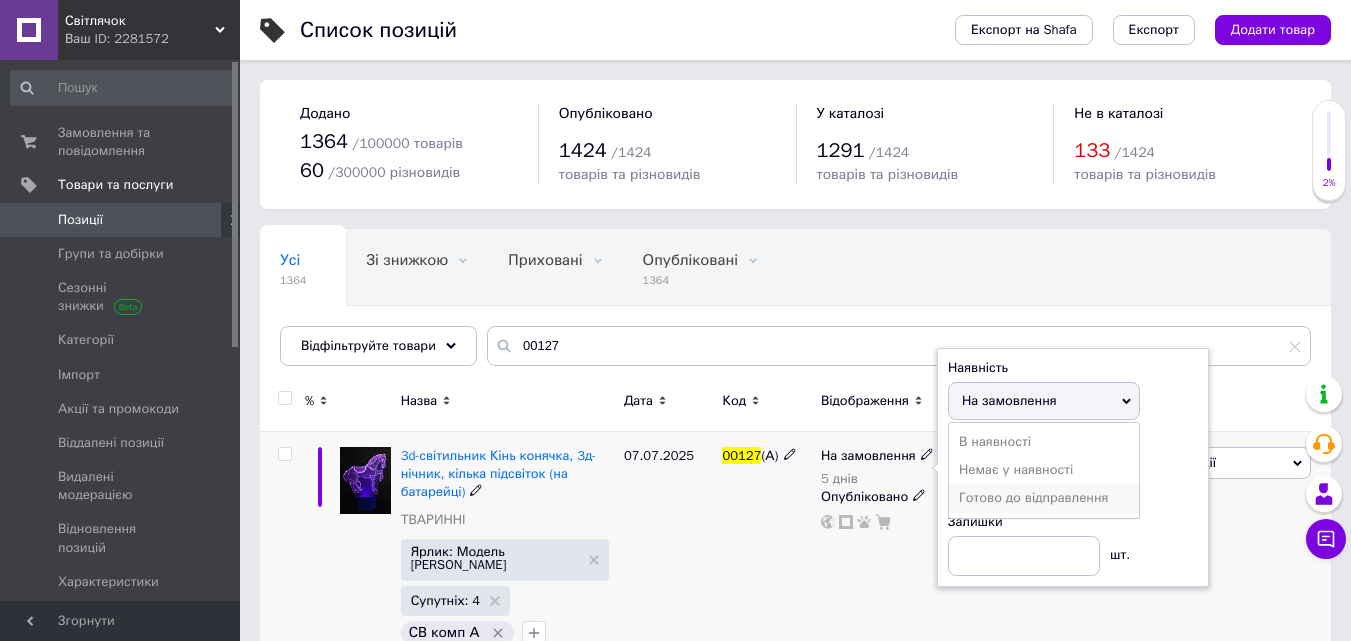 click on "Готово до відправлення" at bounding box center [1033, 497] 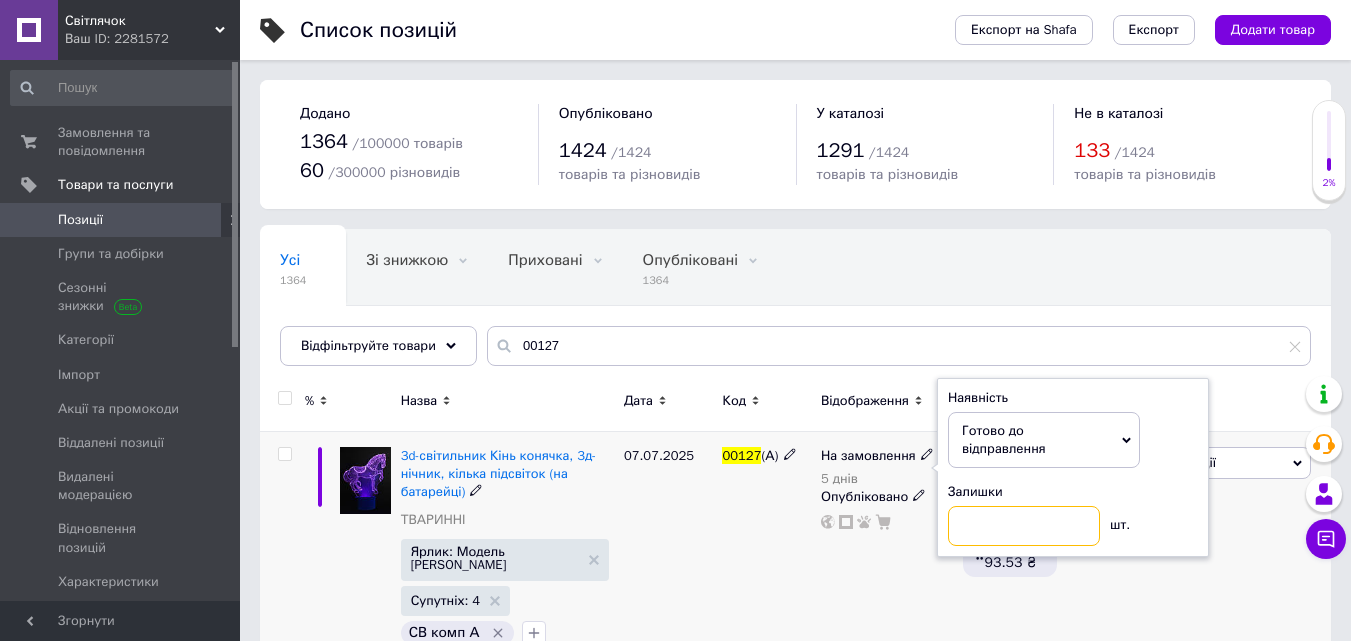 click at bounding box center [1024, 526] 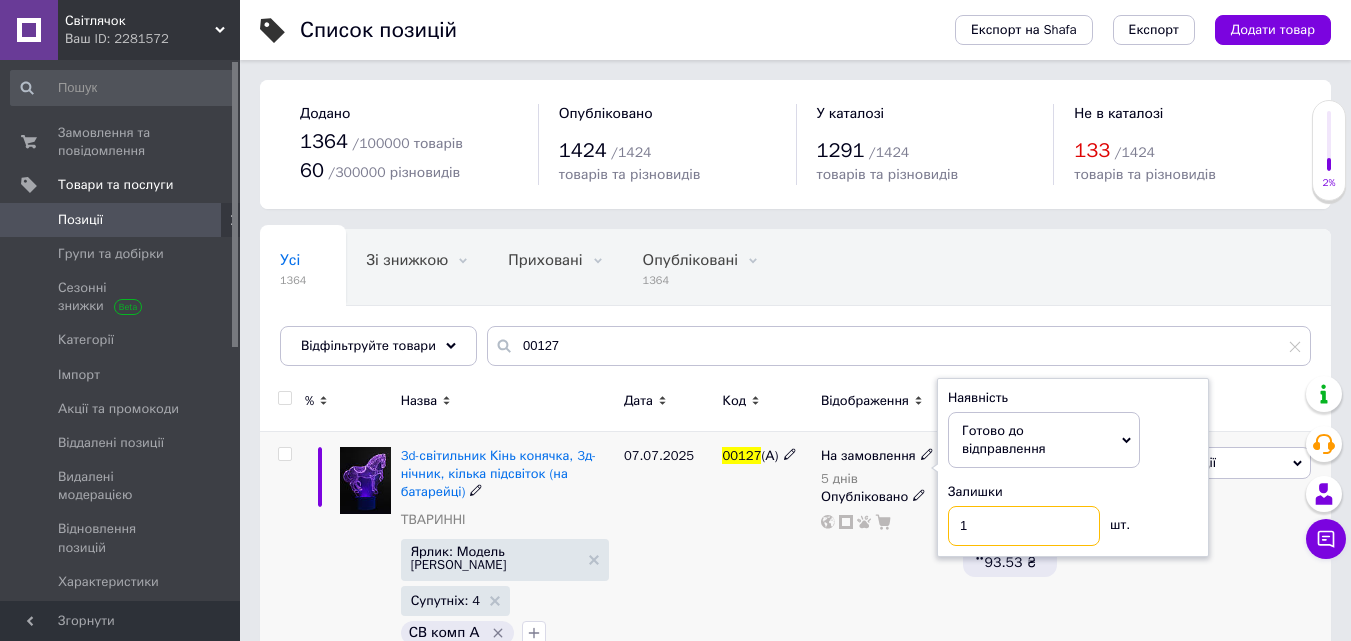 type on "1" 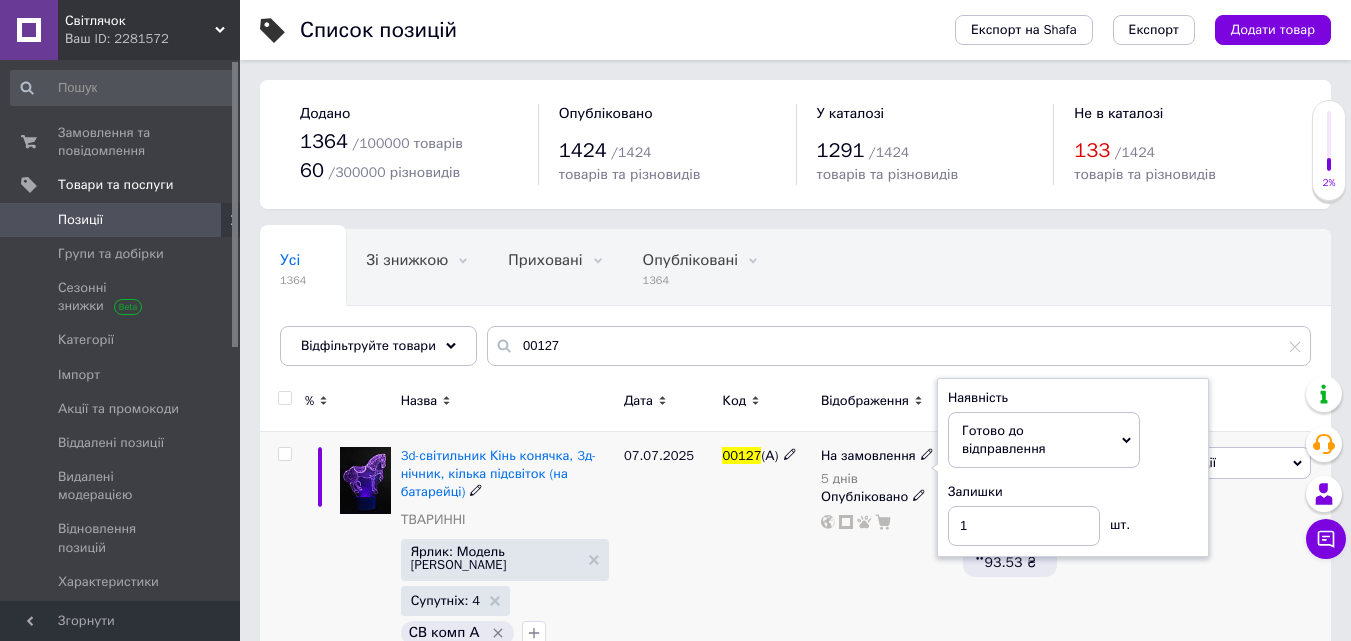 click on "00127  (А)" at bounding box center (766, 550) 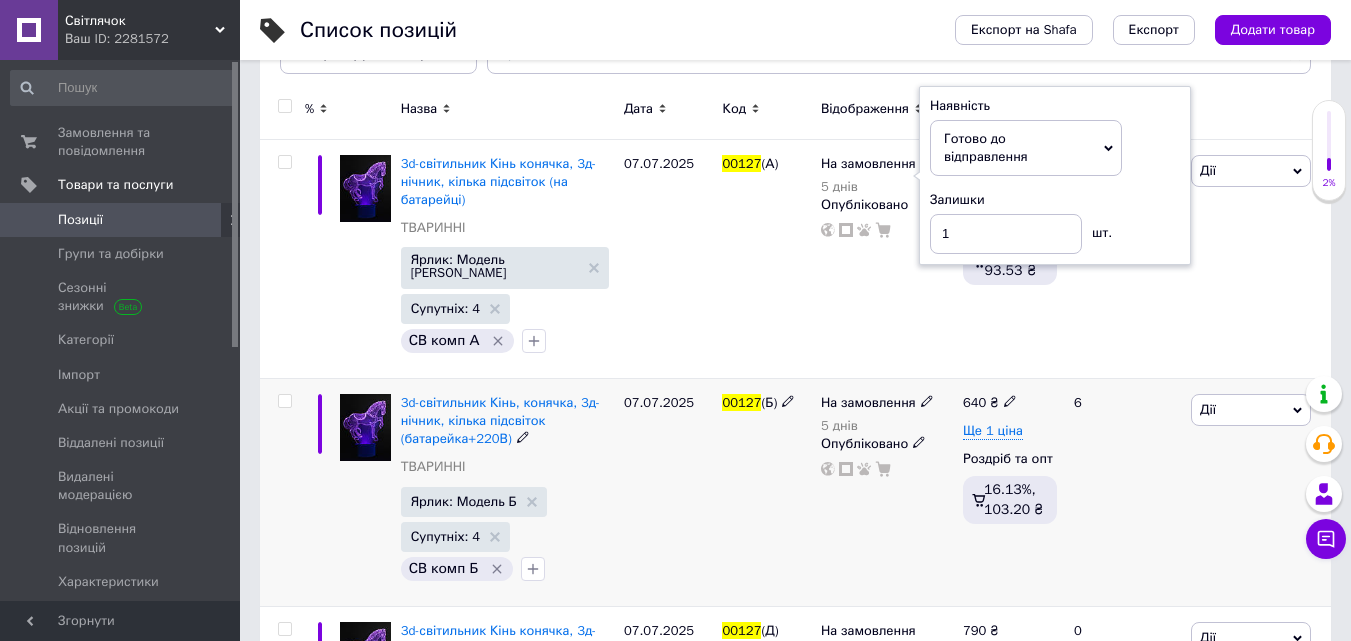 scroll, scrollTop: 300, scrollLeft: 0, axis: vertical 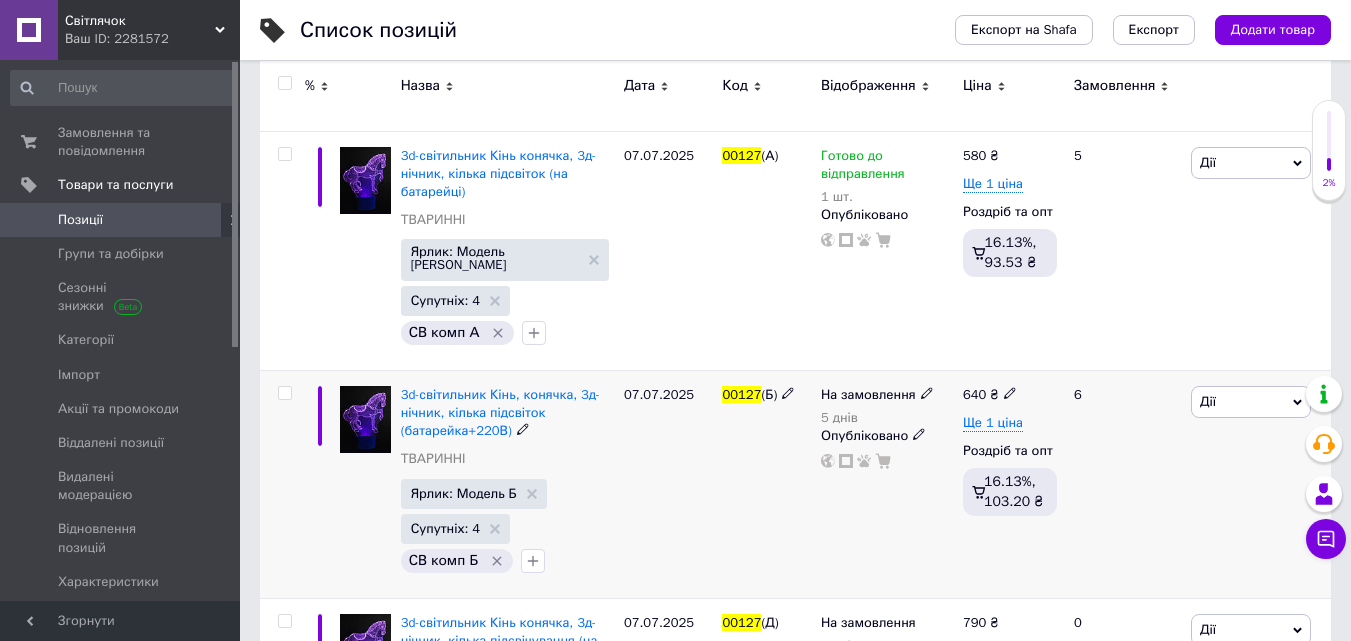 click 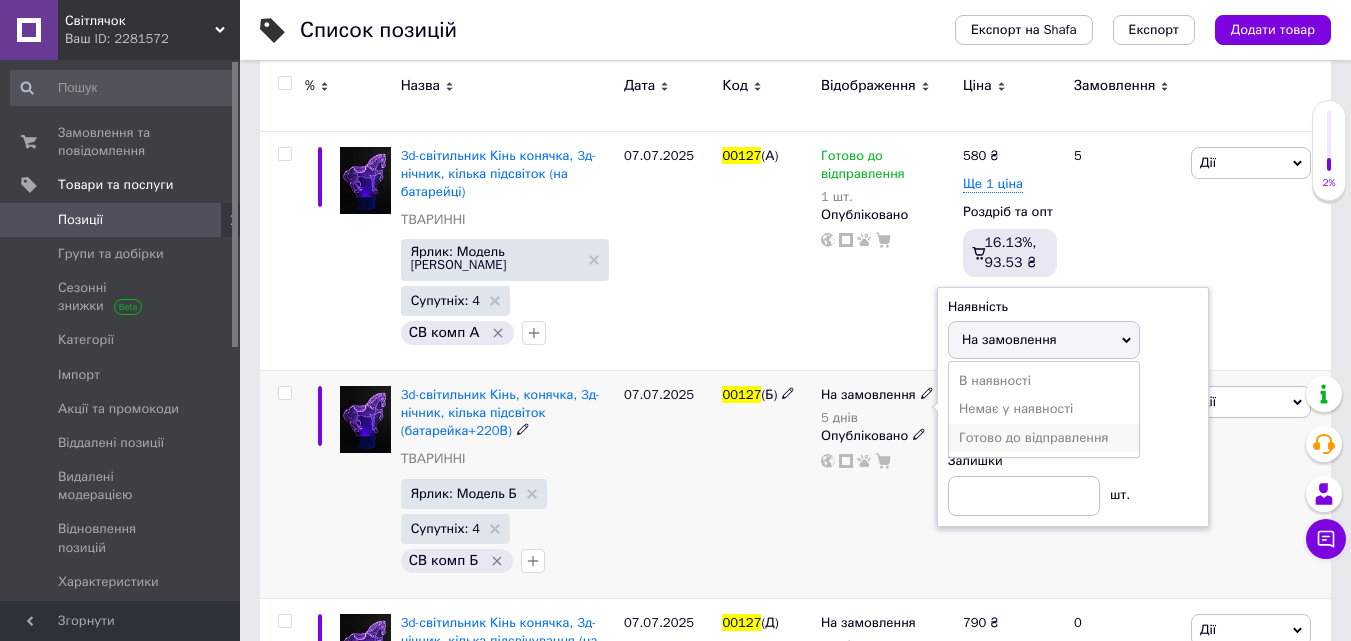 click on "Готово до відправлення" at bounding box center (1033, 437) 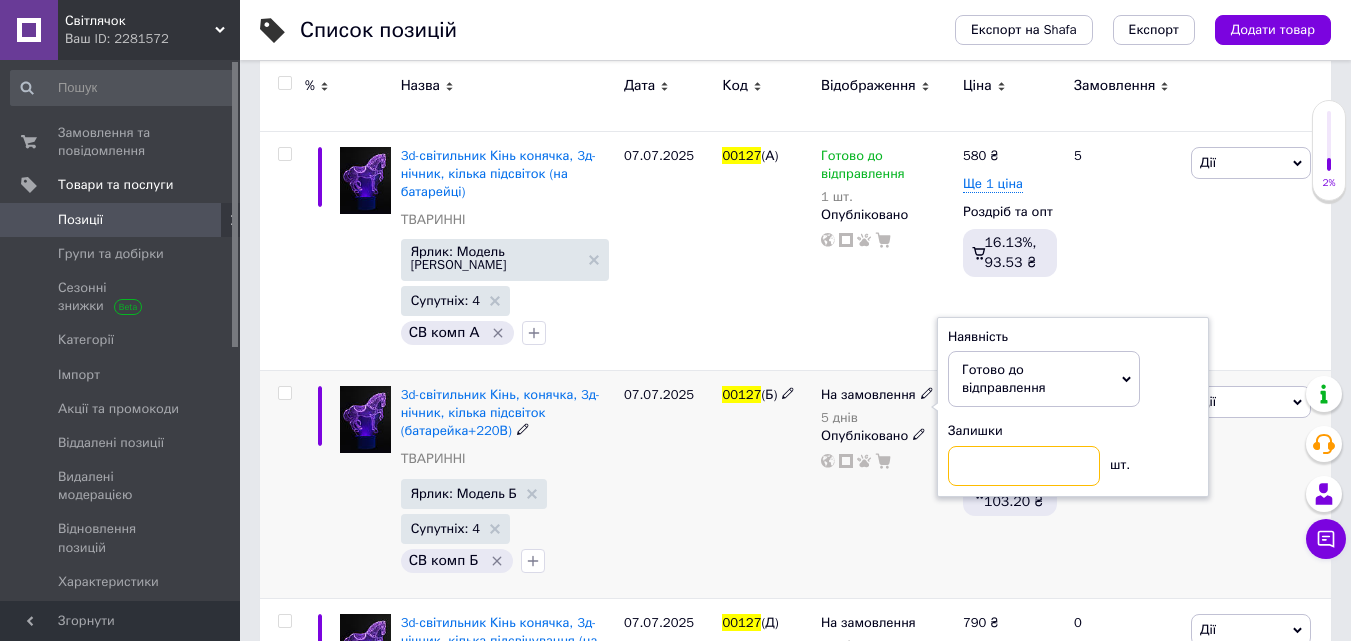 click at bounding box center [1024, 466] 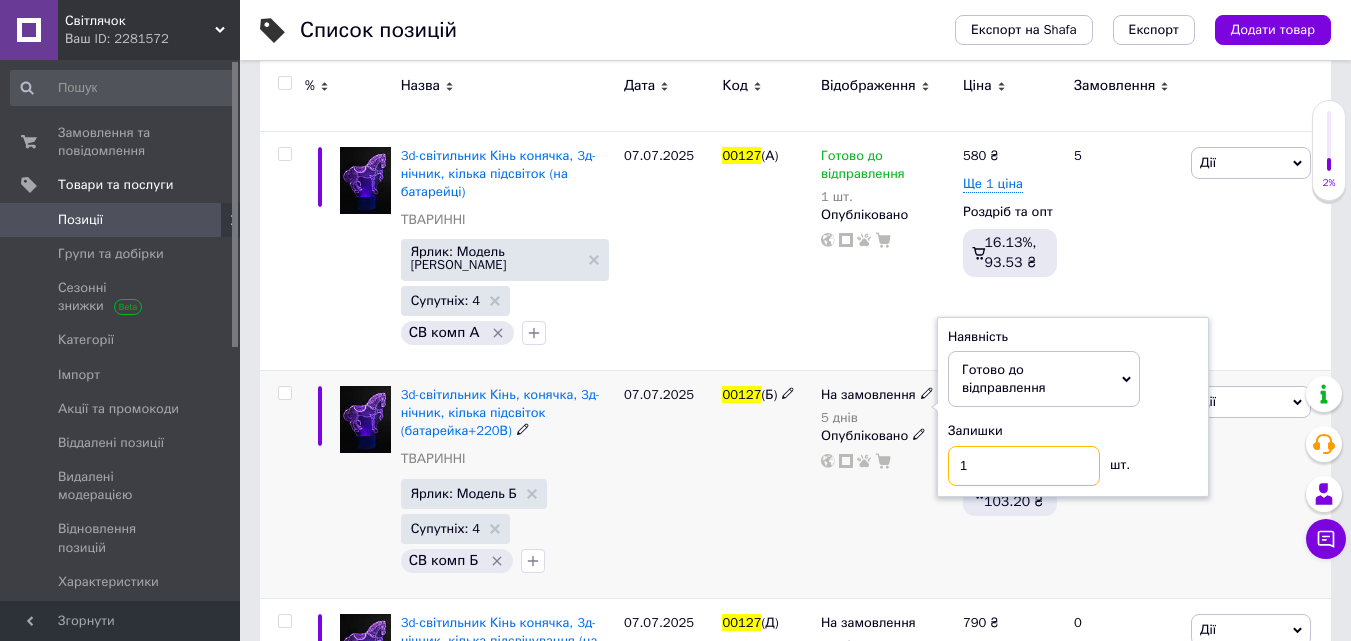 type on "1" 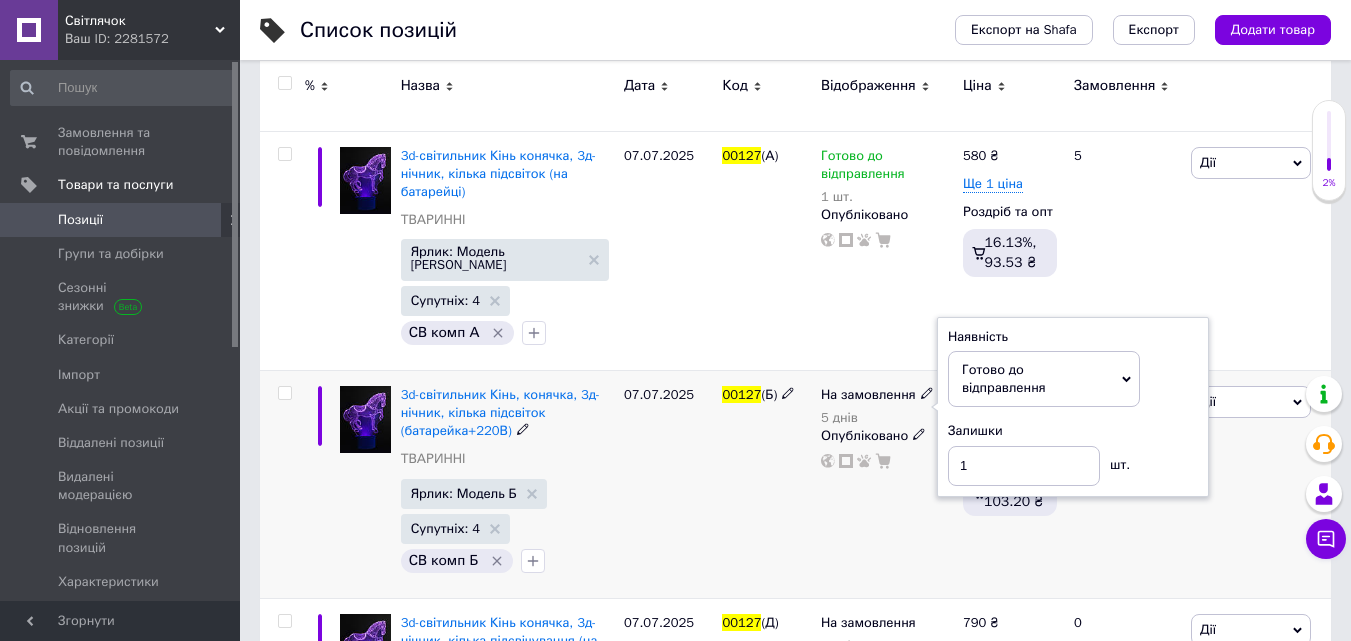 click on "На замовлення 5 днів Наявність Готово до відправлення В наявності Немає у наявності На замовлення Залишки 1 шт. Опубліковано" at bounding box center (887, 484) 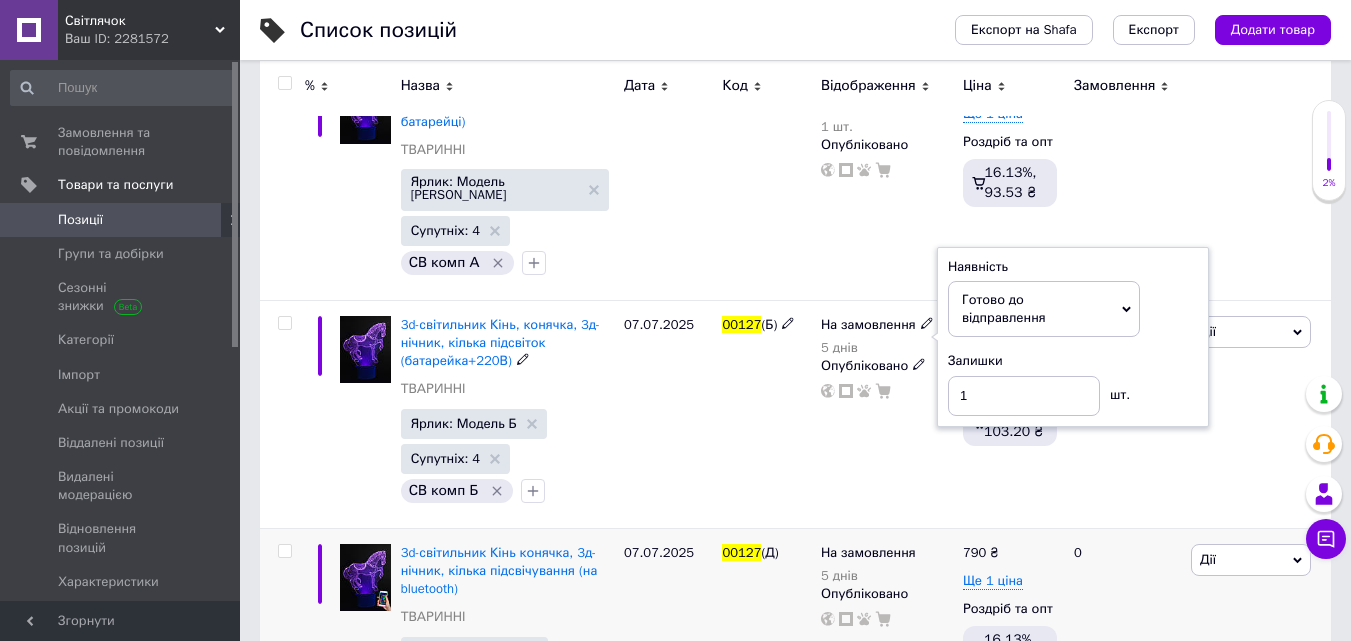 scroll, scrollTop: 500, scrollLeft: 0, axis: vertical 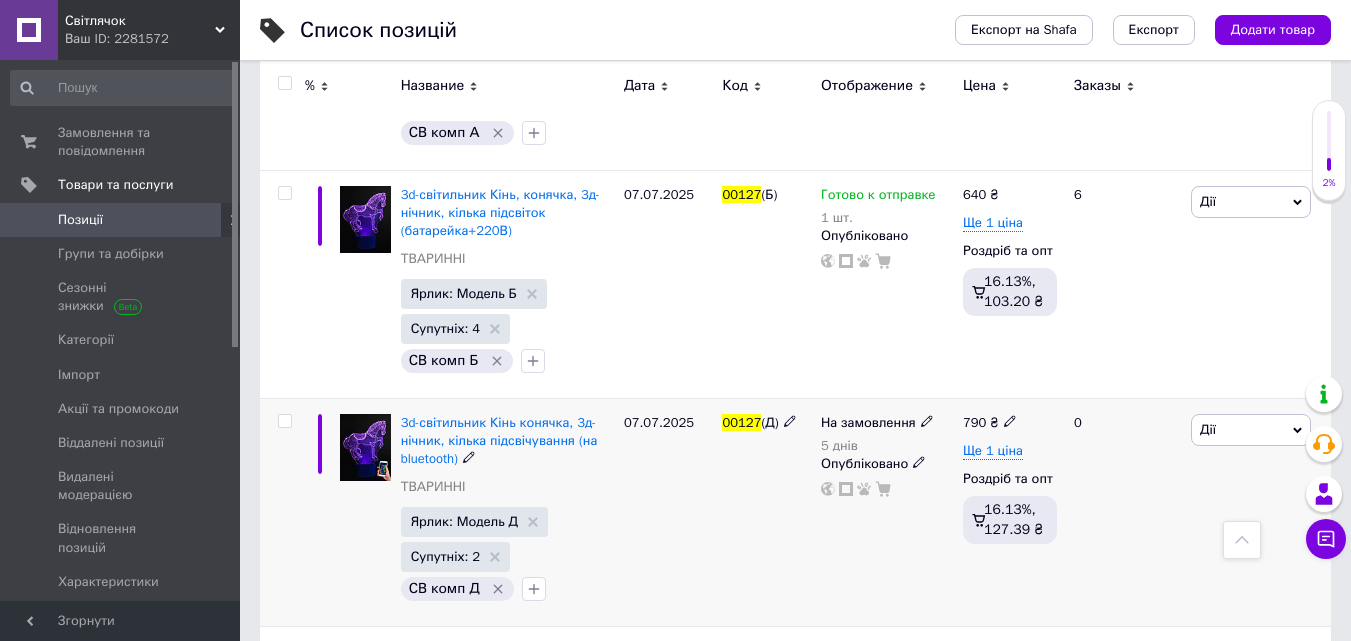 click 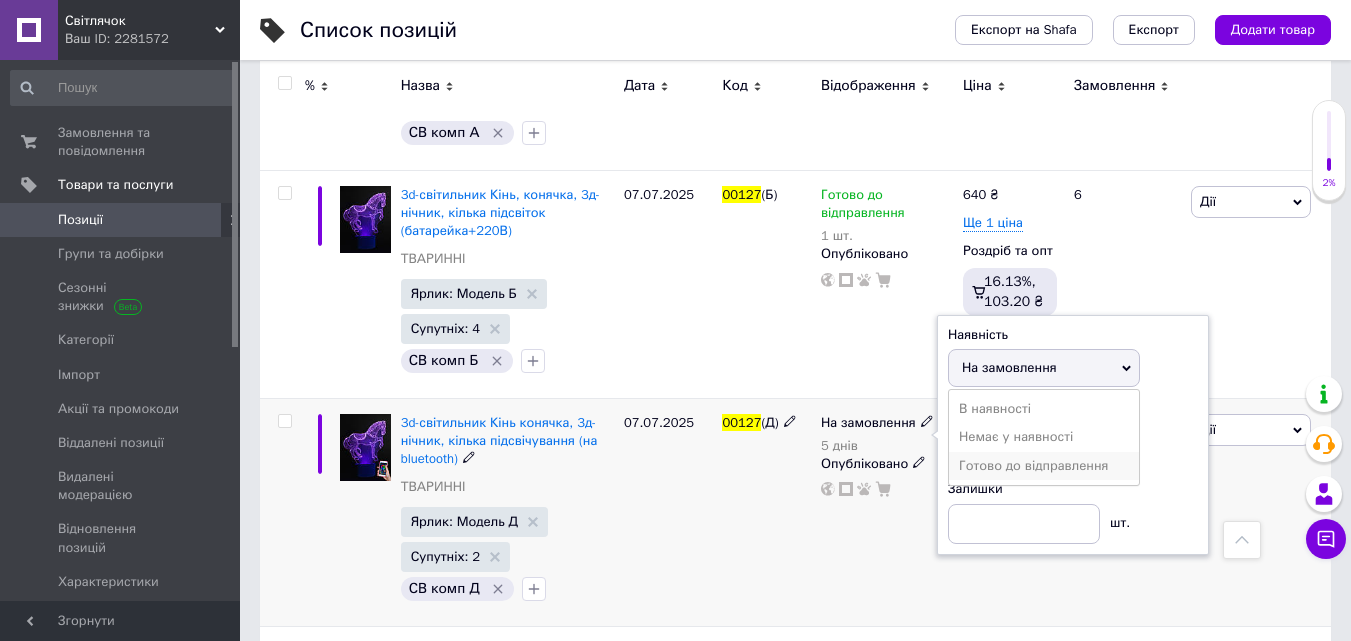 click on "Готово до відправлення" at bounding box center (1033, 465) 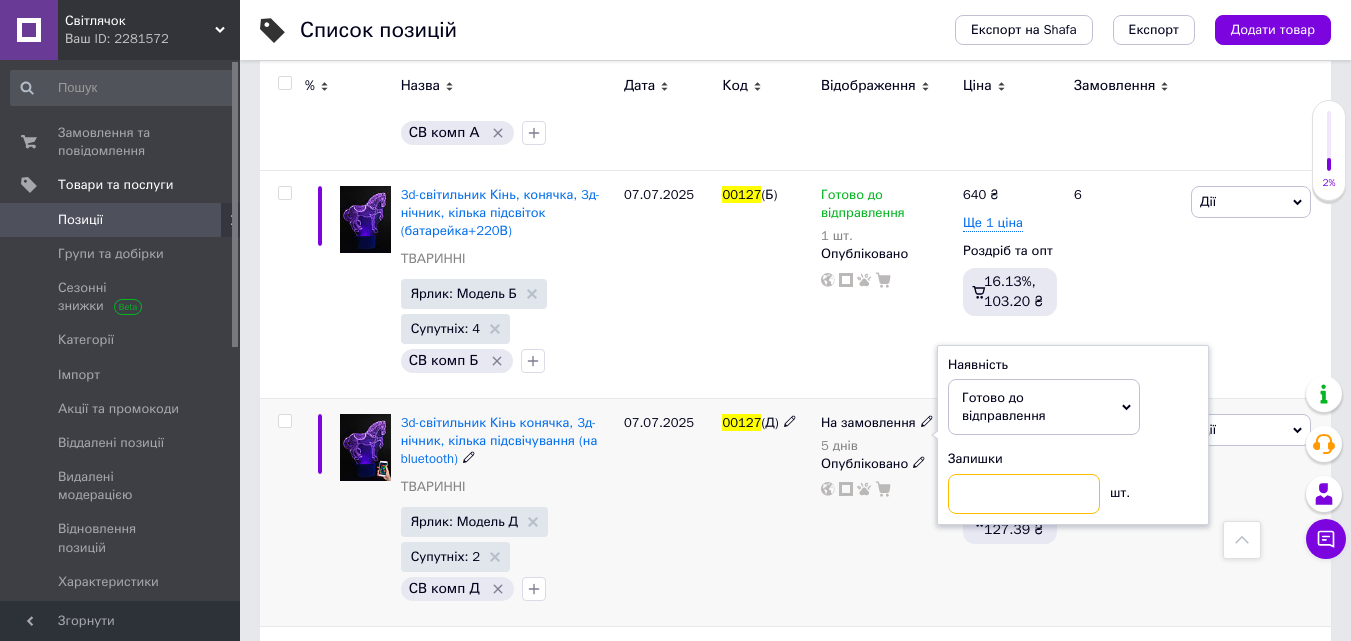 click at bounding box center [1024, 494] 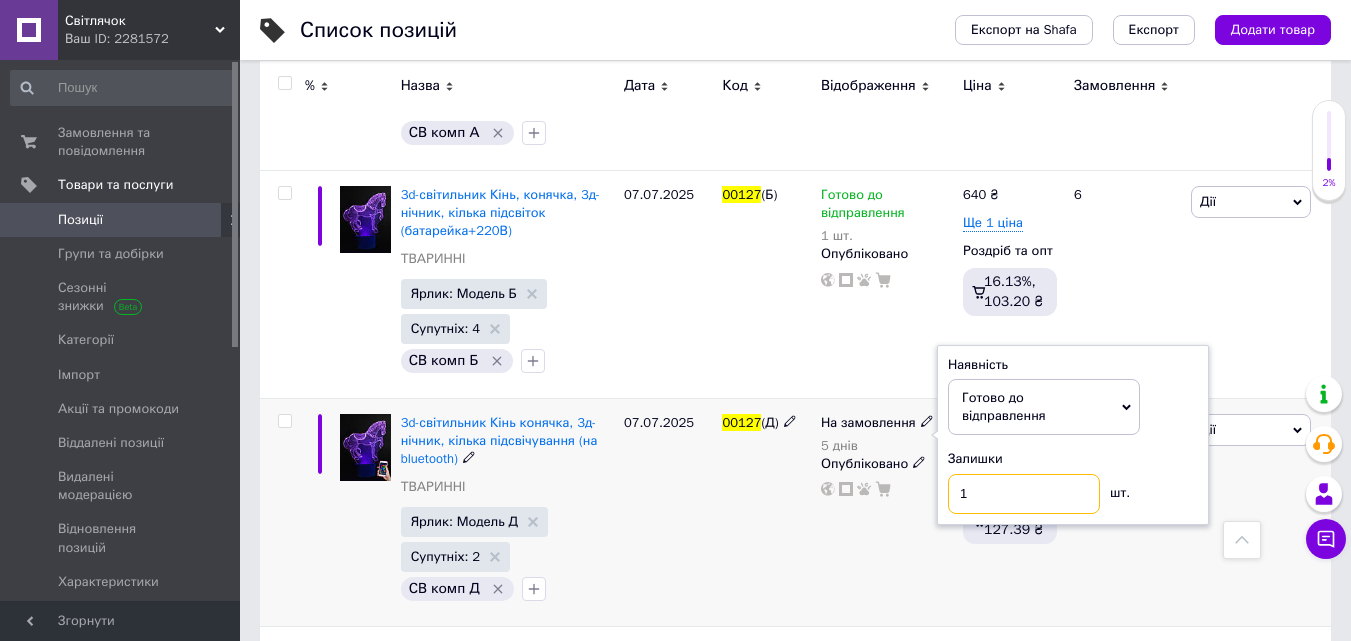 type on "1" 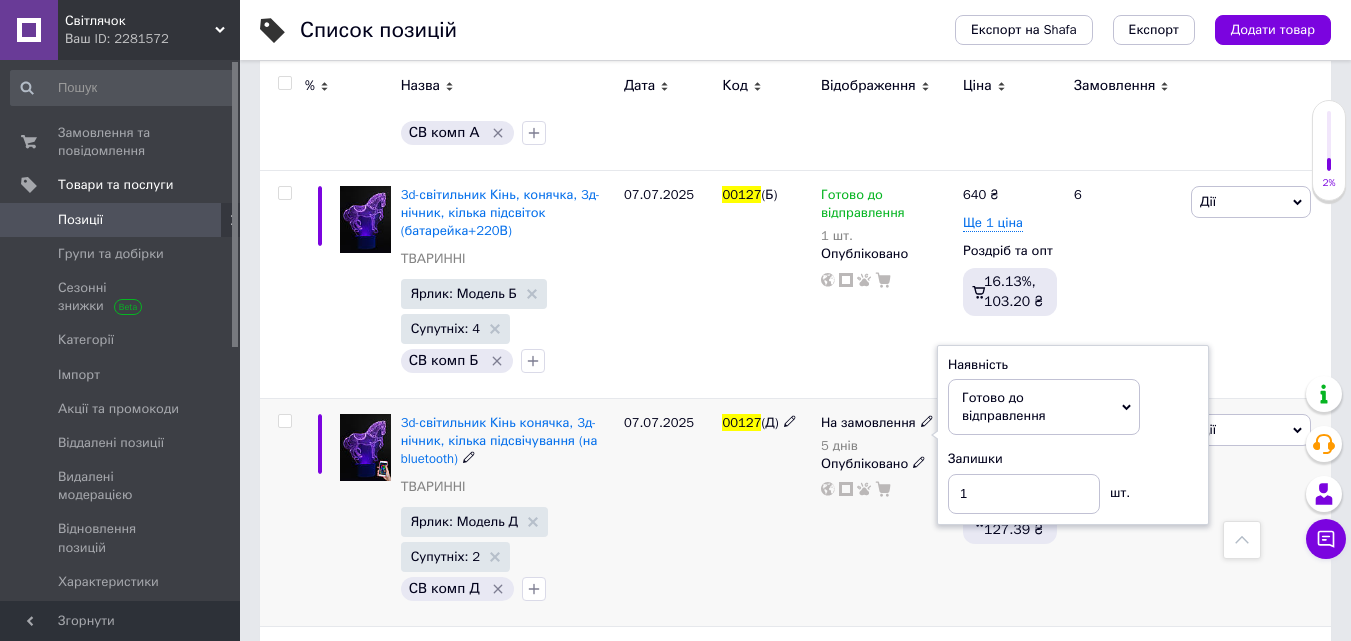 click on "На замовлення 5 днів Наявність Готово до відправлення В наявності Немає у наявності На замовлення Залишки 1 шт. Опубліковано" at bounding box center [887, 512] 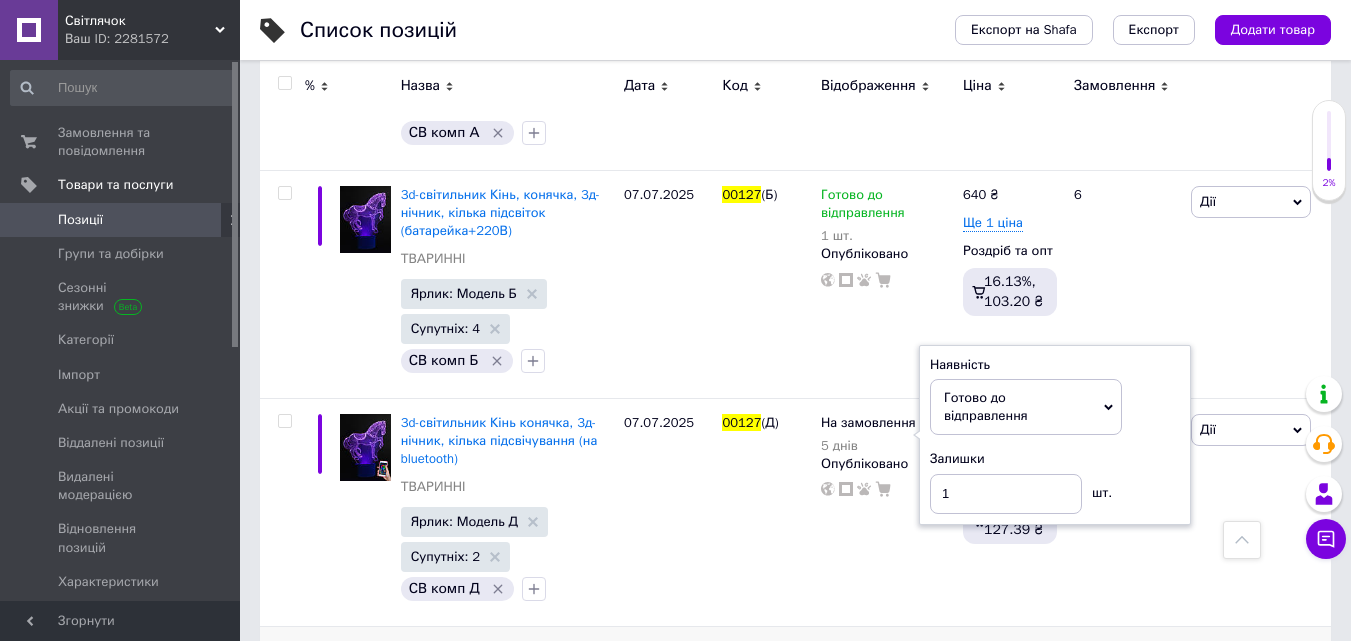 scroll, scrollTop: 722, scrollLeft: 0, axis: vertical 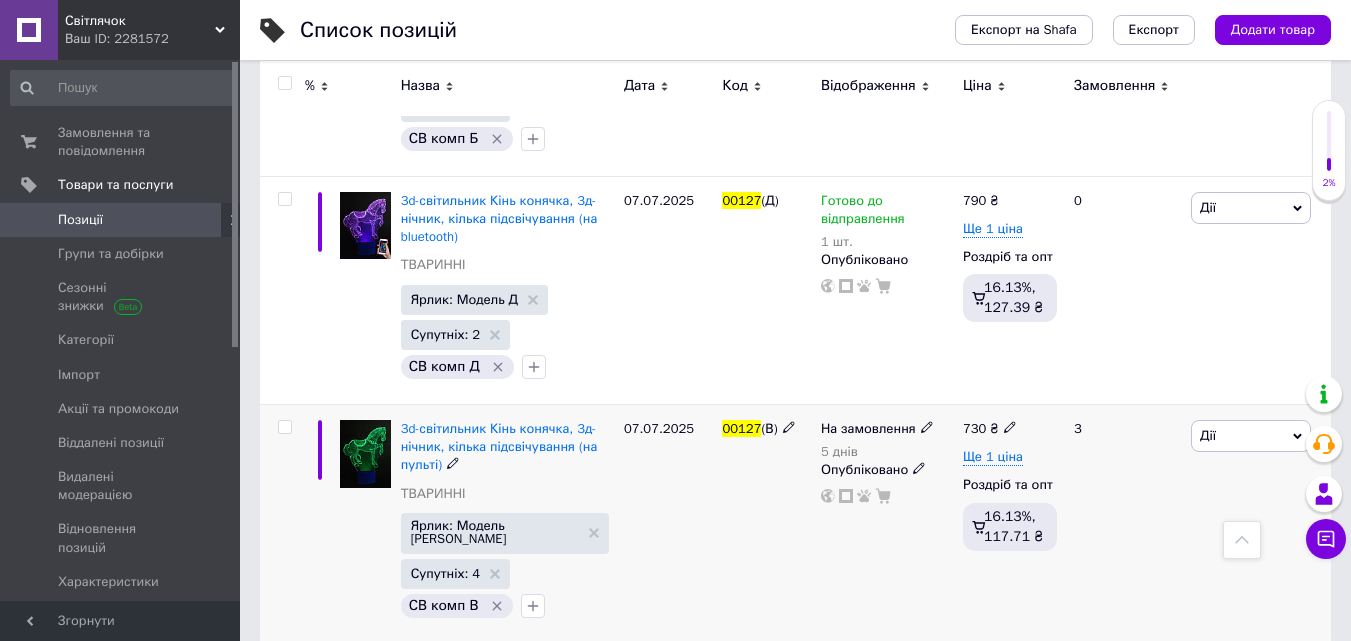 click 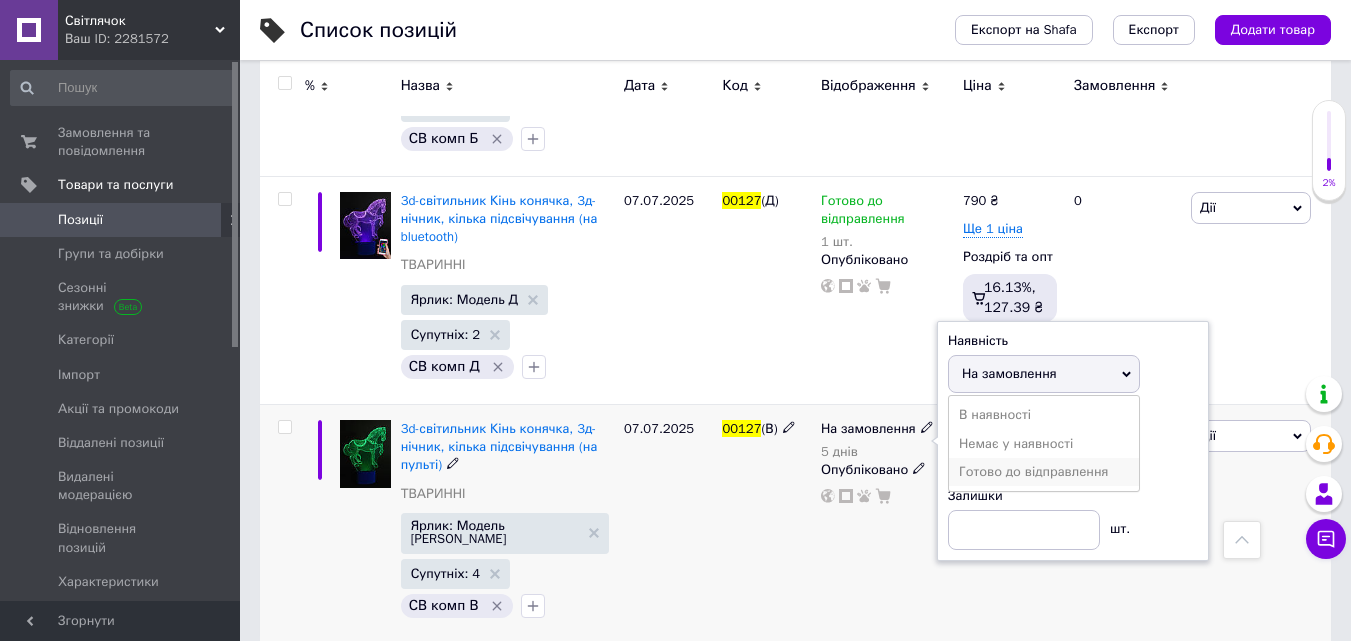 click on "Готово до відправлення" at bounding box center (1033, 471) 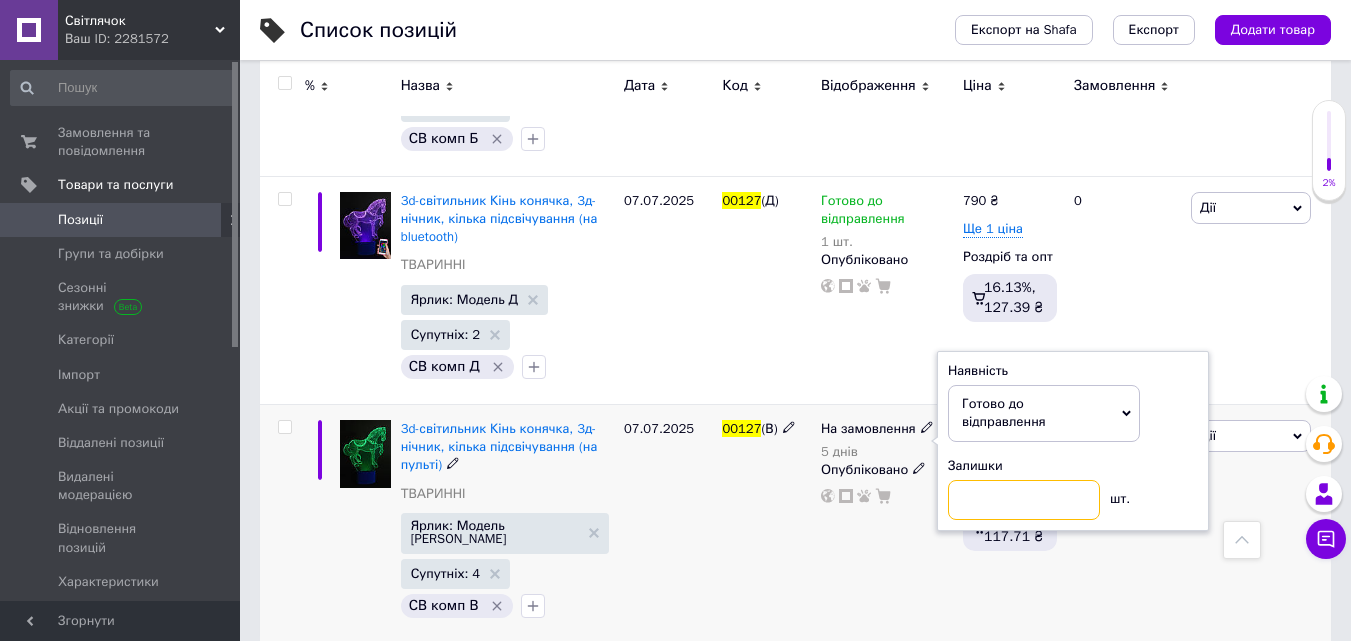 click at bounding box center (1024, 500) 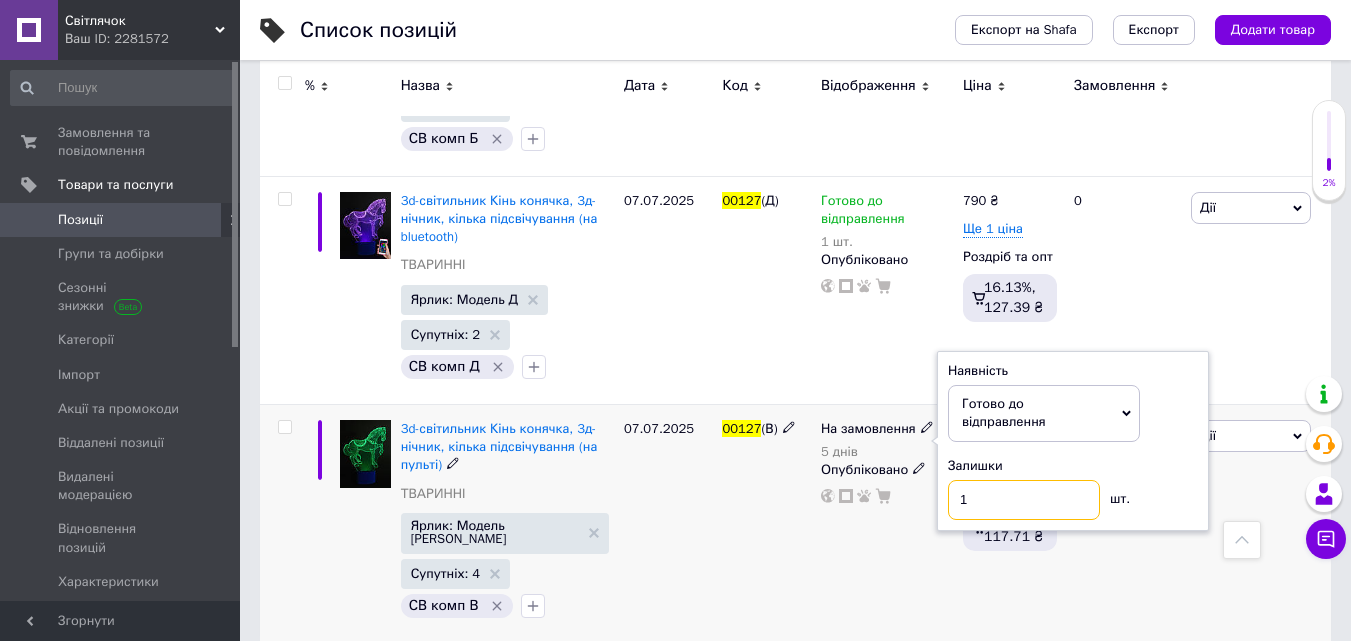 type on "1" 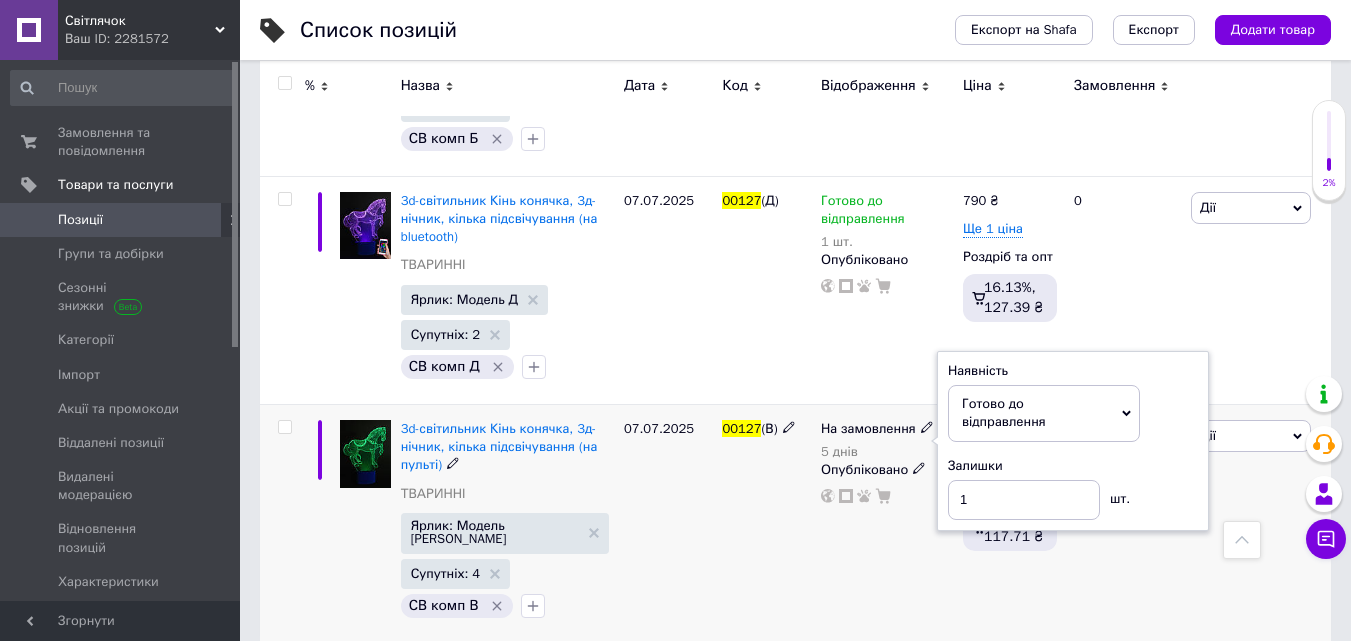 click on "00127  (В)" at bounding box center (766, 524) 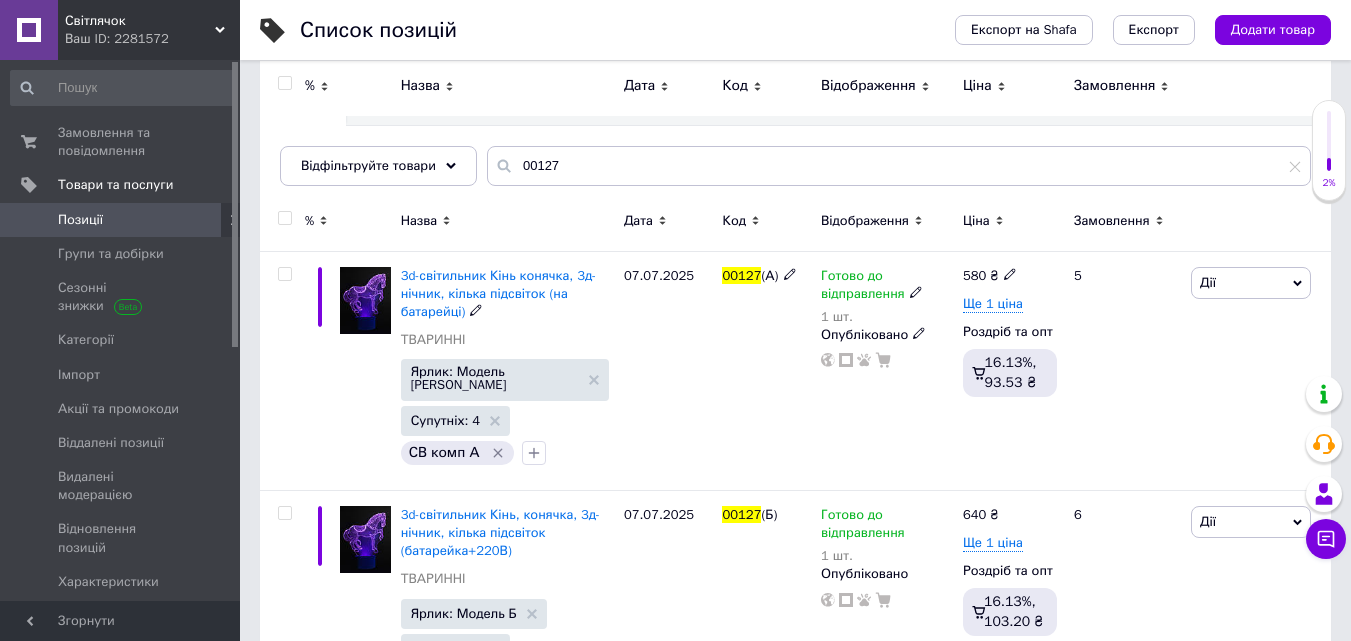 scroll, scrollTop: 0, scrollLeft: 0, axis: both 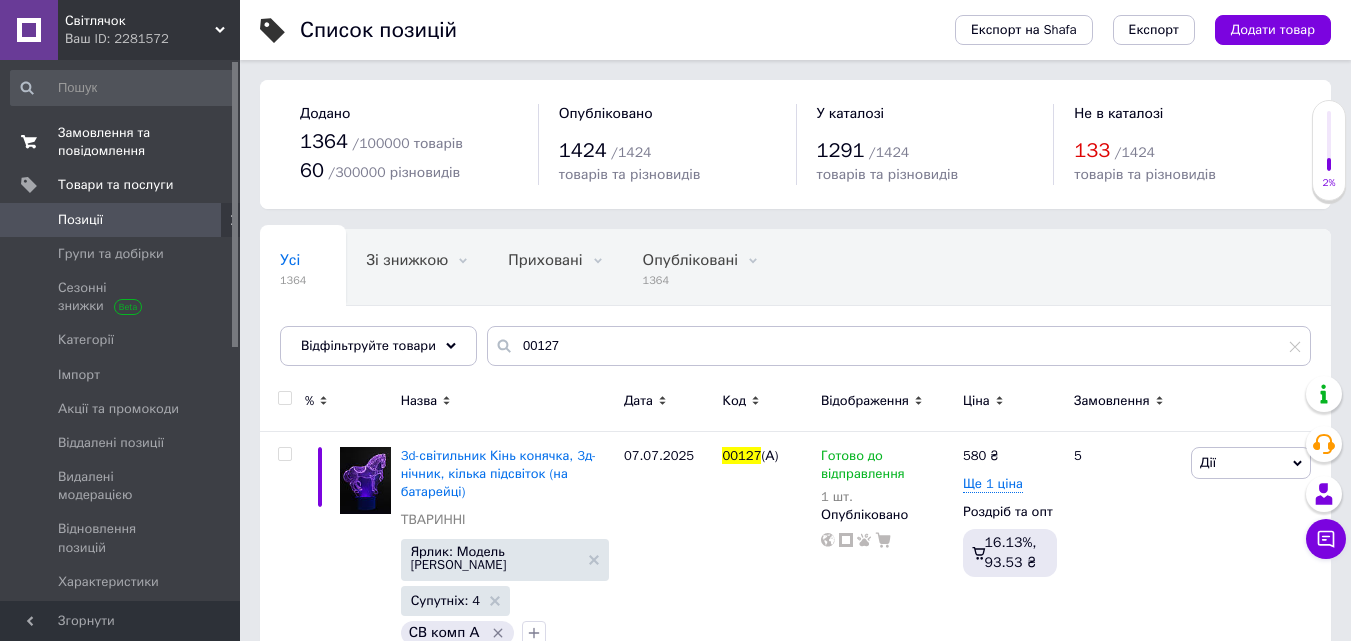 click on "Замовлення та повідомлення" at bounding box center [104, 141] 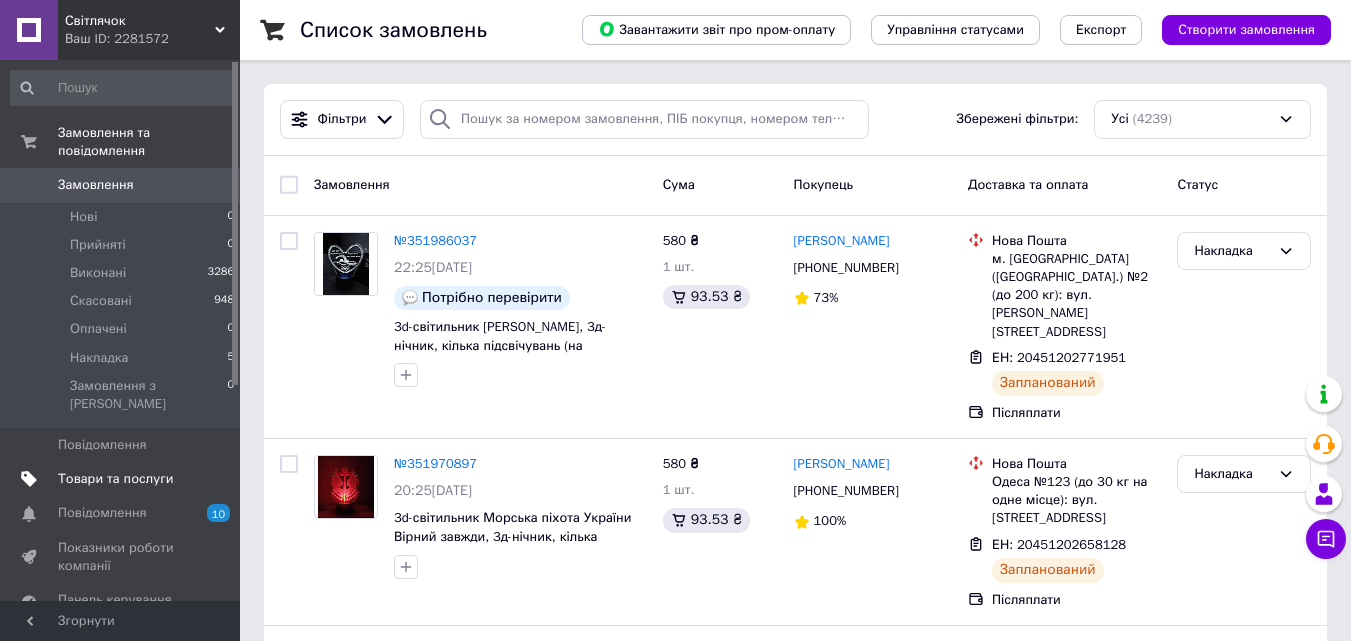 click on "Товари та послуги" at bounding box center (115, 478) 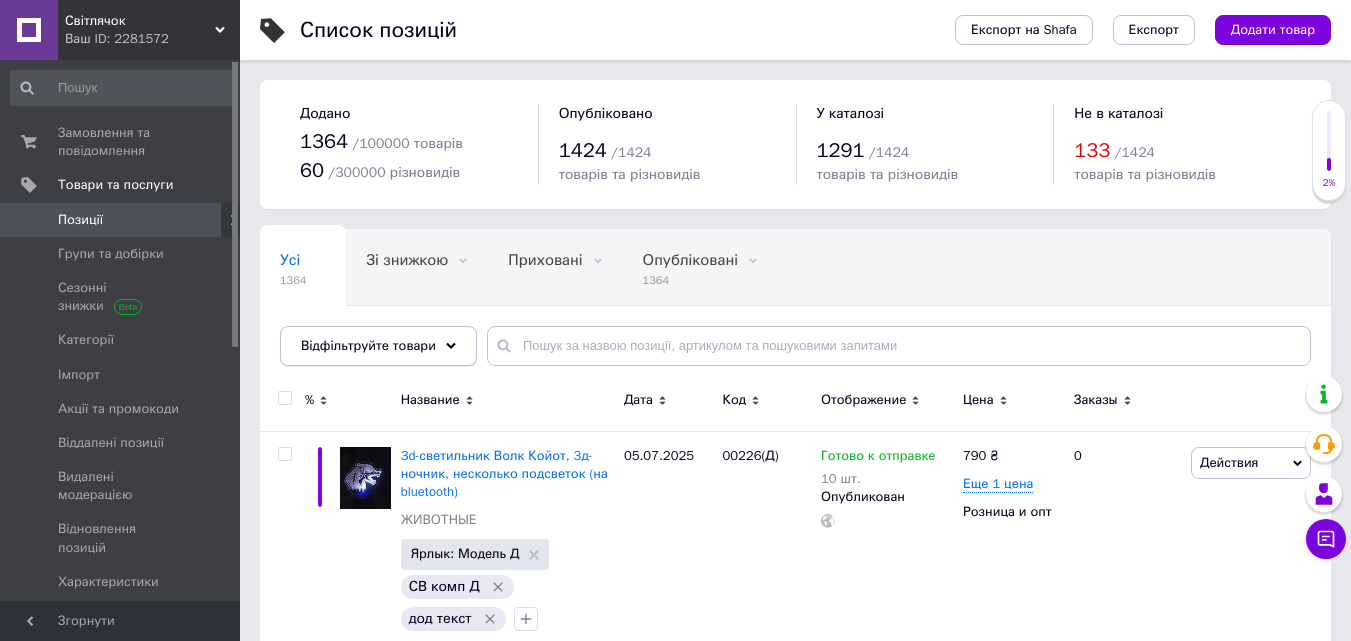 click 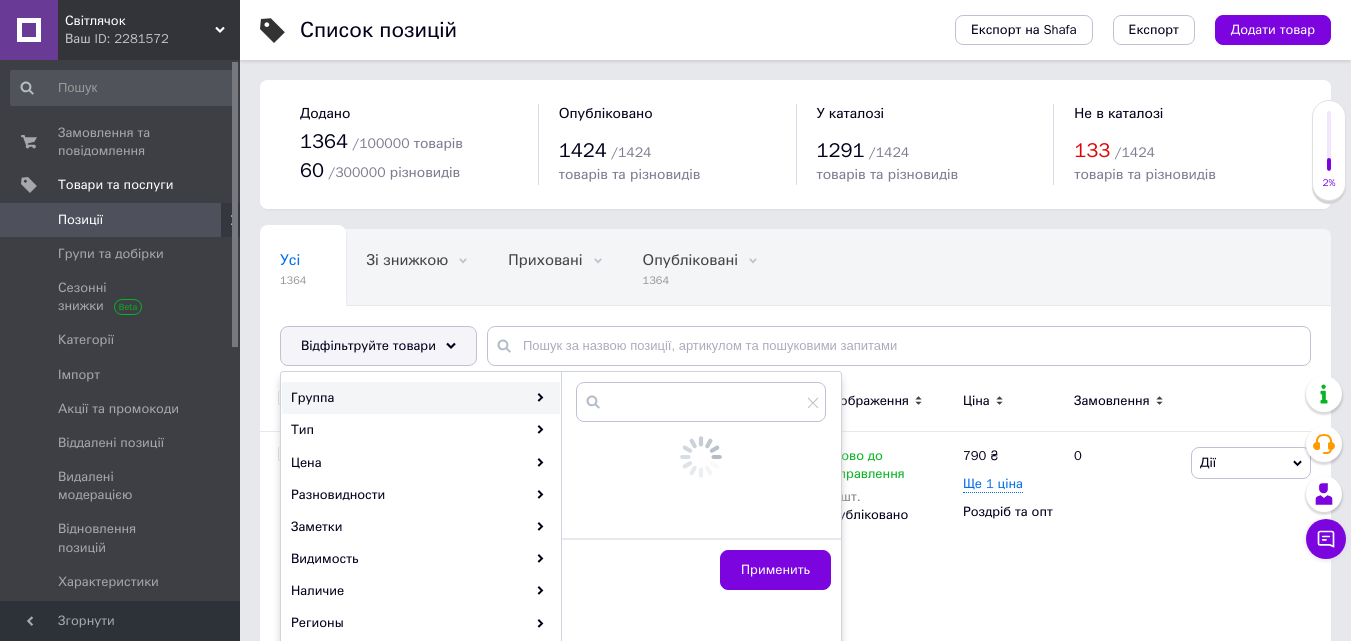 click on "Группа" at bounding box center (421, 398) 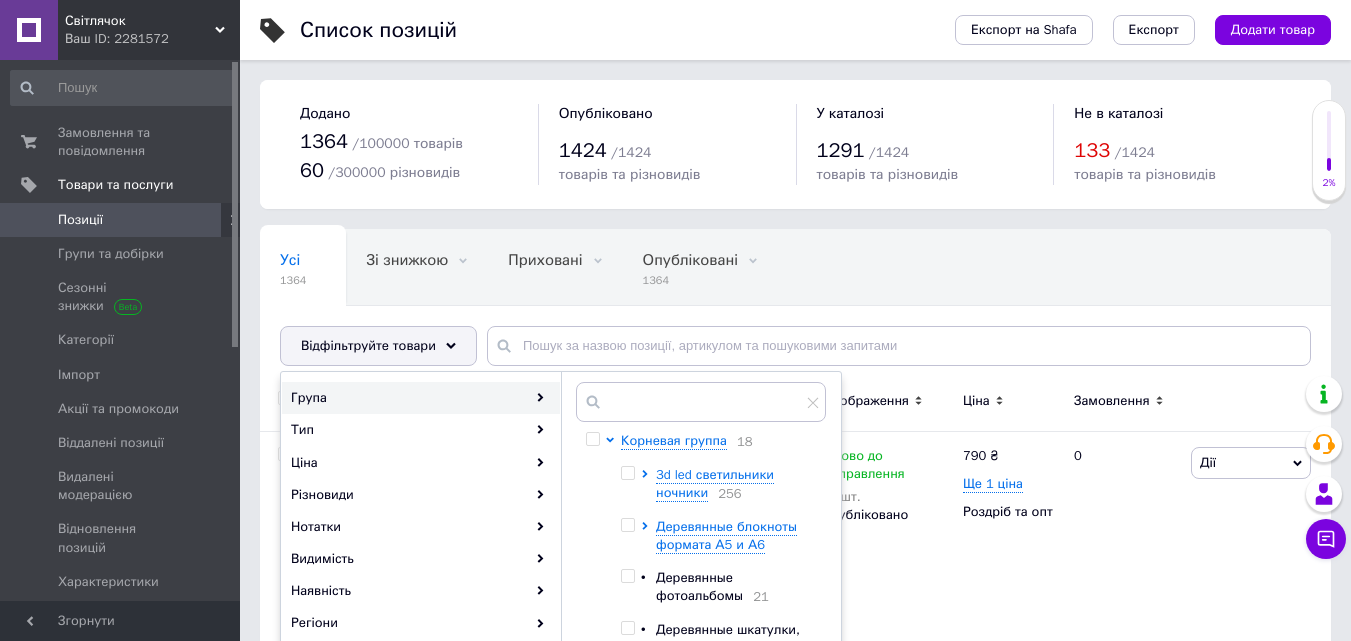 click at bounding box center (627, 473) 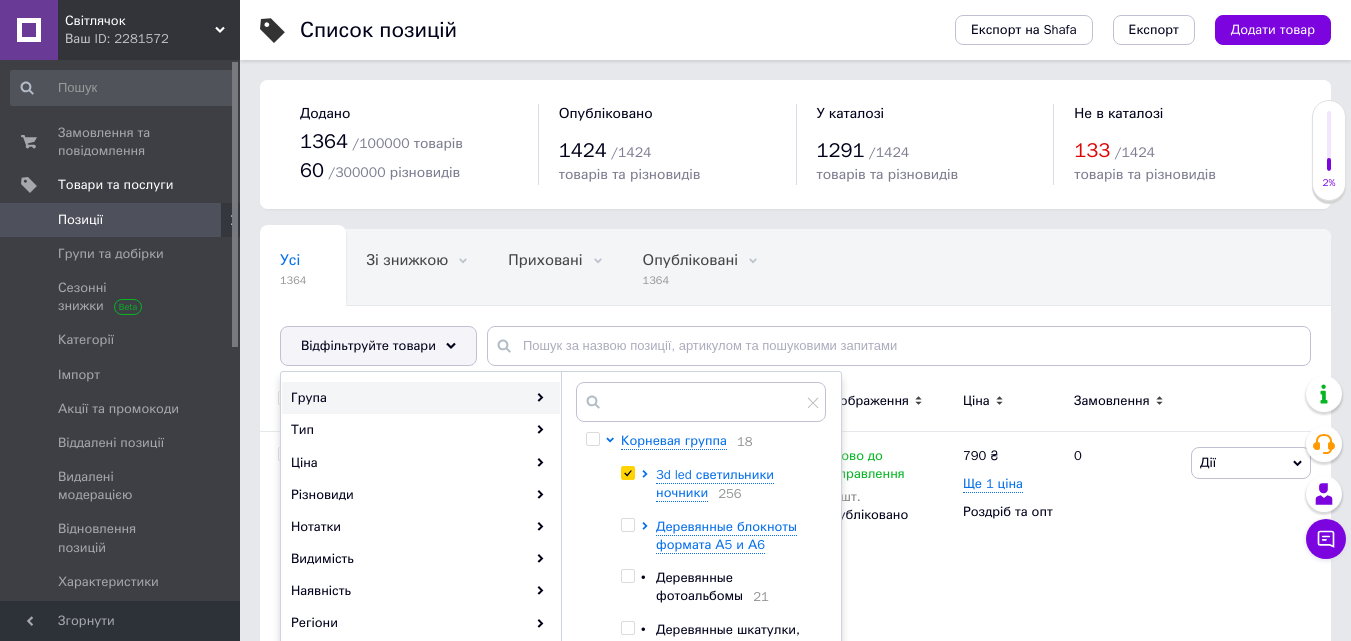 checkbox on "true" 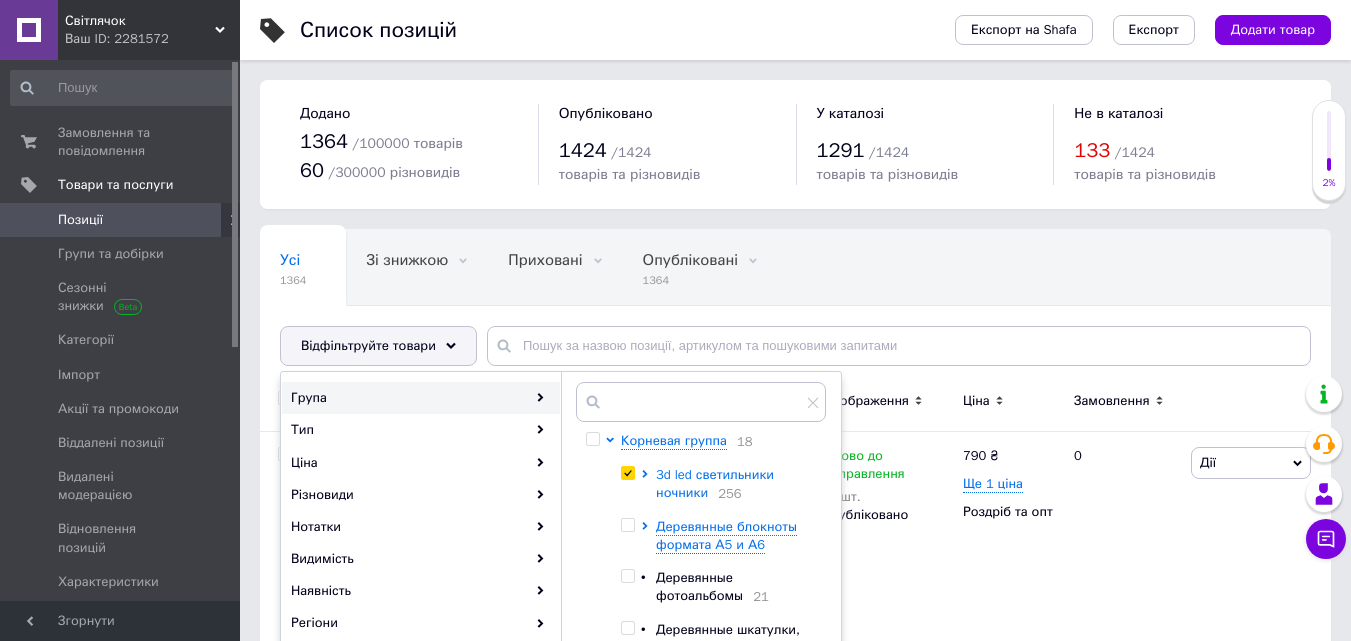 click on "3d led светильники ночники" at bounding box center (715, 483) 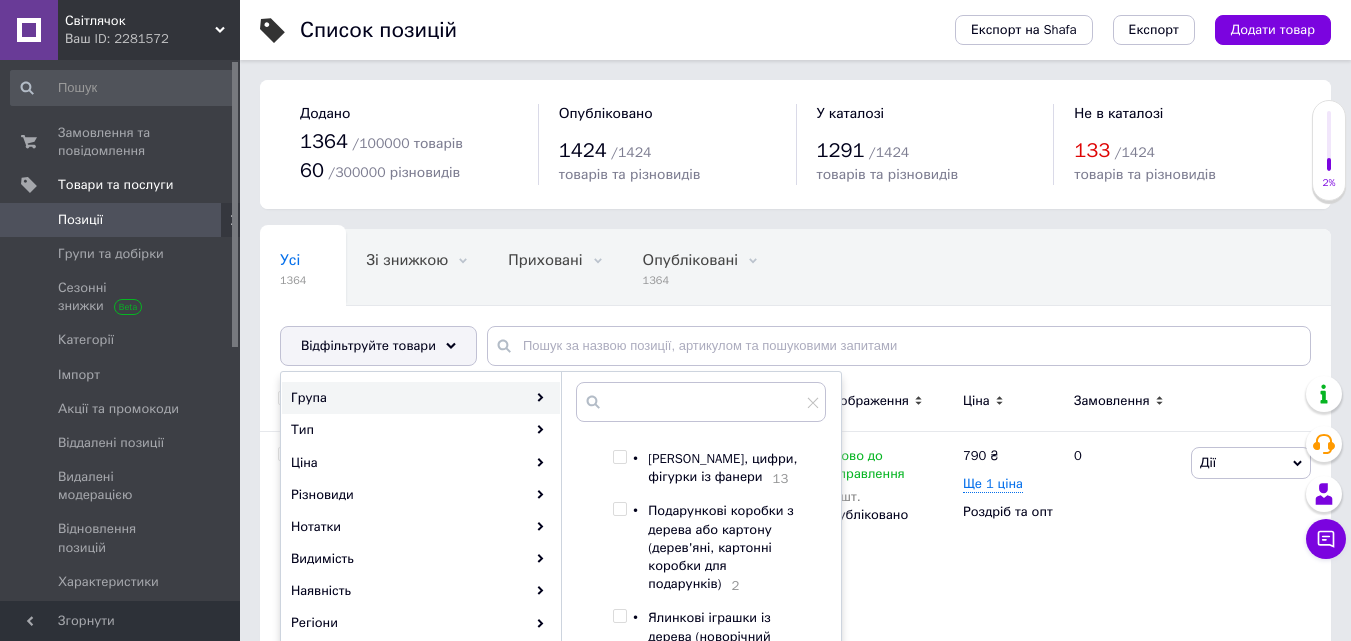 scroll, scrollTop: 500, scrollLeft: 0, axis: vertical 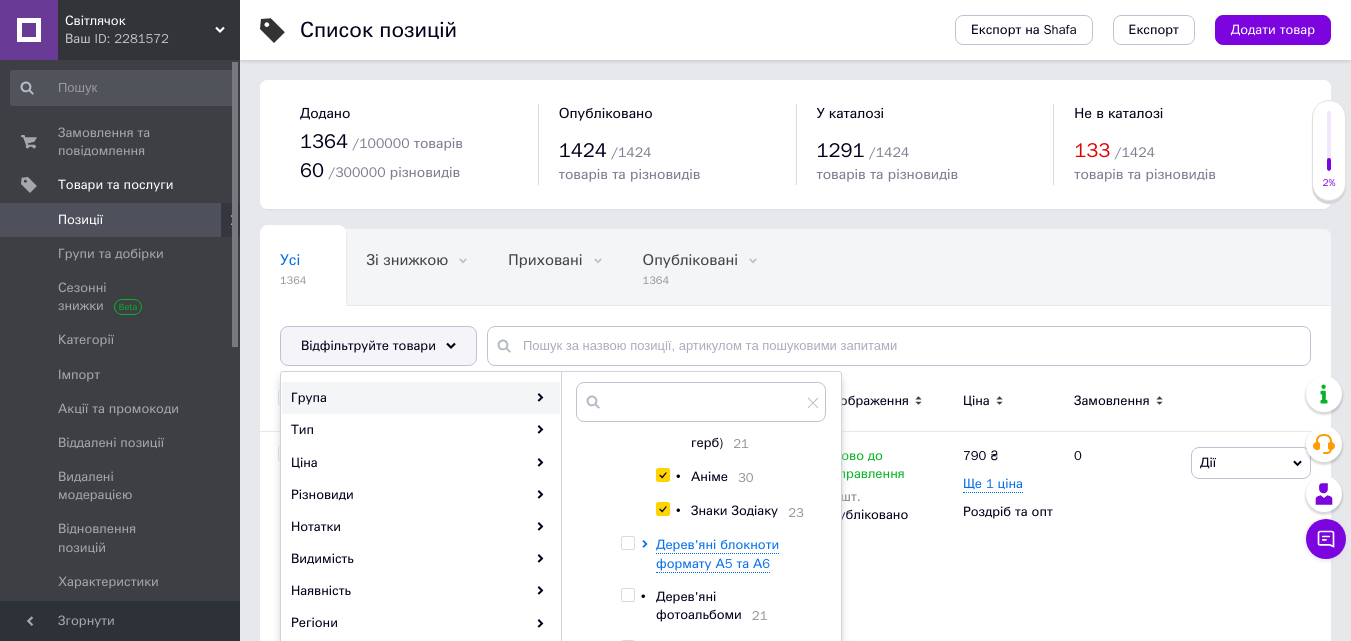 click at bounding box center (627, 543) 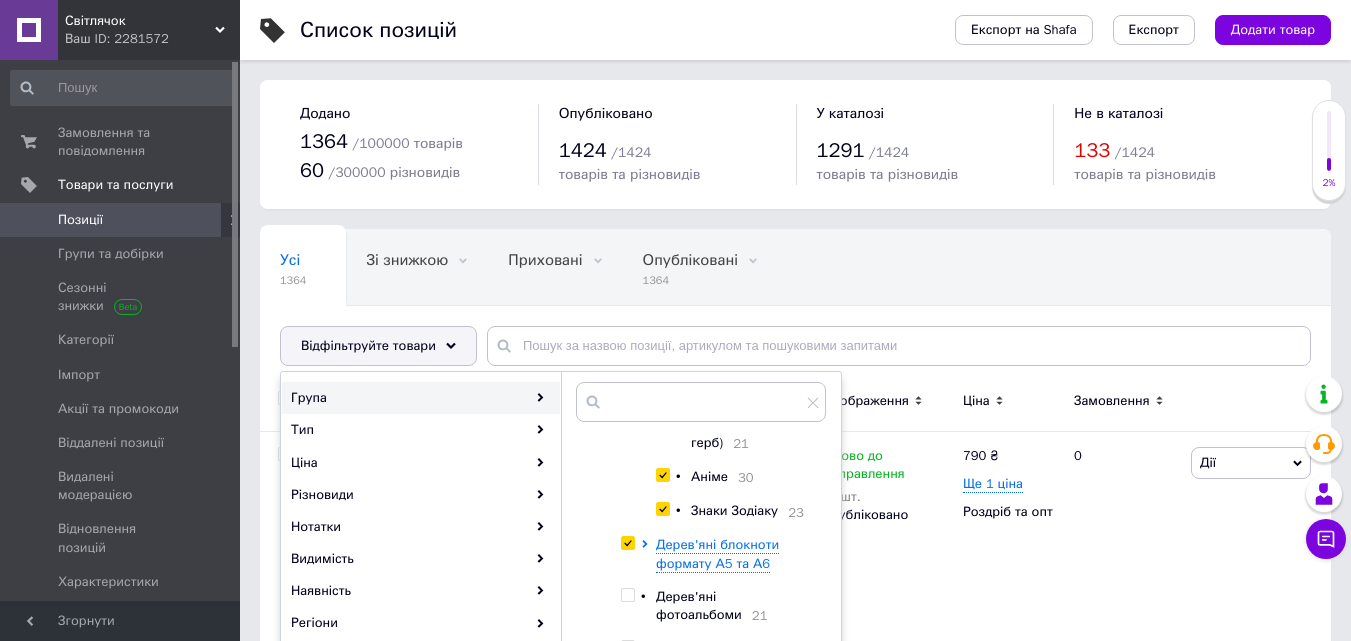 checkbox on "true" 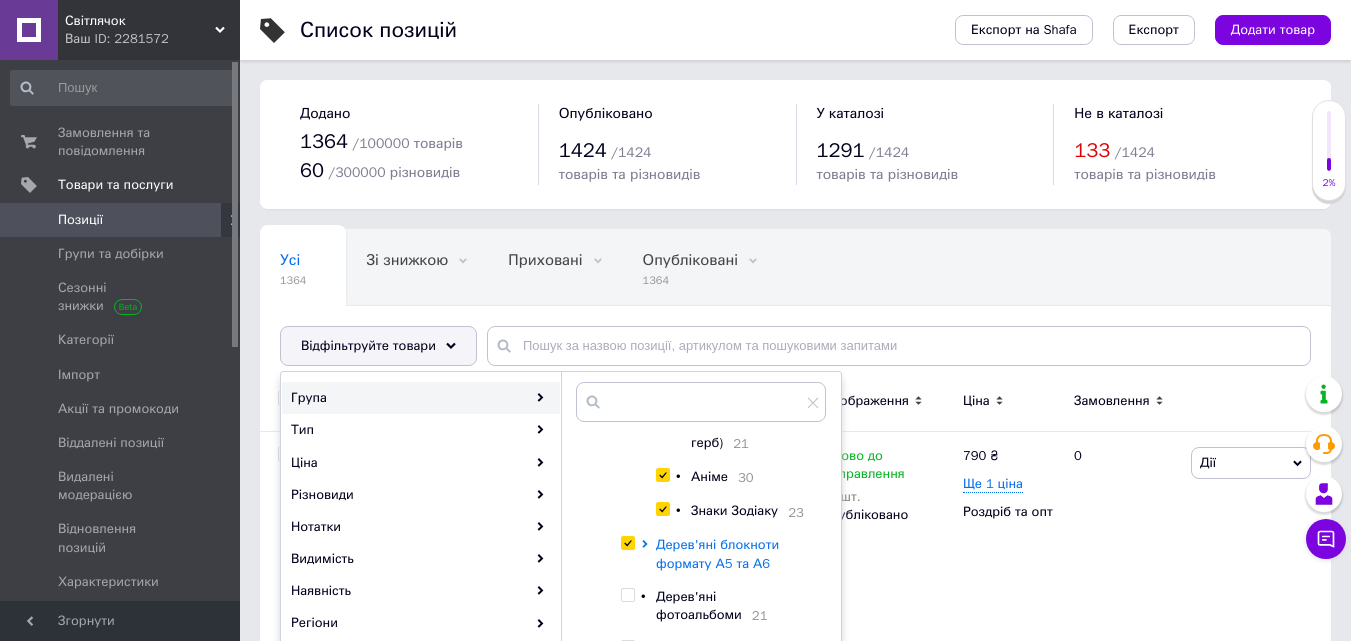 click on "Дерев'яні блокноти формату А5 та А6" at bounding box center (717, 553) 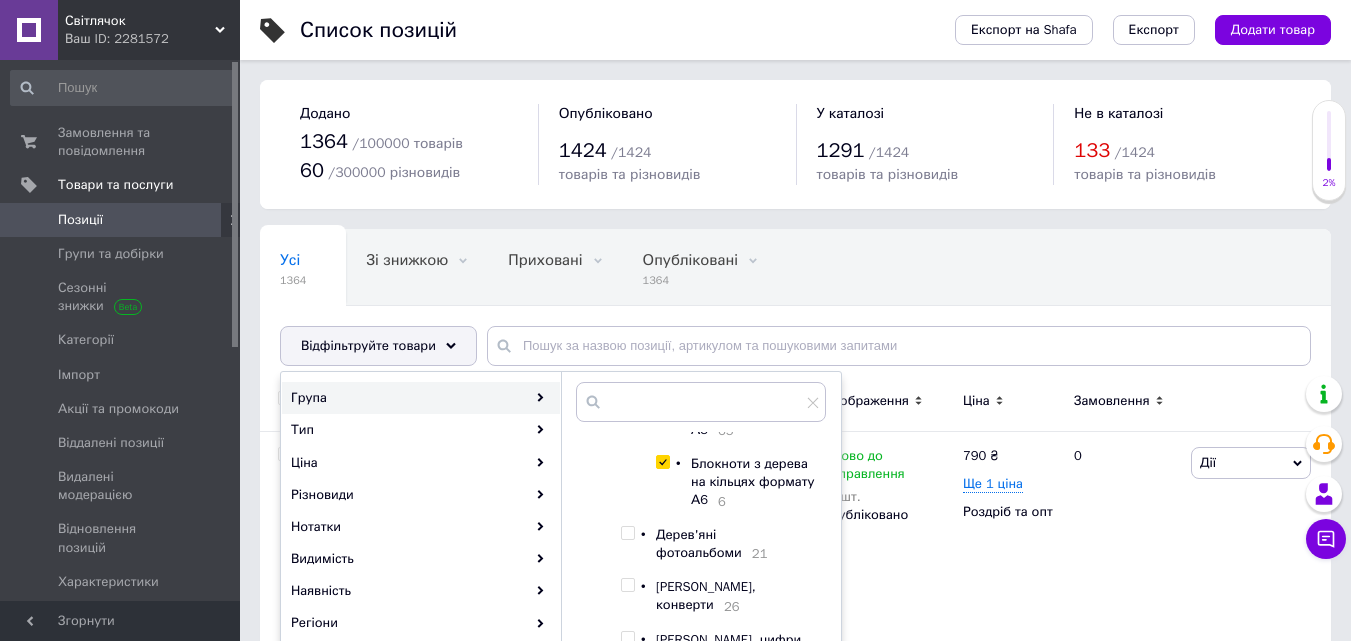 scroll, scrollTop: 900, scrollLeft: 0, axis: vertical 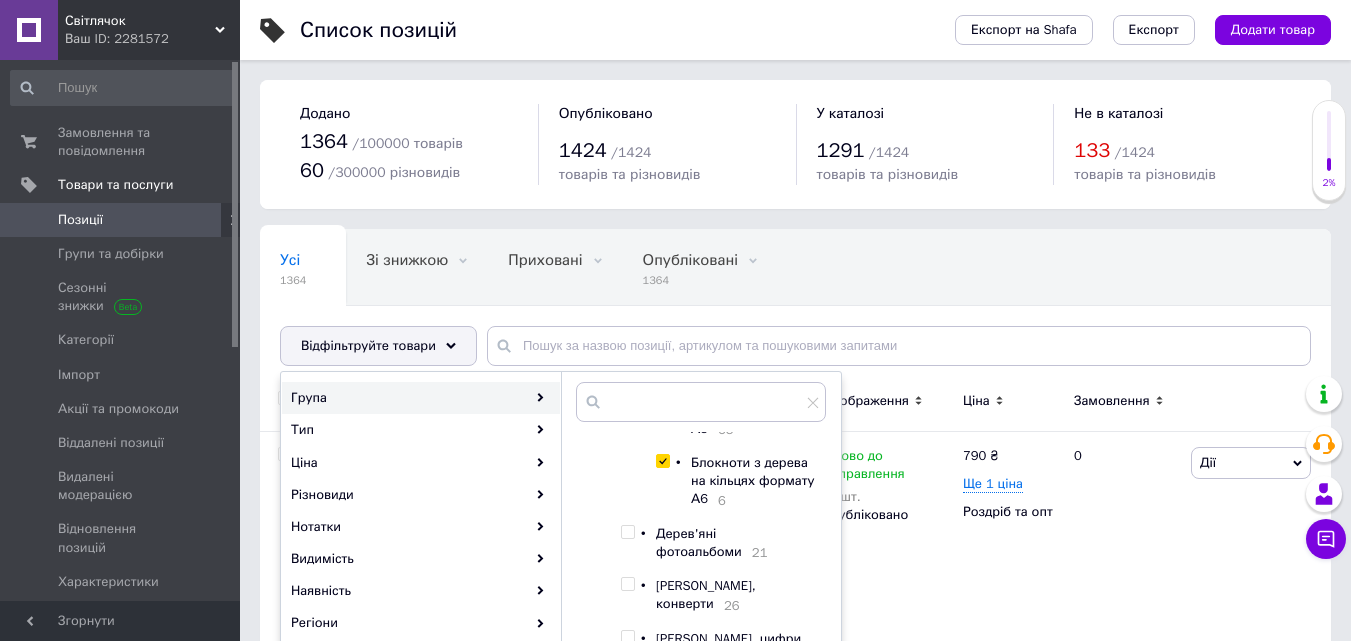 click at bounding box center [662, 461] 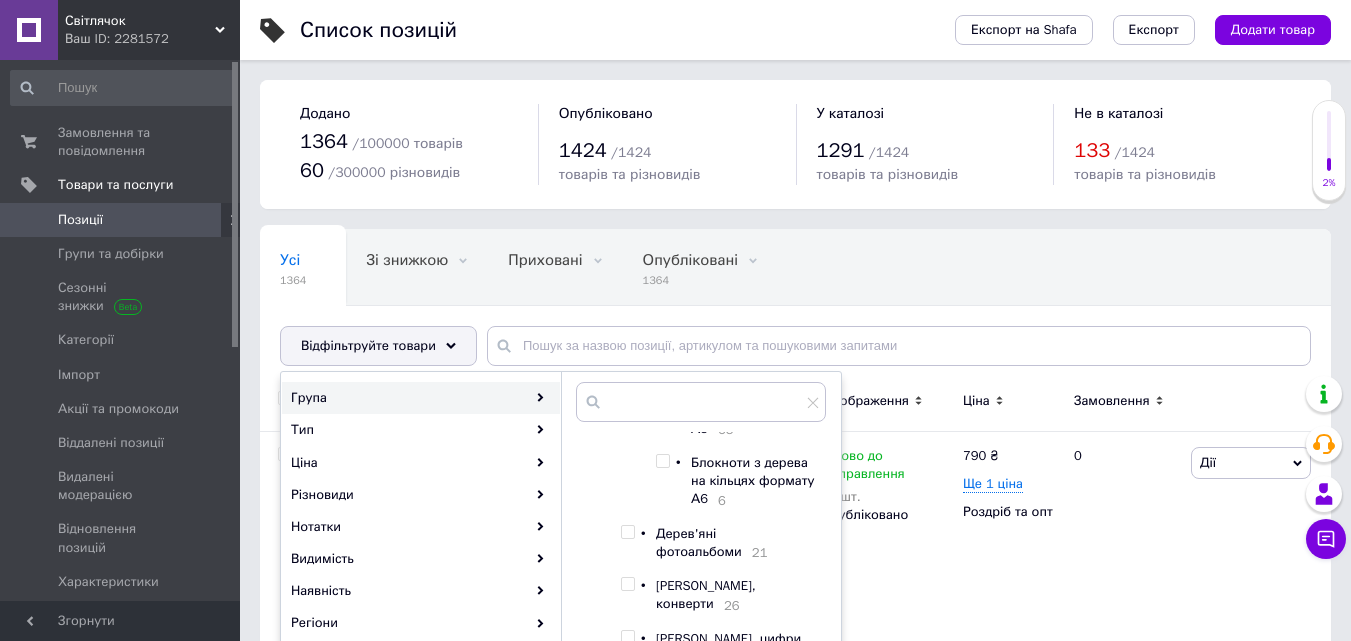 checkbox on "false" 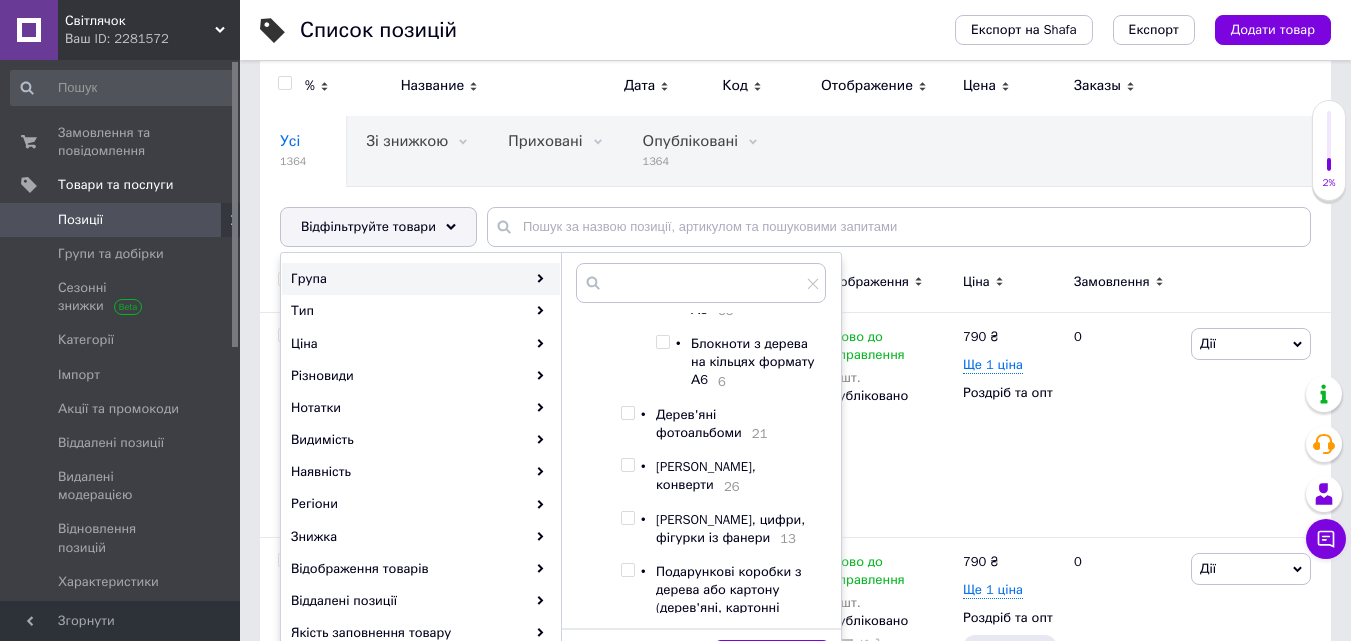 scroll, scrollTop: 200, scrollLeft: 0, axis: vertical 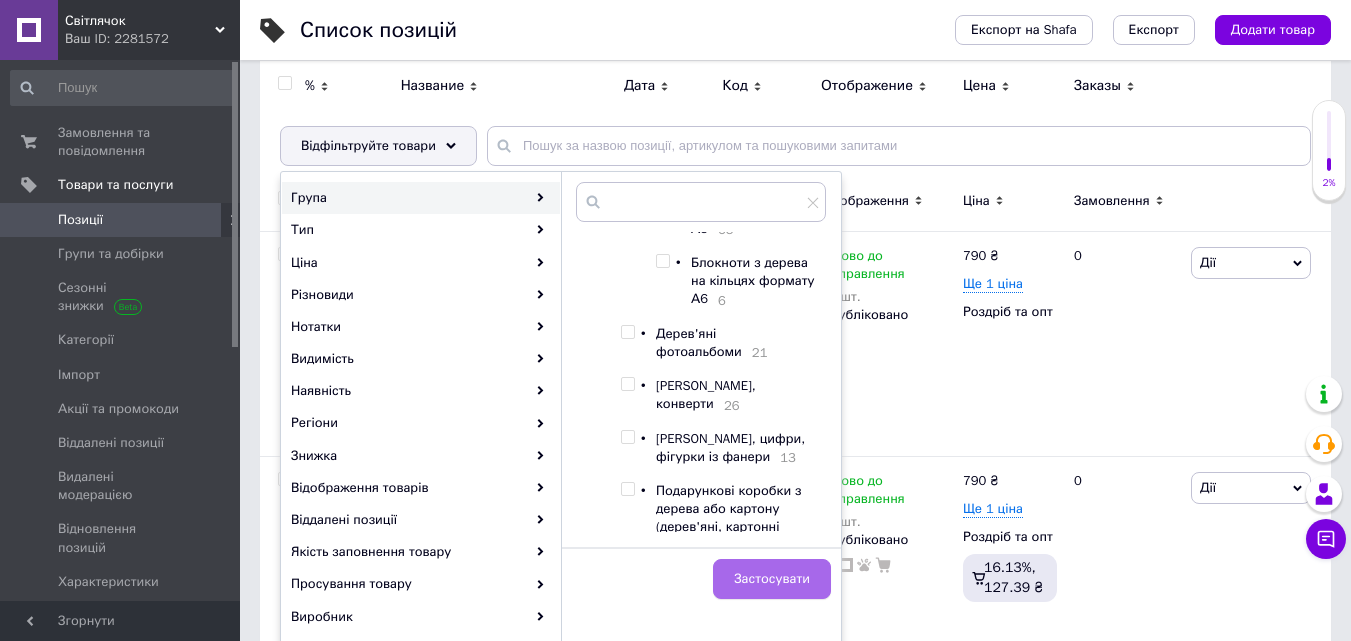 click on "Застосувати" at bounding box center (772, 578) 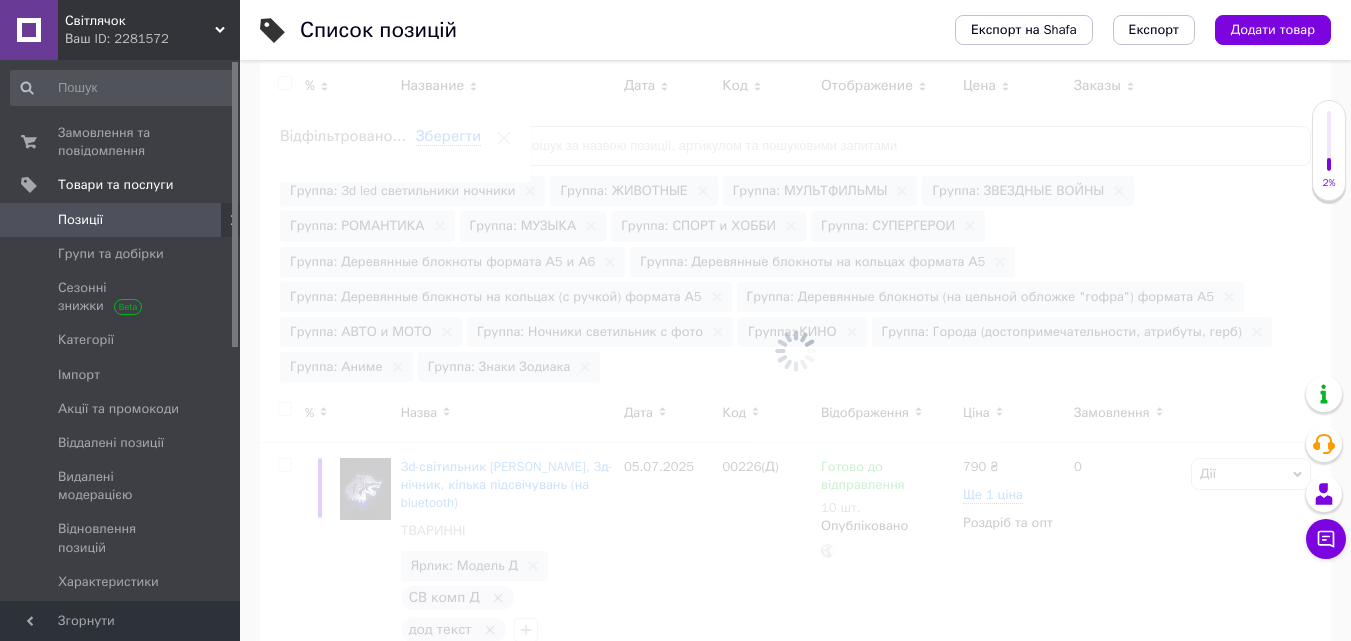 scroll, scrollTop: 0, scrollLeft: 74, axis: horizontal 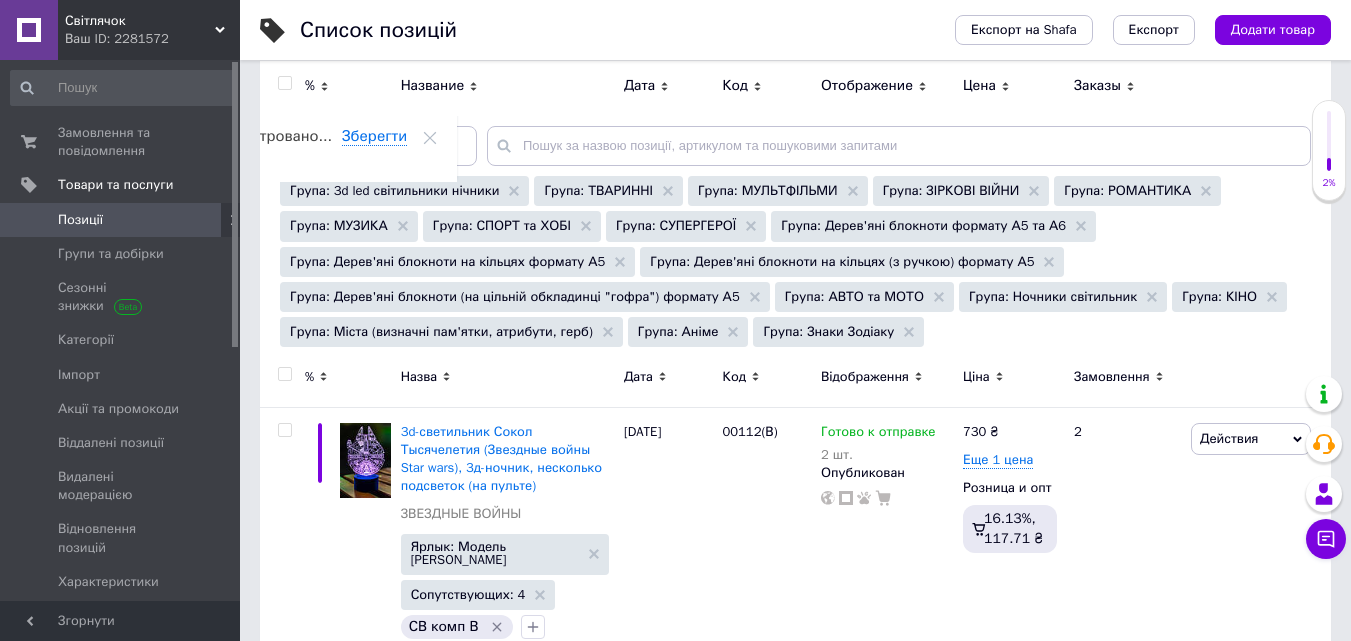click 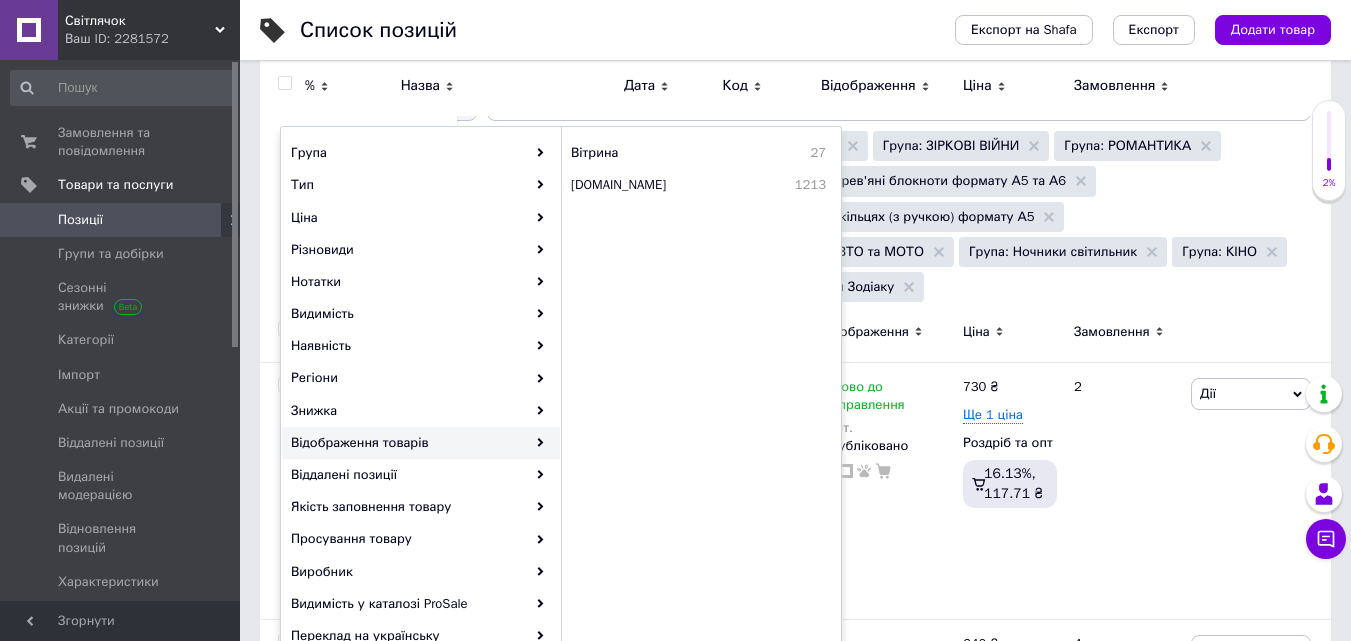 scroll, scrollTop: 200, scrollLeft: 0, axis: vertical 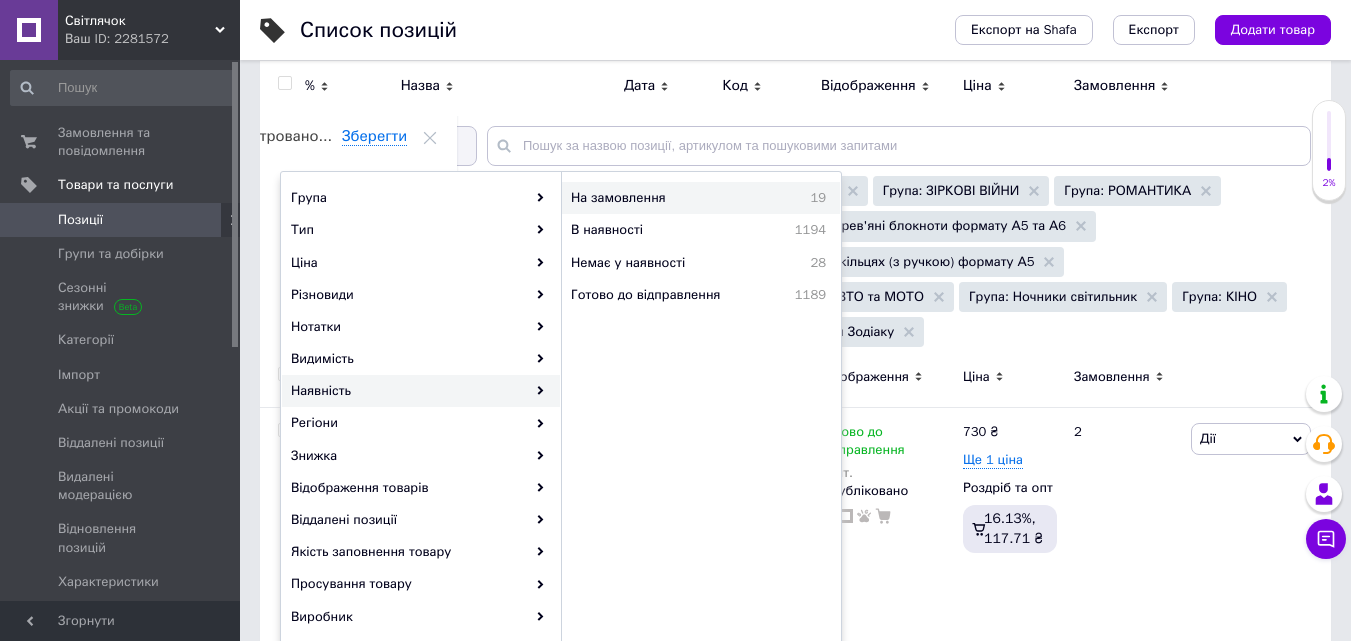 click on "На замовлення" at bounding box center (618, 197) 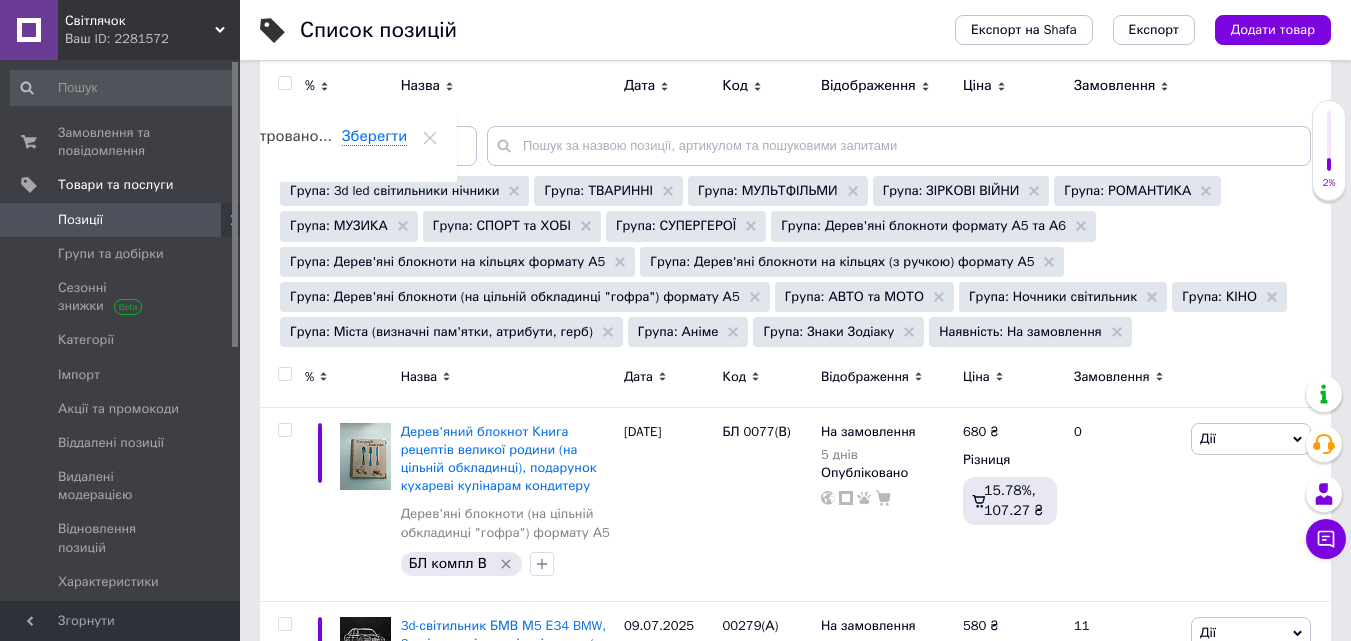 click on "Код" at bounding box center [734, 376] 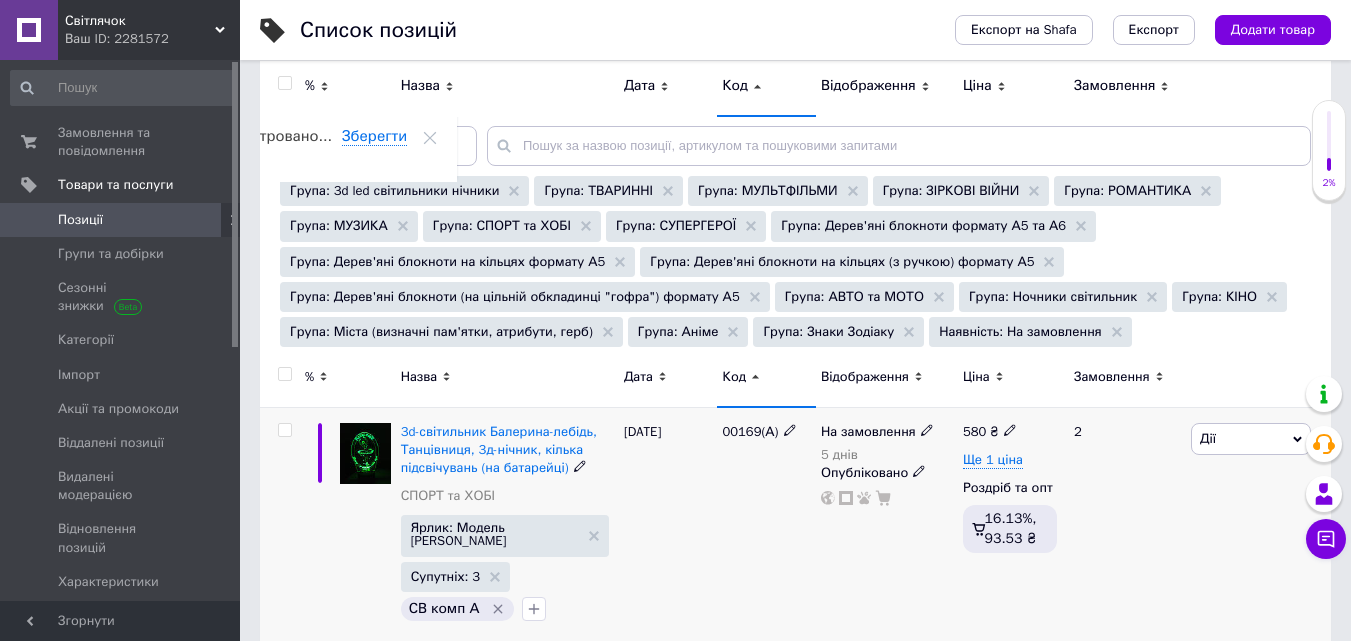 scroll, scrollTop: 300, scrollLeft: 0, axis: vertical 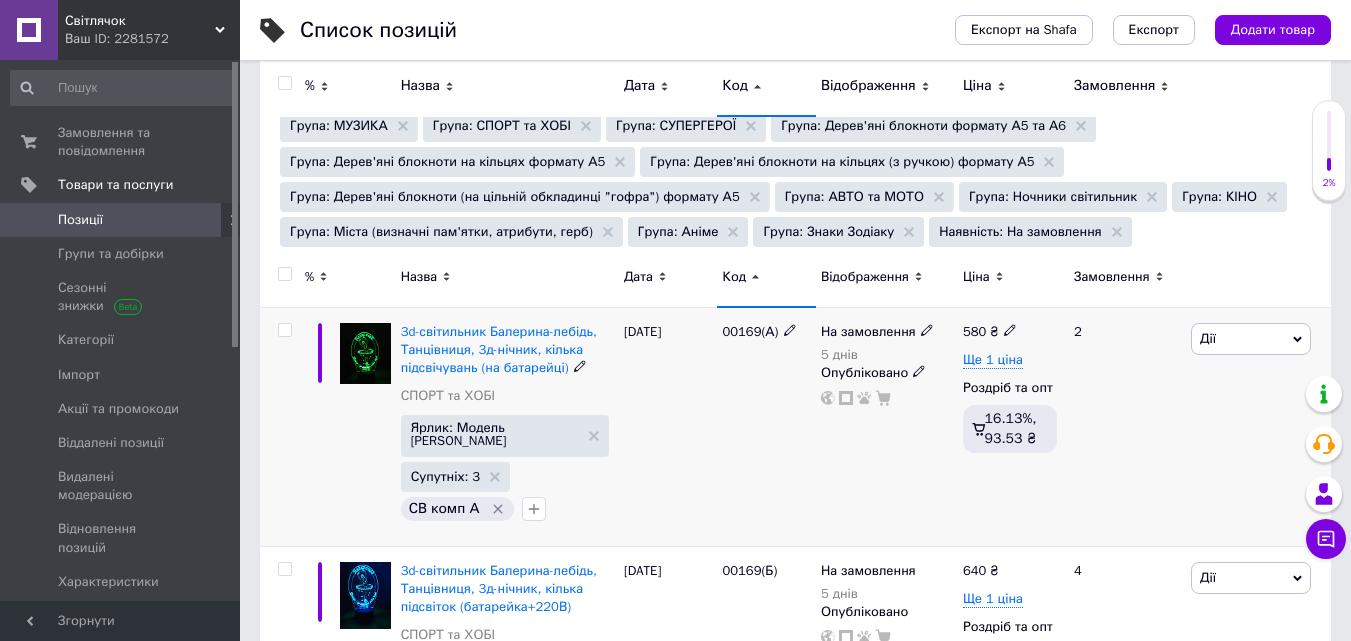 click 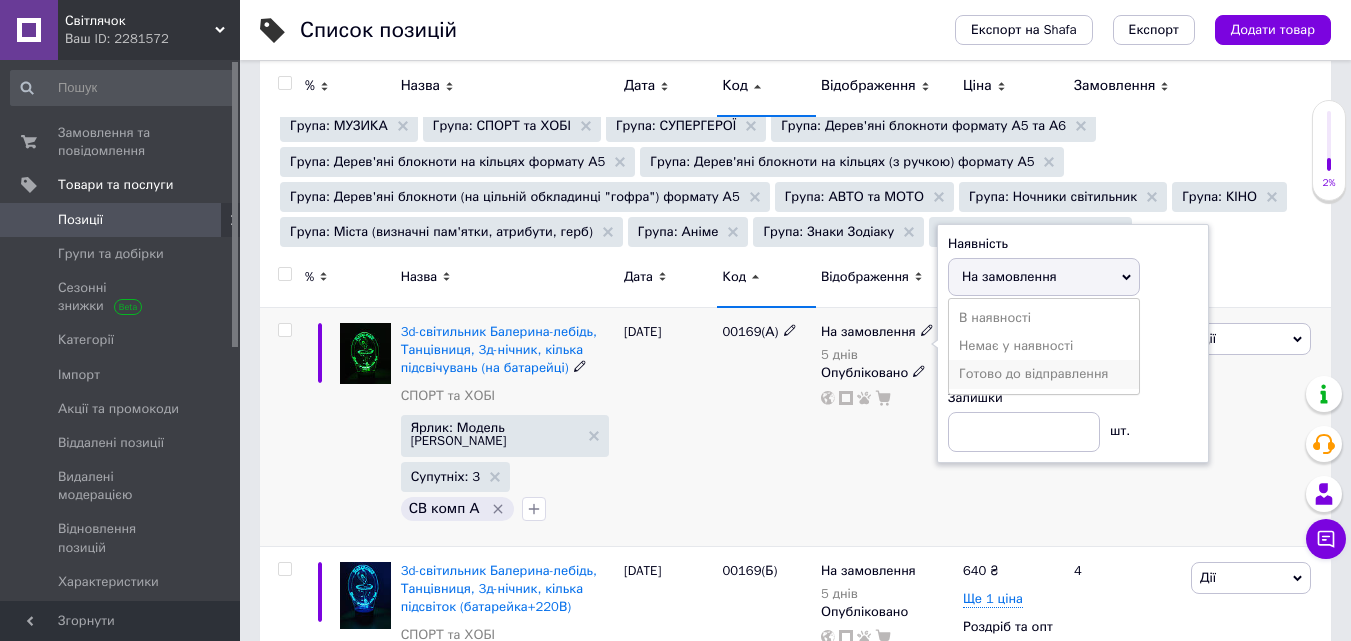 click on "Готово до відправлення" at bounding box center (1033, 373) 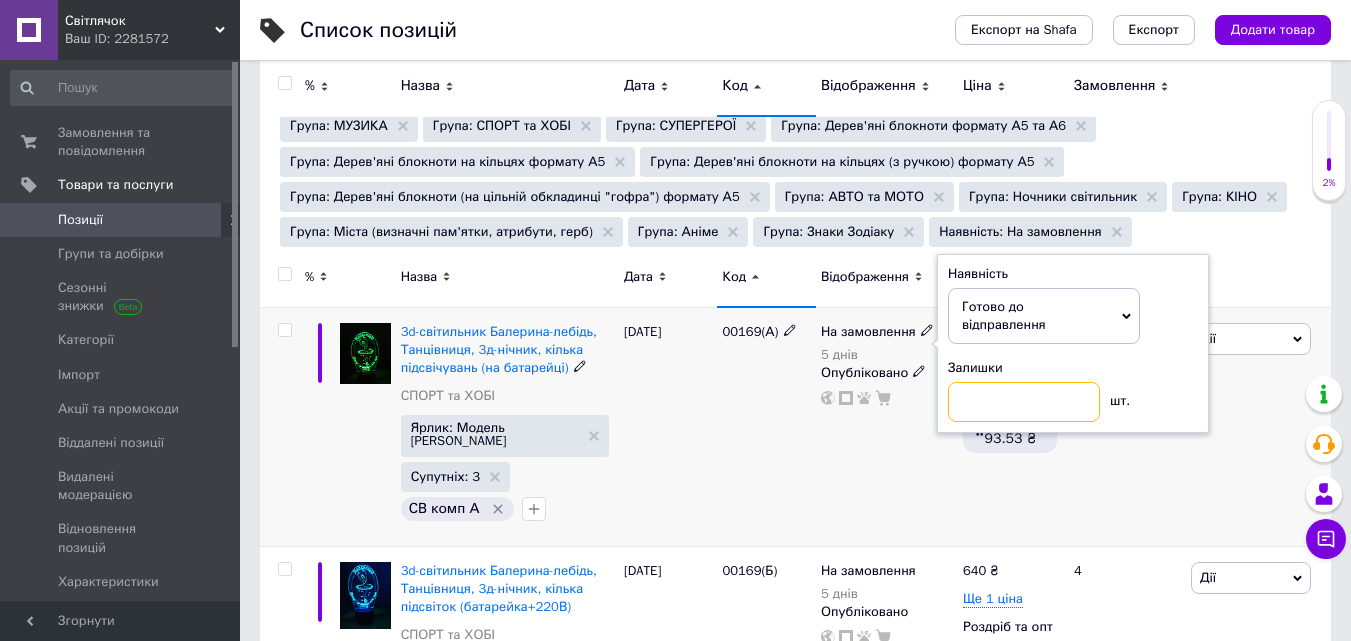 click at bounding box center [1024, 402] 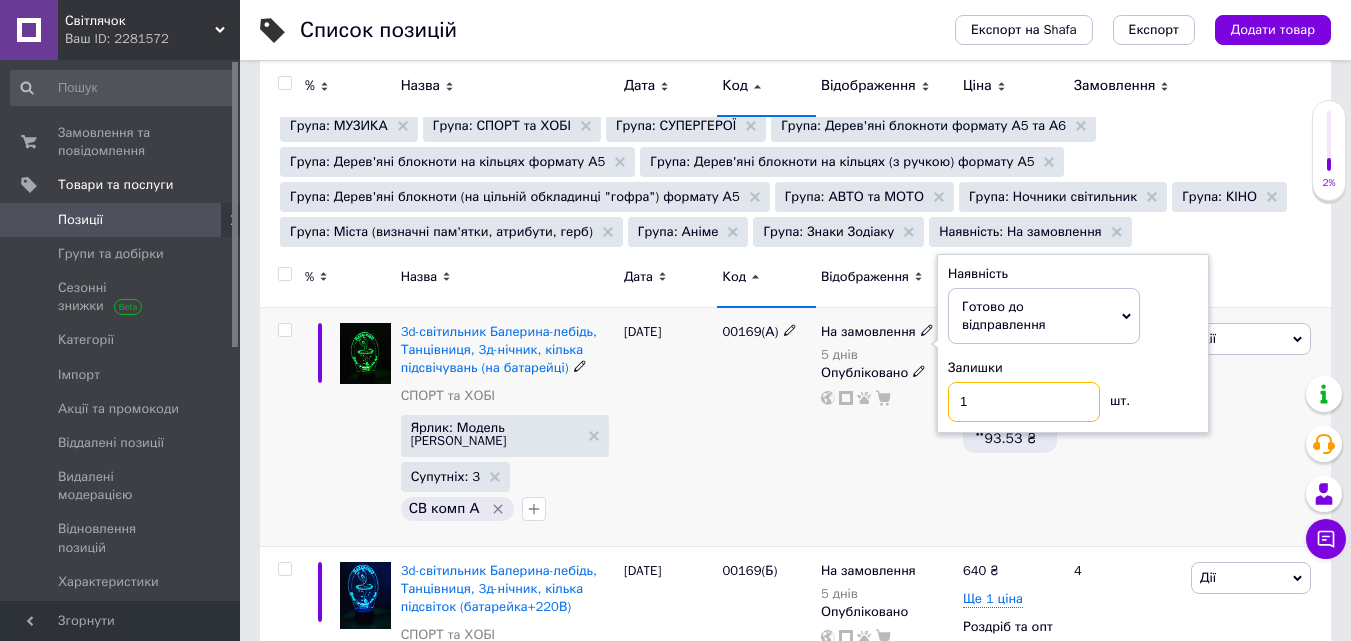 type on "1" 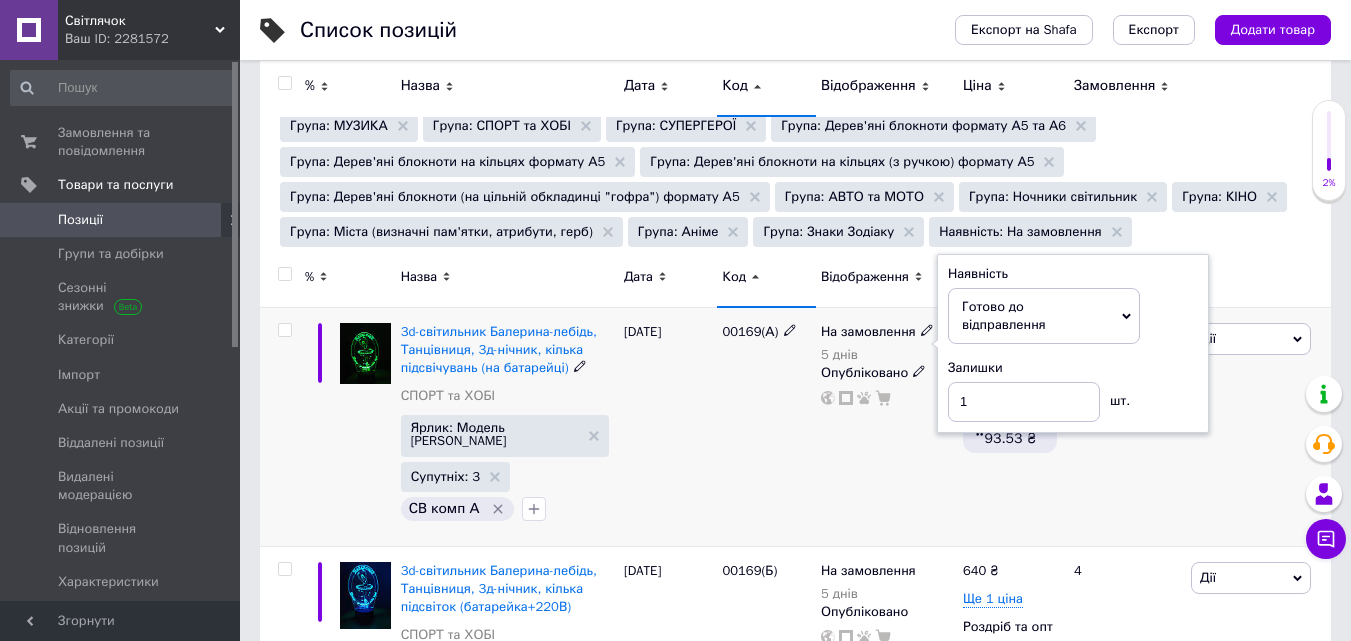 click on "На замовлення 5 днів Наявність Готово до відправлення В наявності Немає у наявності На замовлення Залишки 1 шт. Опубліковано" at bounding box center [887, 426] 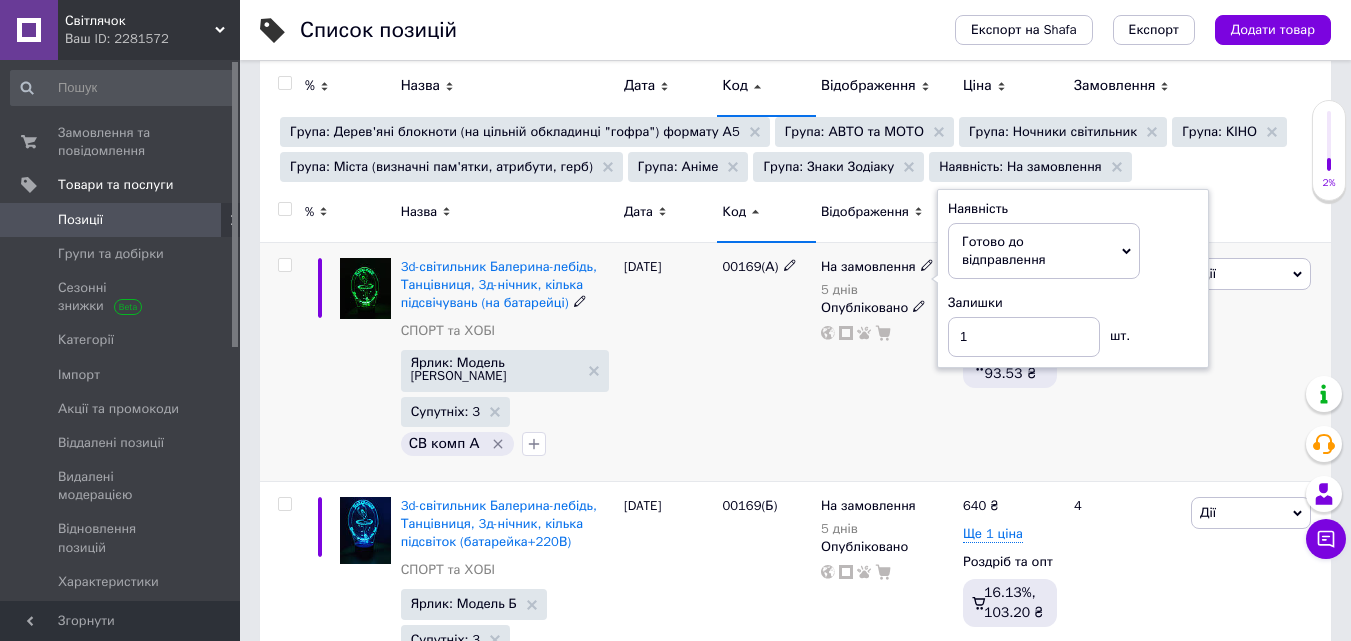 scroll, scrollTop: 400, scrollLeft: 0, axis: vertical 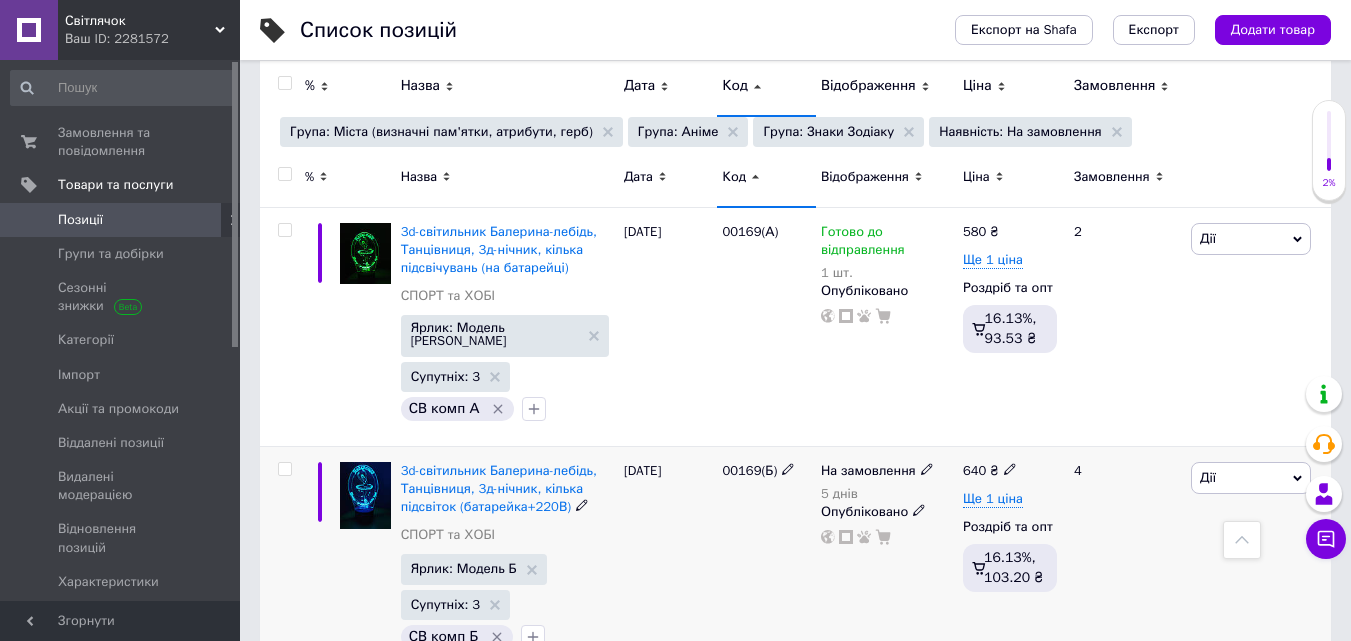 click 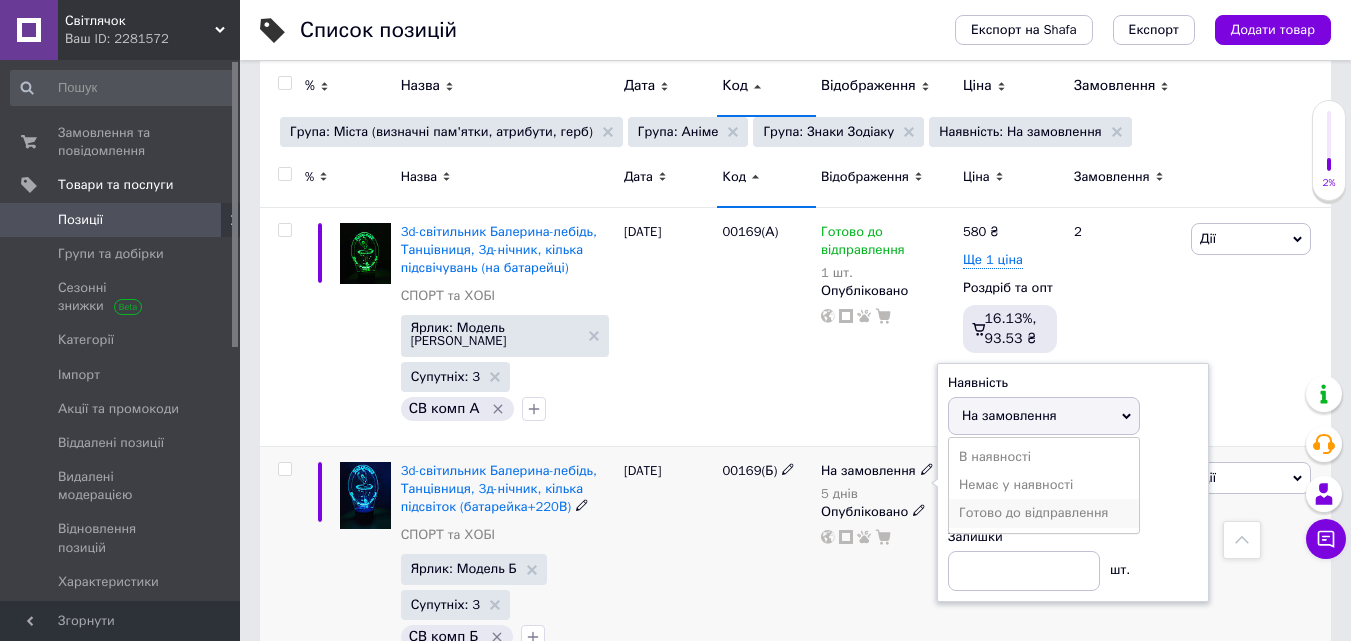 click on "Готово до відправлення" at bounding box center (1033, 512) 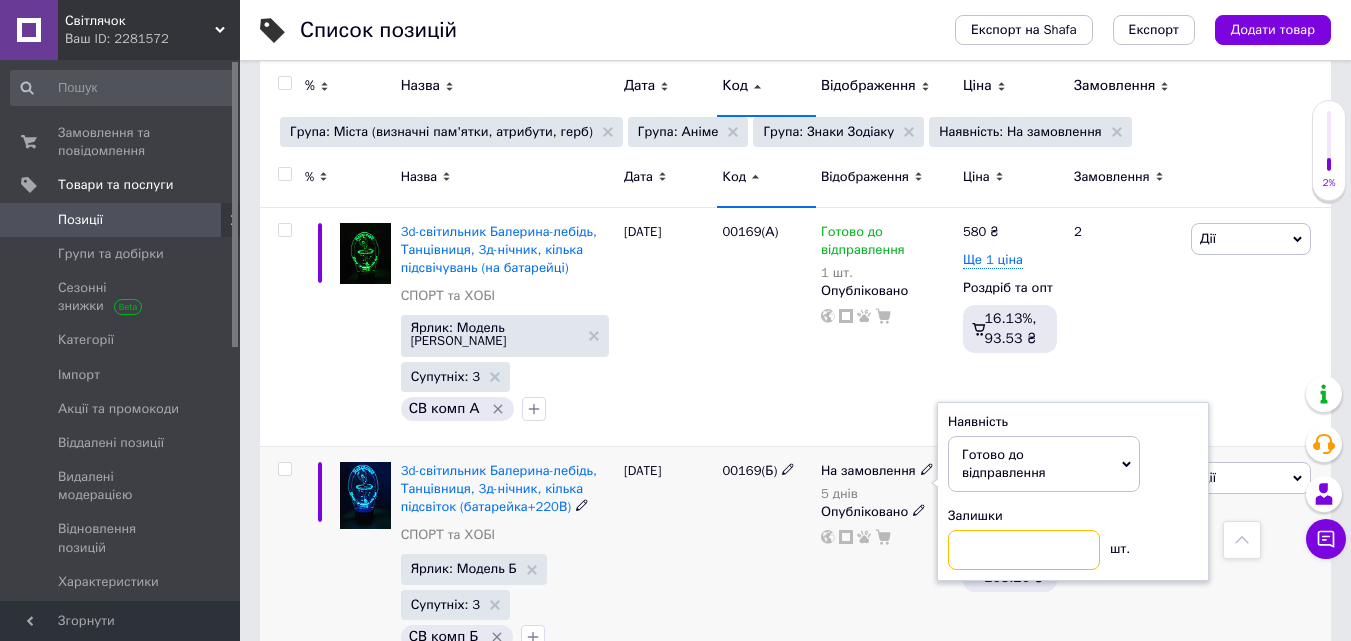 click at bounding box center (1024, 550) 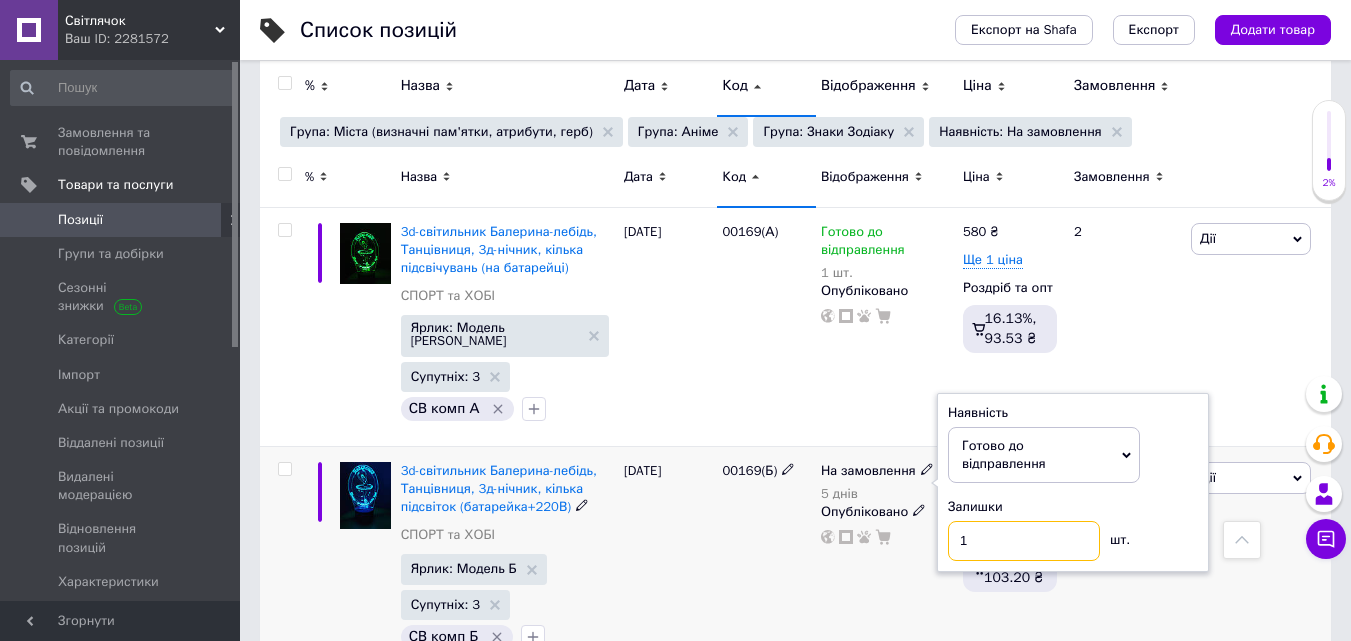 type on "1" 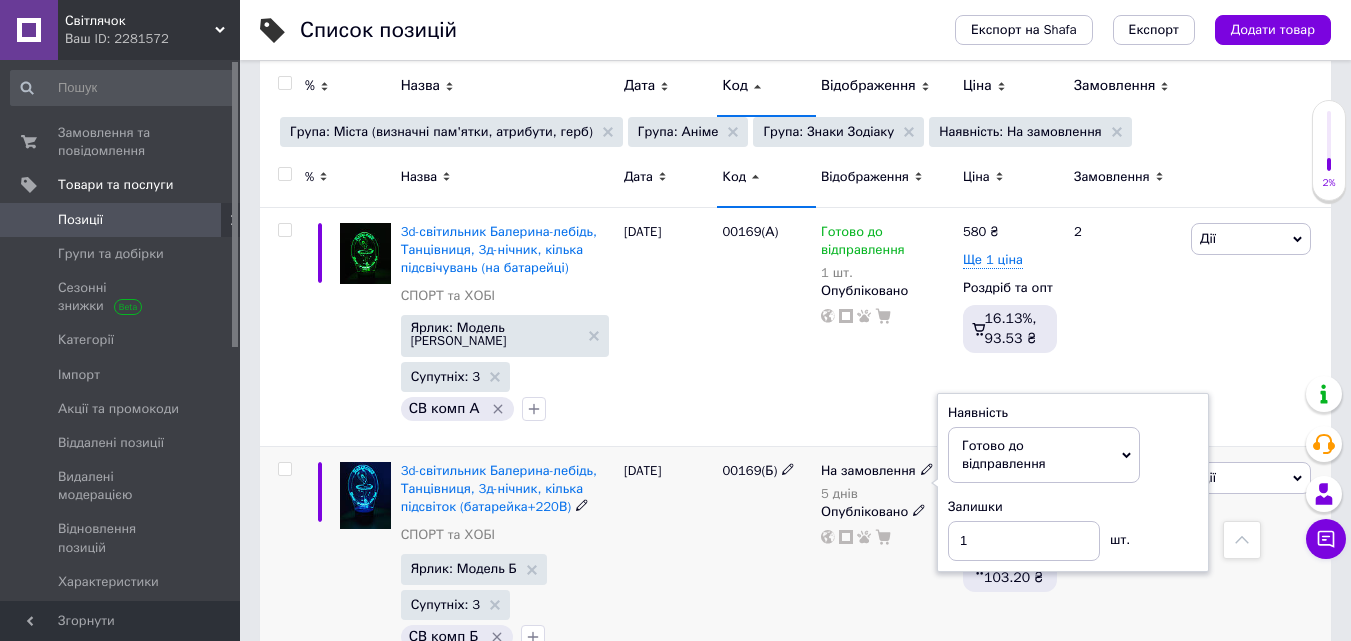 click on "На замовлення 5 днів Наявність Готово до відправлення В наявності Немає у наявності На замовлення Залишки 1 шт. Опубліковано" at bounding box center [887, 560] 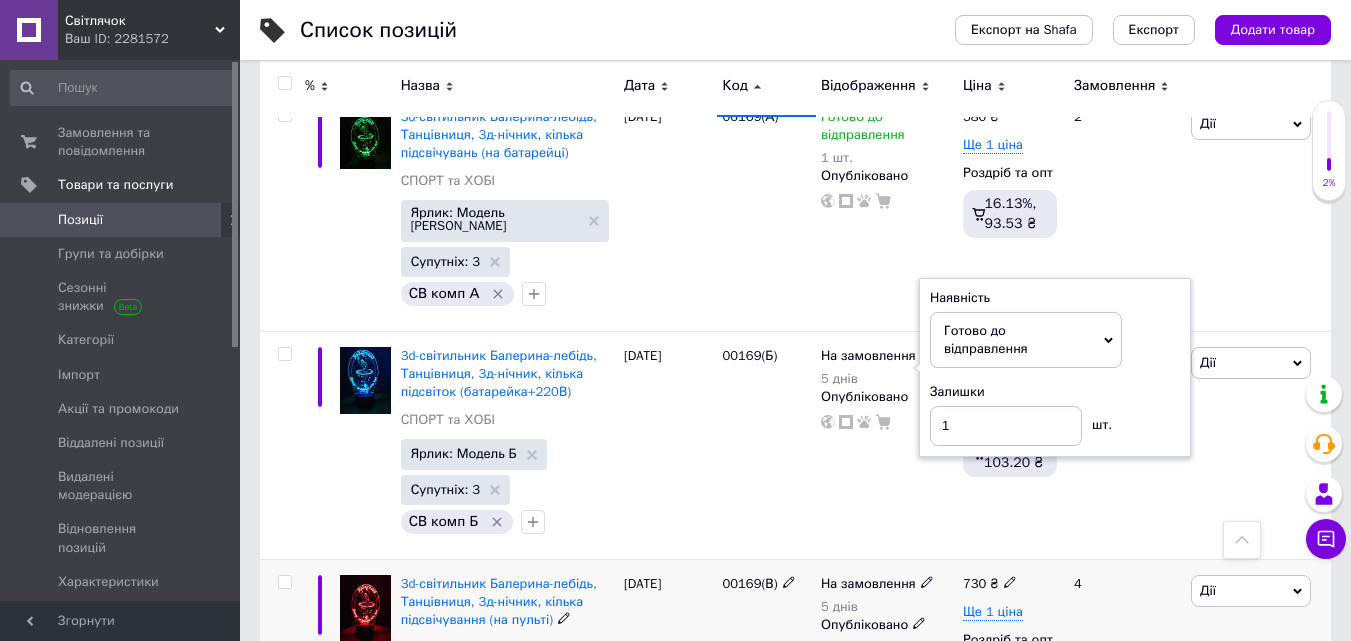scroll, scrollTop: 600, scrollLeft: 0, axis: vertical 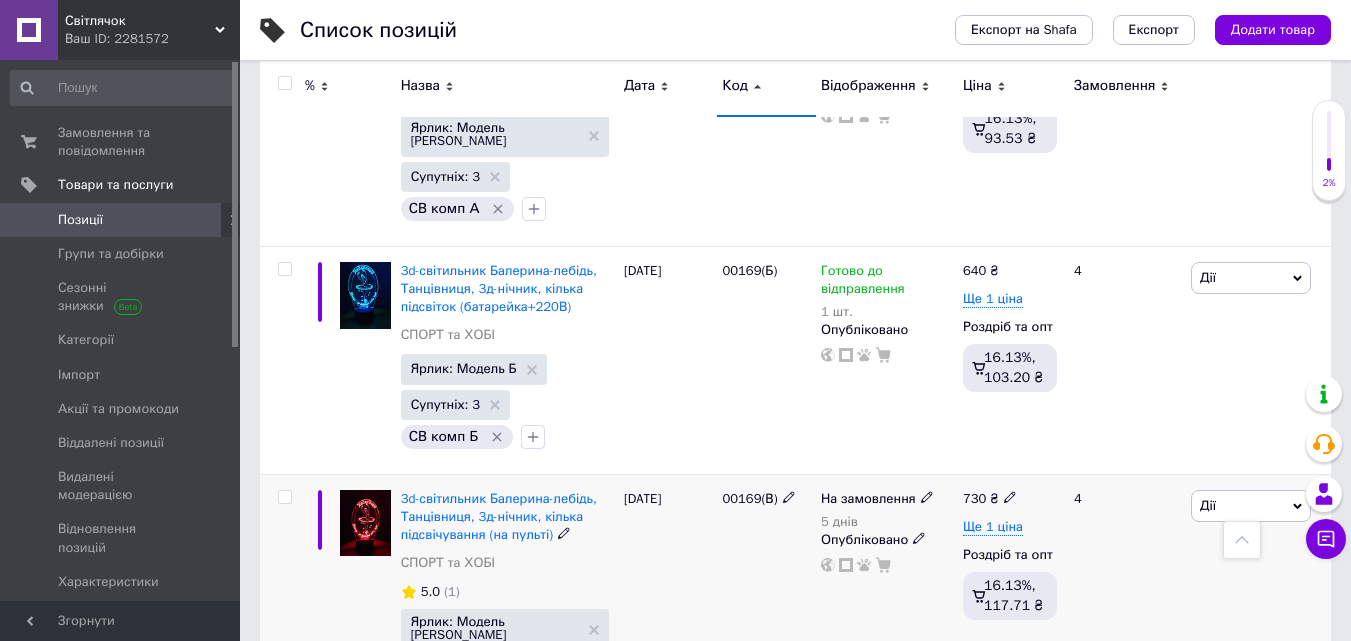 click 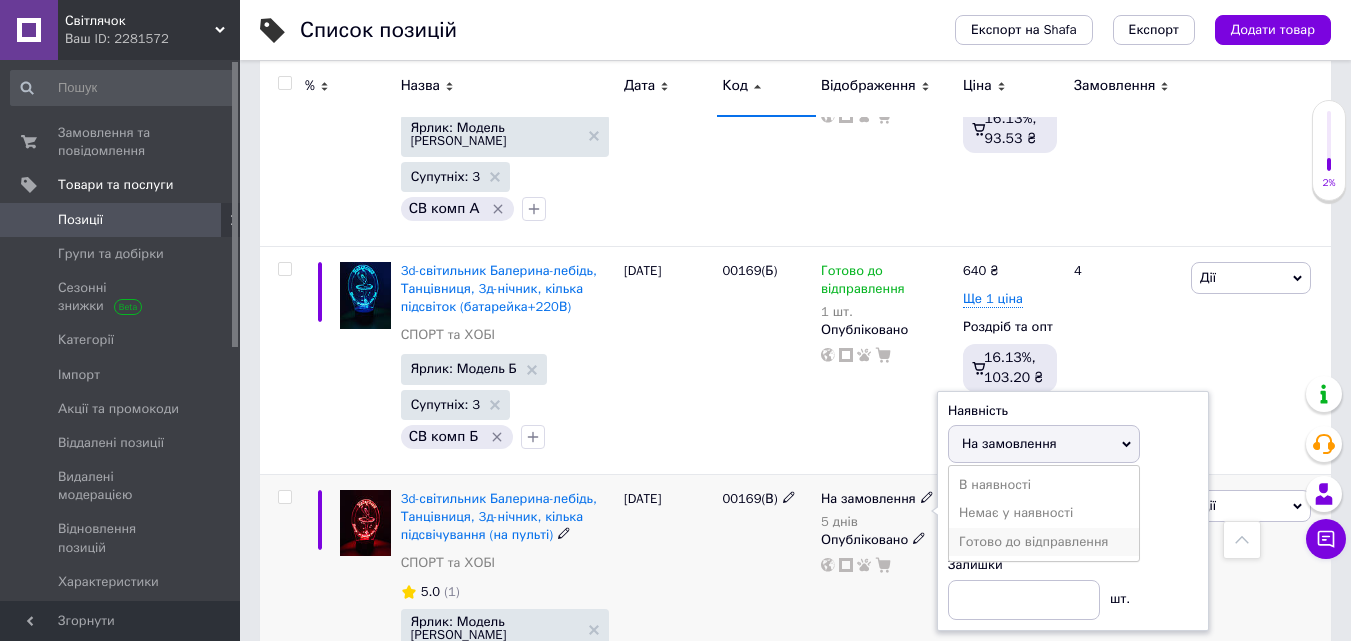 click on "Готово до відправлення" at bounding box center [1033, 541] 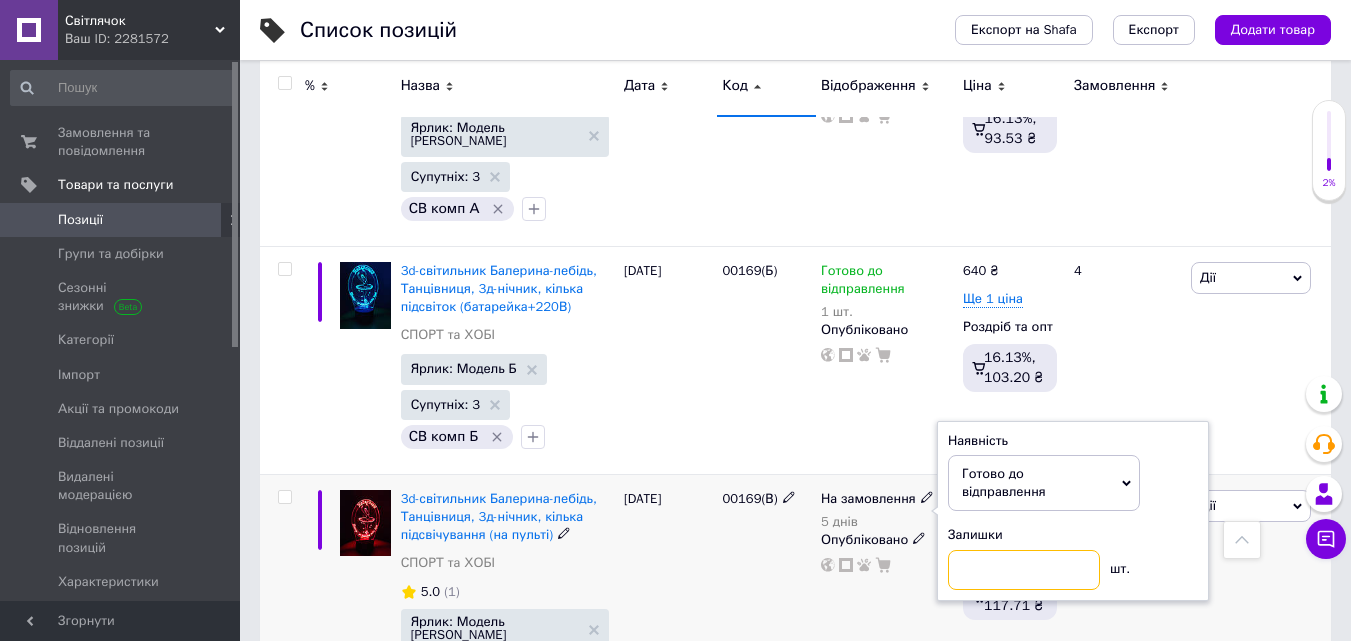 click at bounding box center (1024, 570) 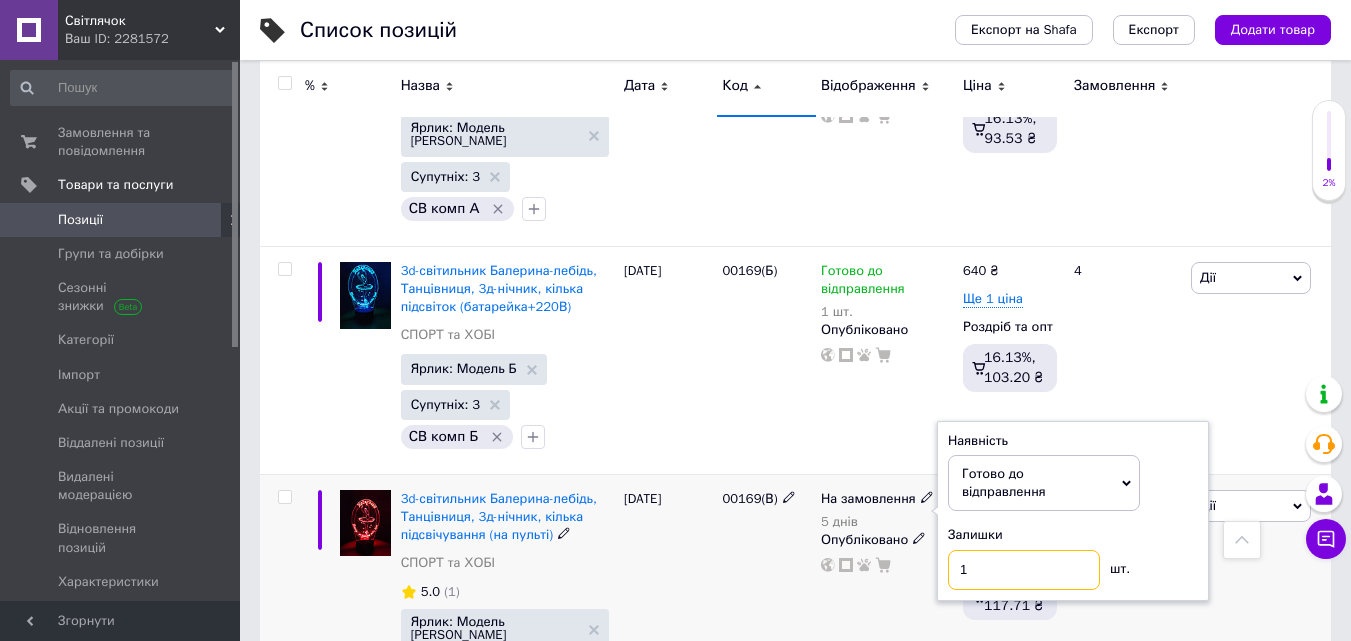 type on "1" 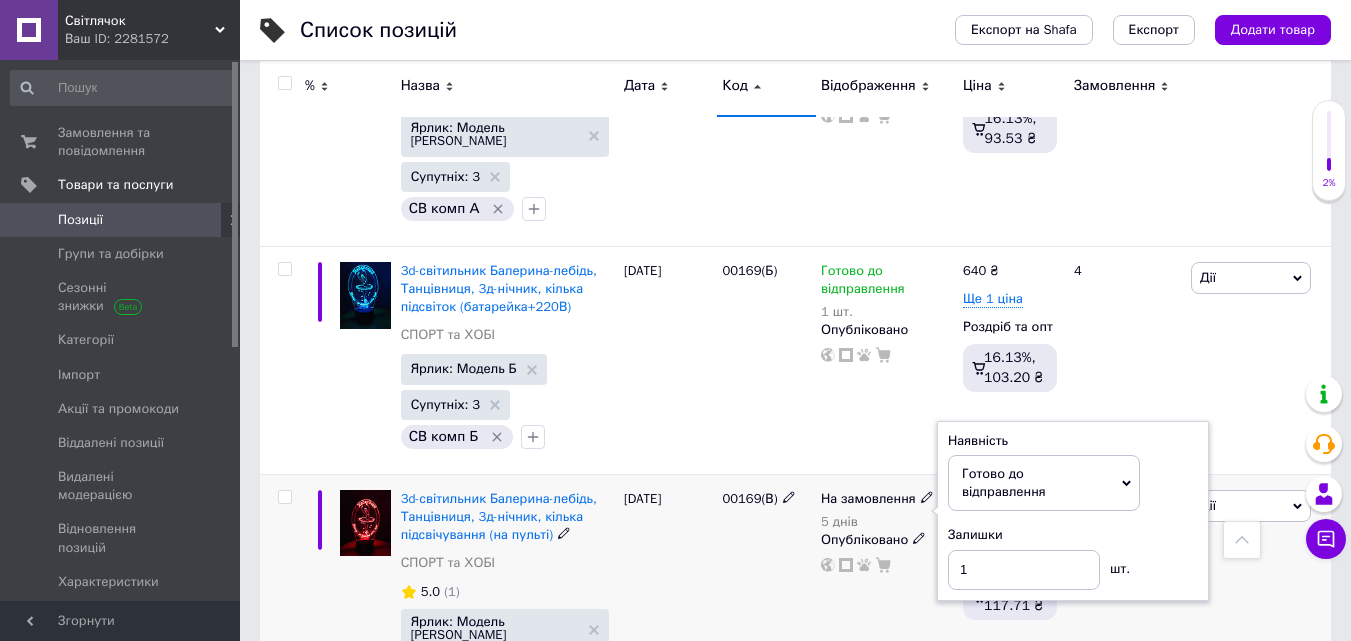 click on "На замовлення 5 днів Наявність Готово до відправлення В наявності Немає у наявності На замовлення Залишки 1 шт. Опубліковано" at bounding box center [887, 607] 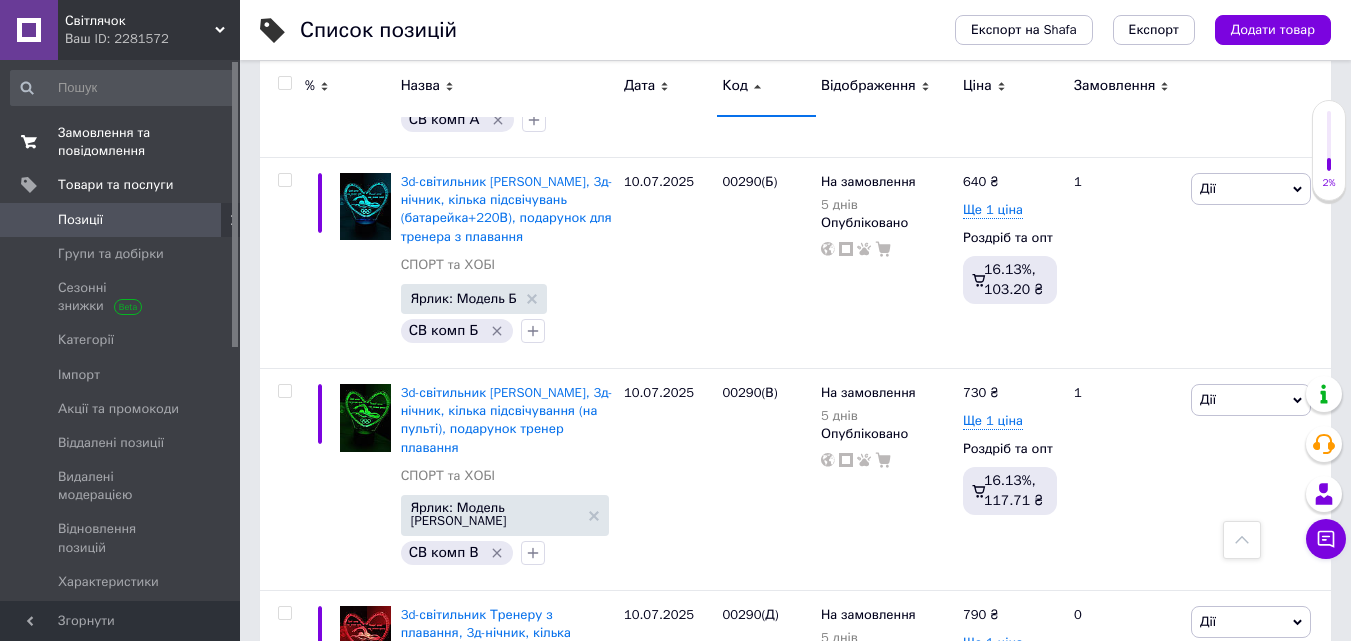 scroll, scrollTop: 4098, scrollLeft: 0, axis: vertical 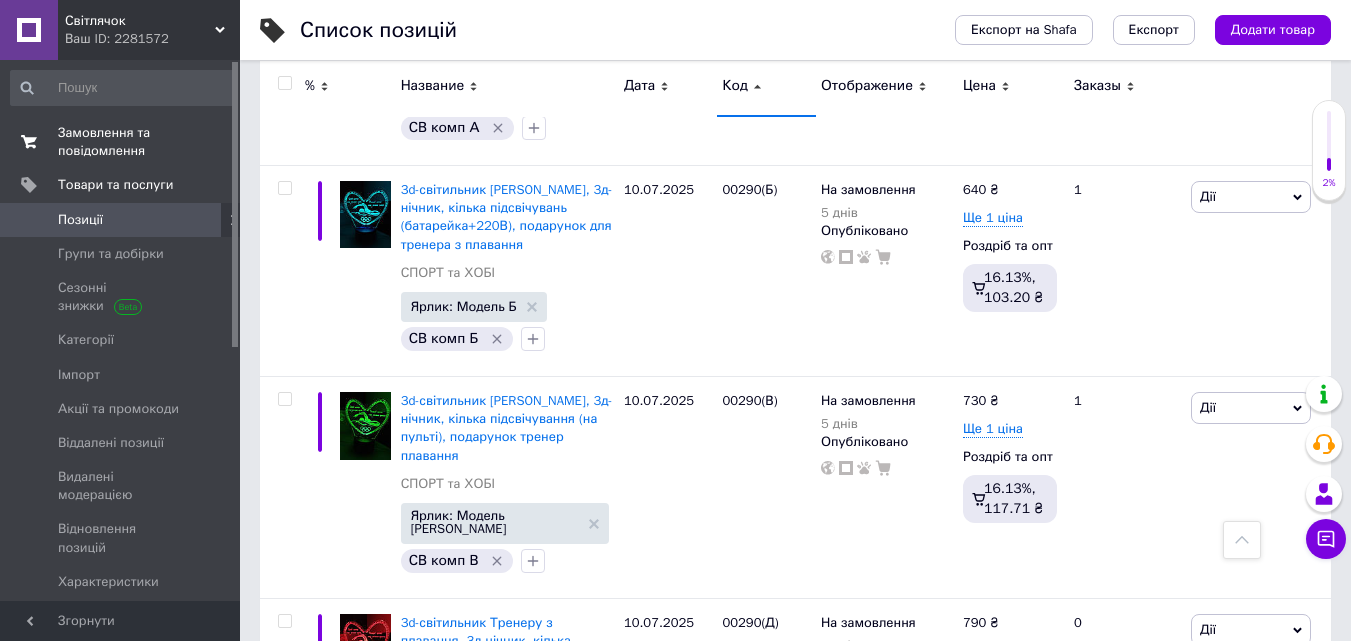 click on "Замовлення та повідомлення" at bounding box center [104, 141] 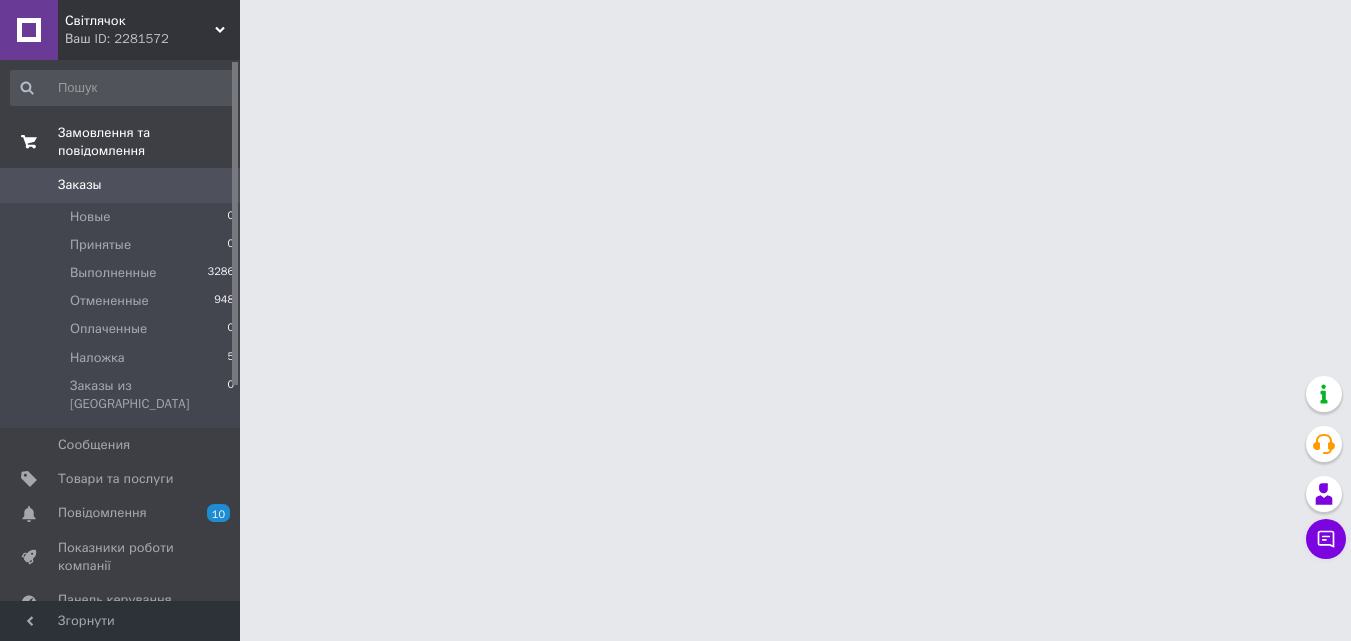 scroll, scrollTop: 0, scrollLeft: 0, axis: both 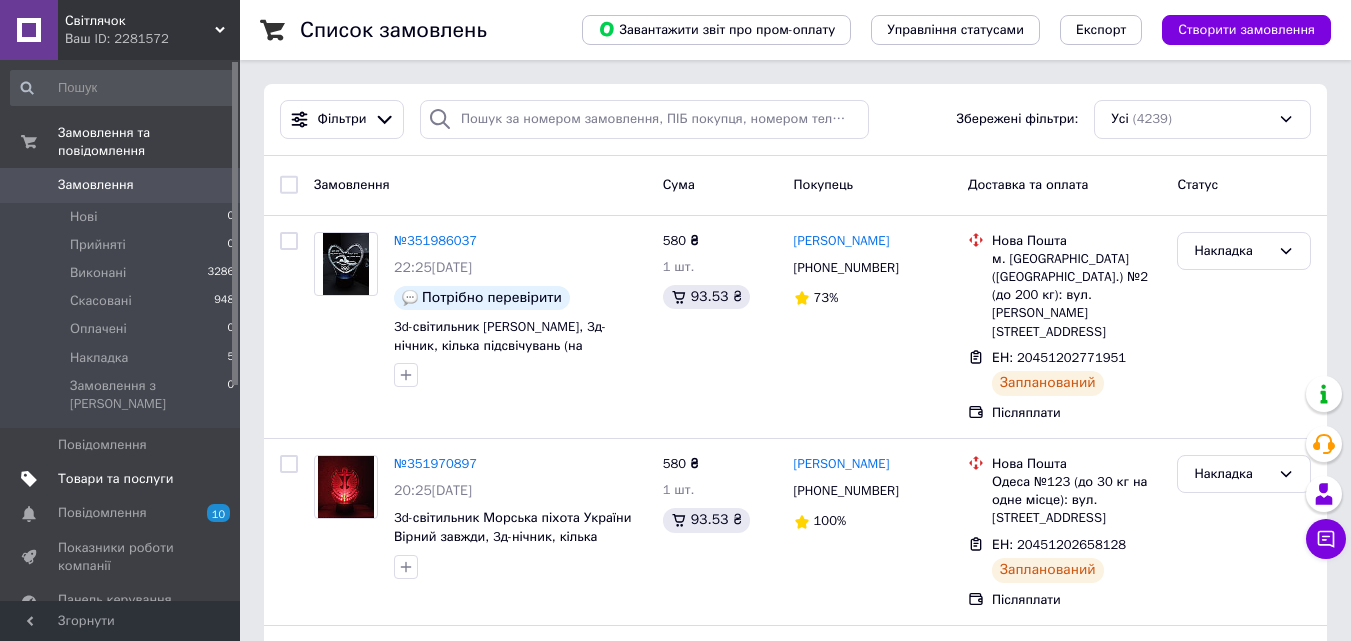 click on "Товари та послуги" at bounding box center (115, 478) 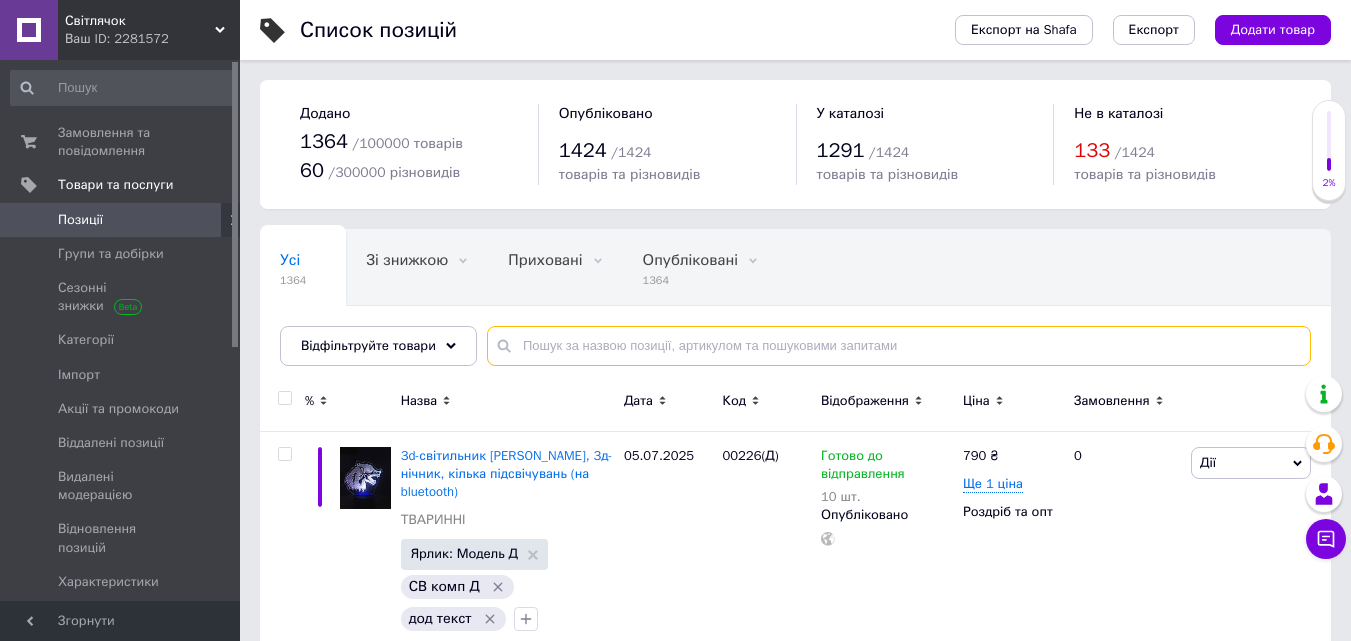 click at bounding box center (899, 346) 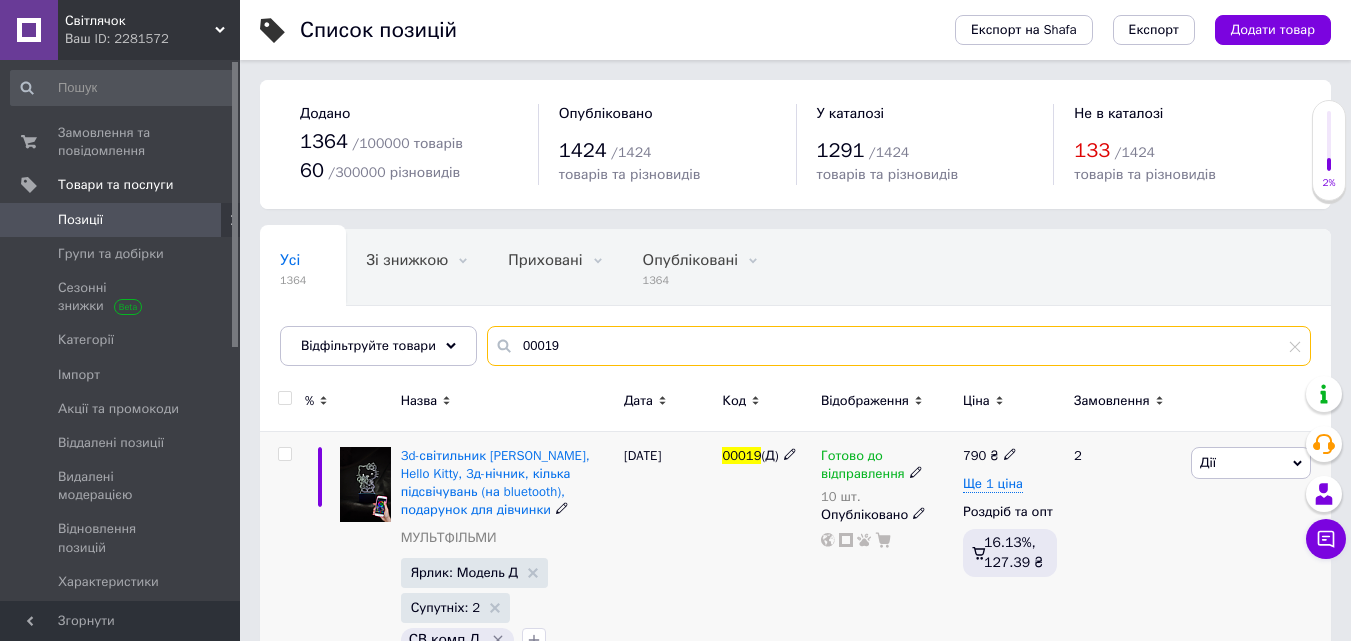 type on "00019" 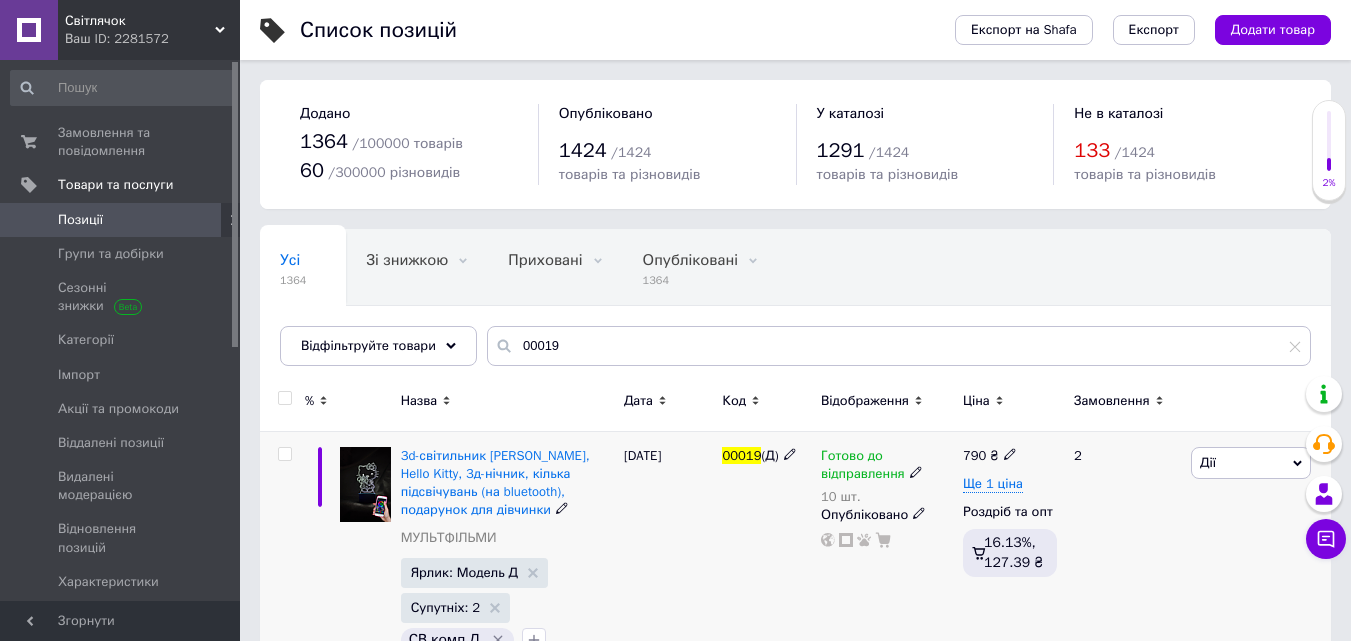 click 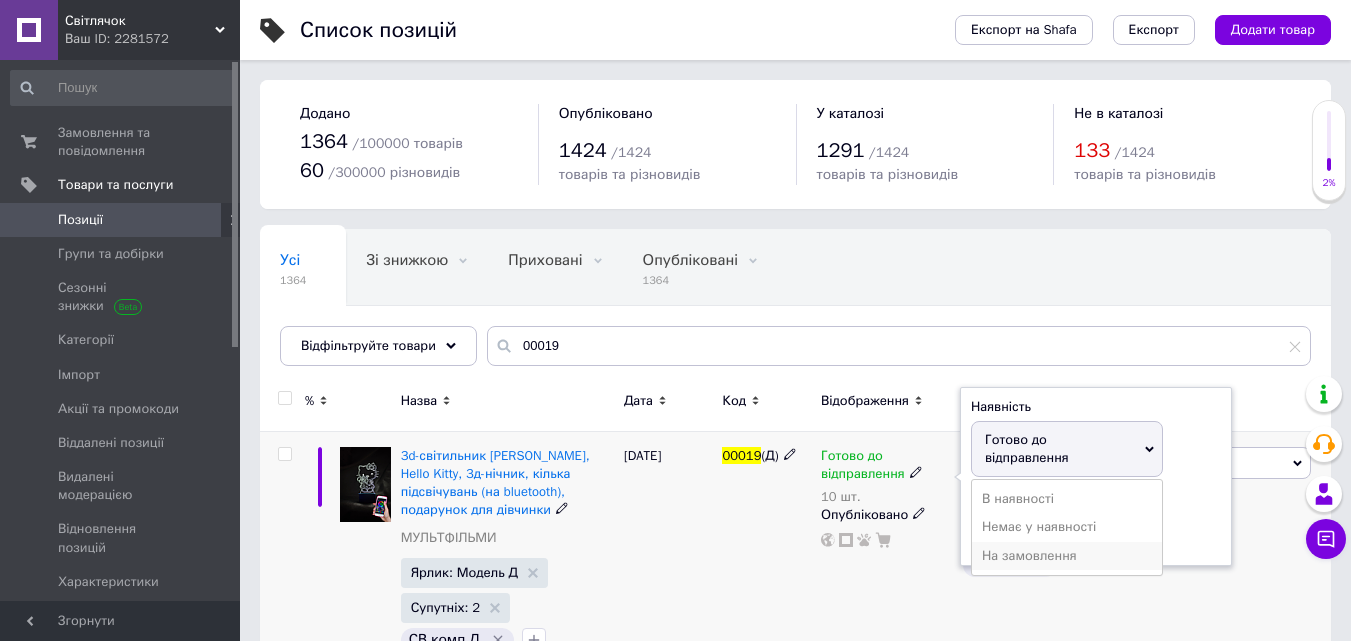 click on "На замовлення" at bounding box center [1029, 555] 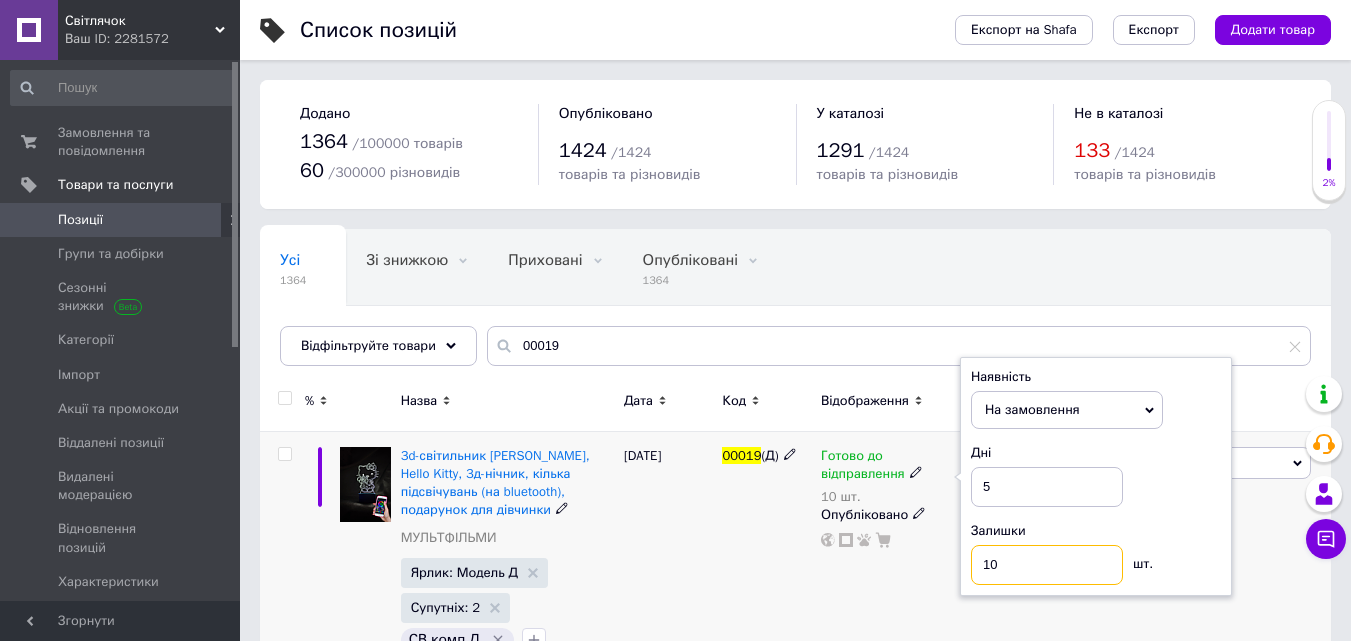 drag, startPoint x: 1011, startPoint y: 548, endPoint x: 945, endPoint y: 549, distance: 66.007576 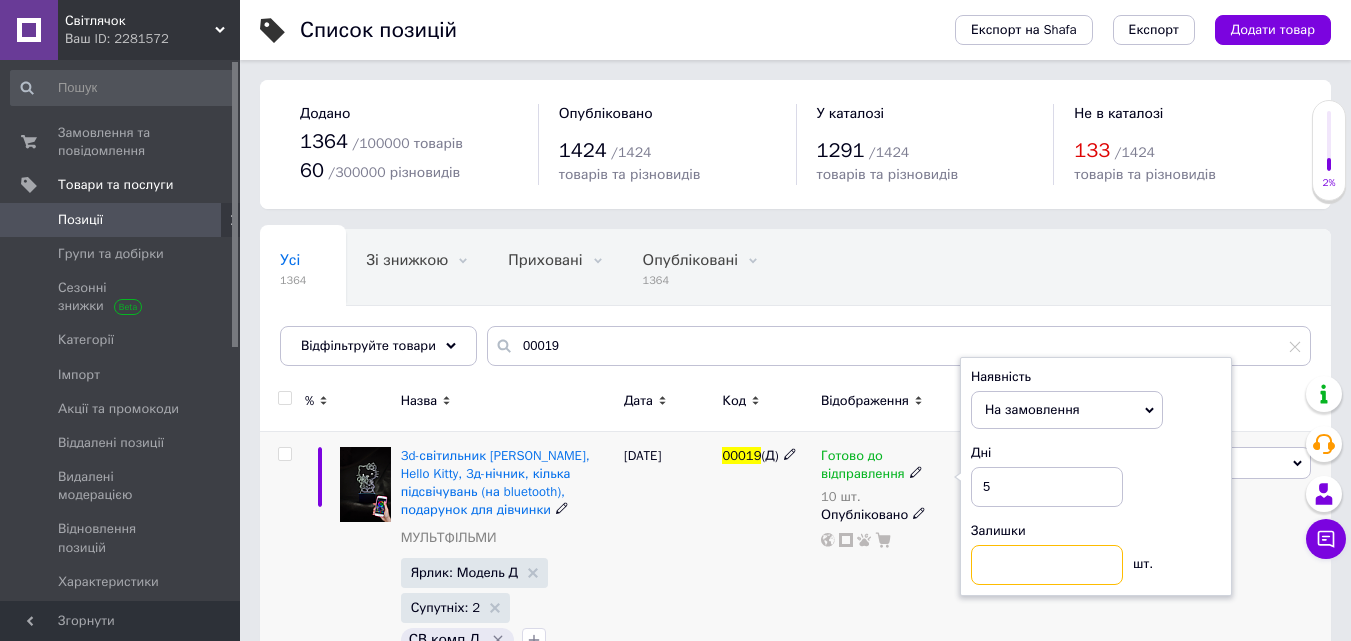 type 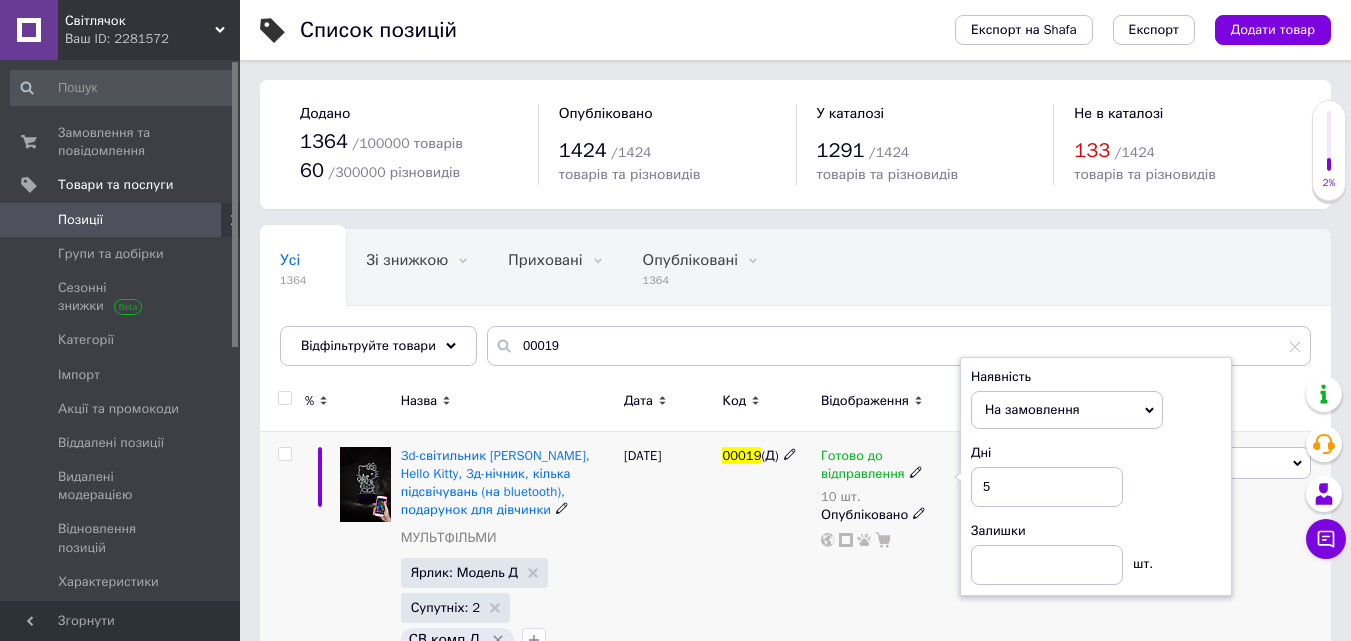 click on "Готово до відправлення 10 шт. Наявність На замовлення В наявності Немає у наявності Готово до відправлення Дні 5 Залишки шт. Опубліковано" at bounding box center [887, 554] 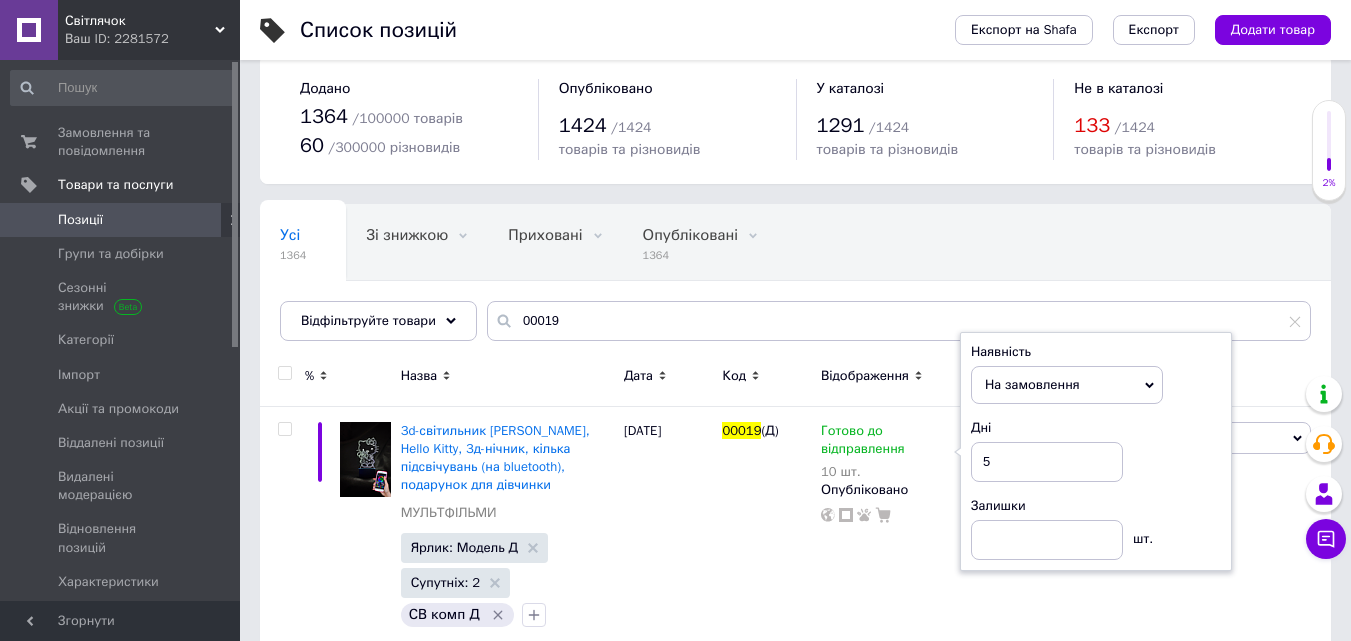 scroll, scrollTop: 300, scrollLeft: 0, axis: vertical 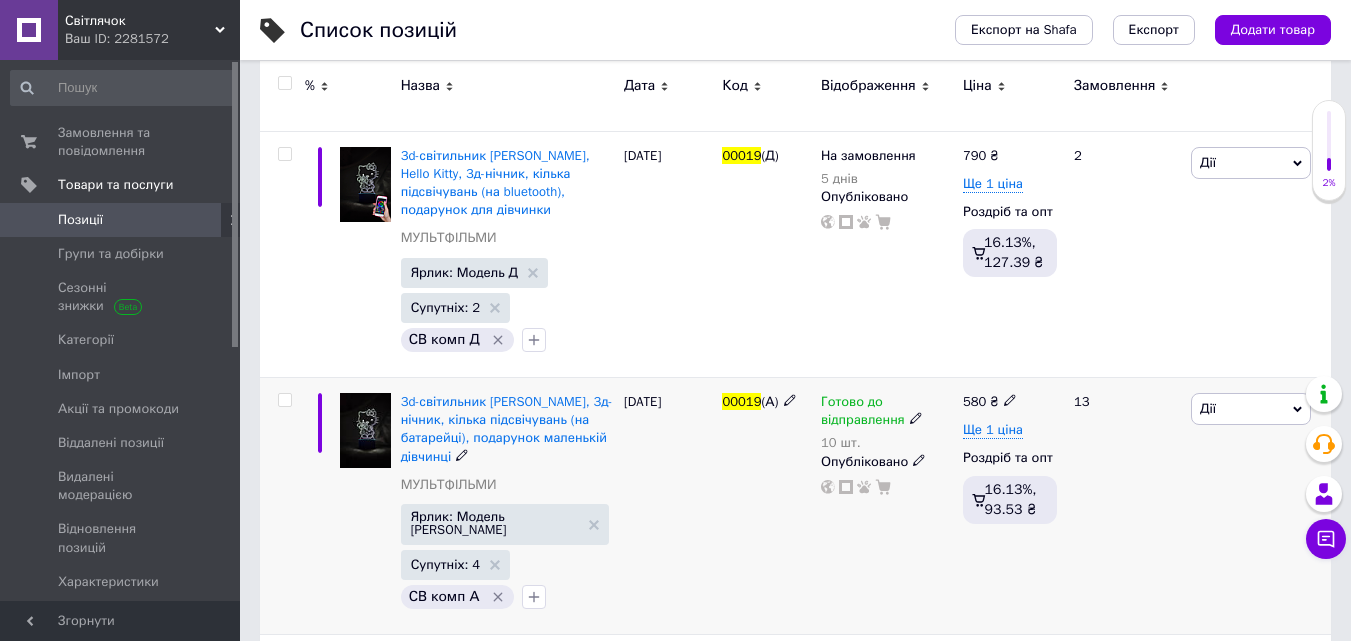 click 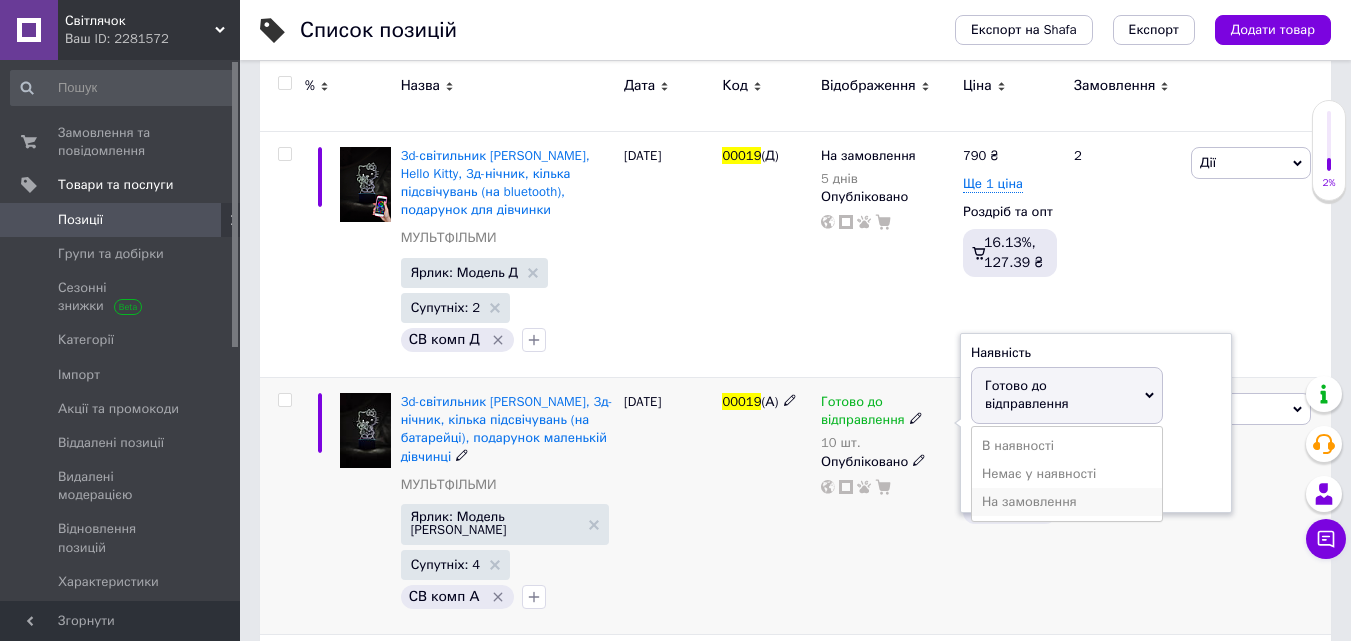 click on "На замовлення" at bounding box center [1029, 501] 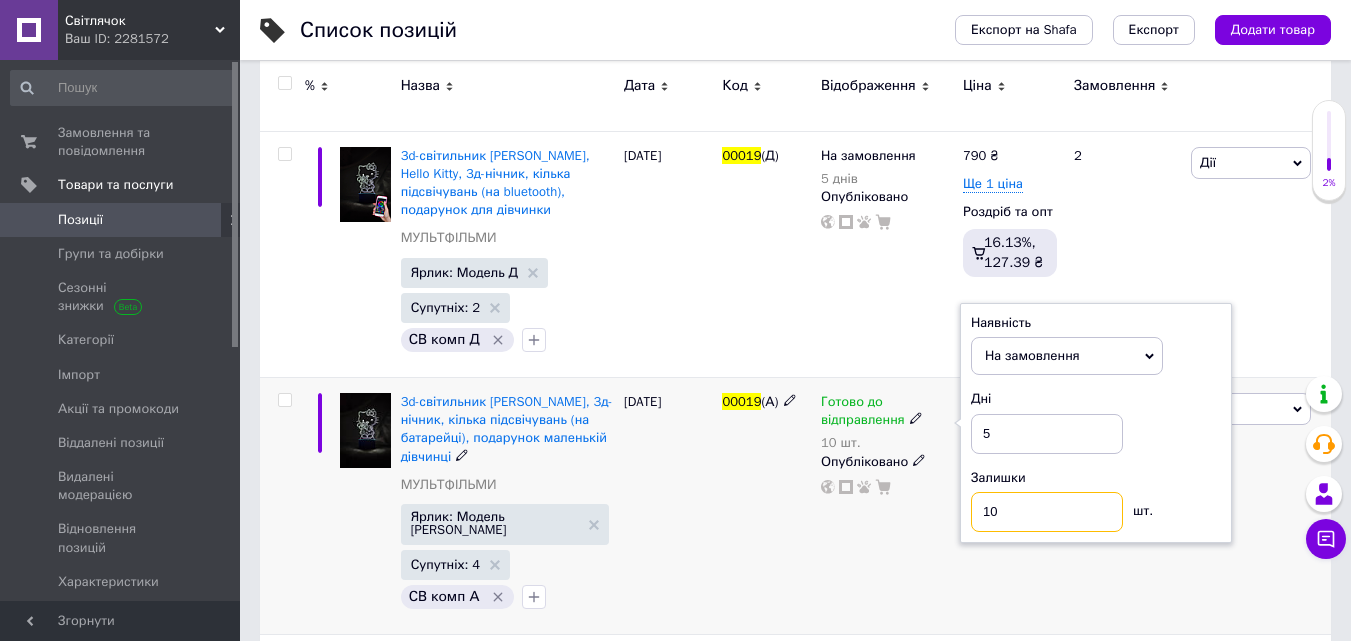 drag, startPoint x: 1018, startPoint y: 507, endPoint x: 924, endPoint y: 516, distance: 94.42987 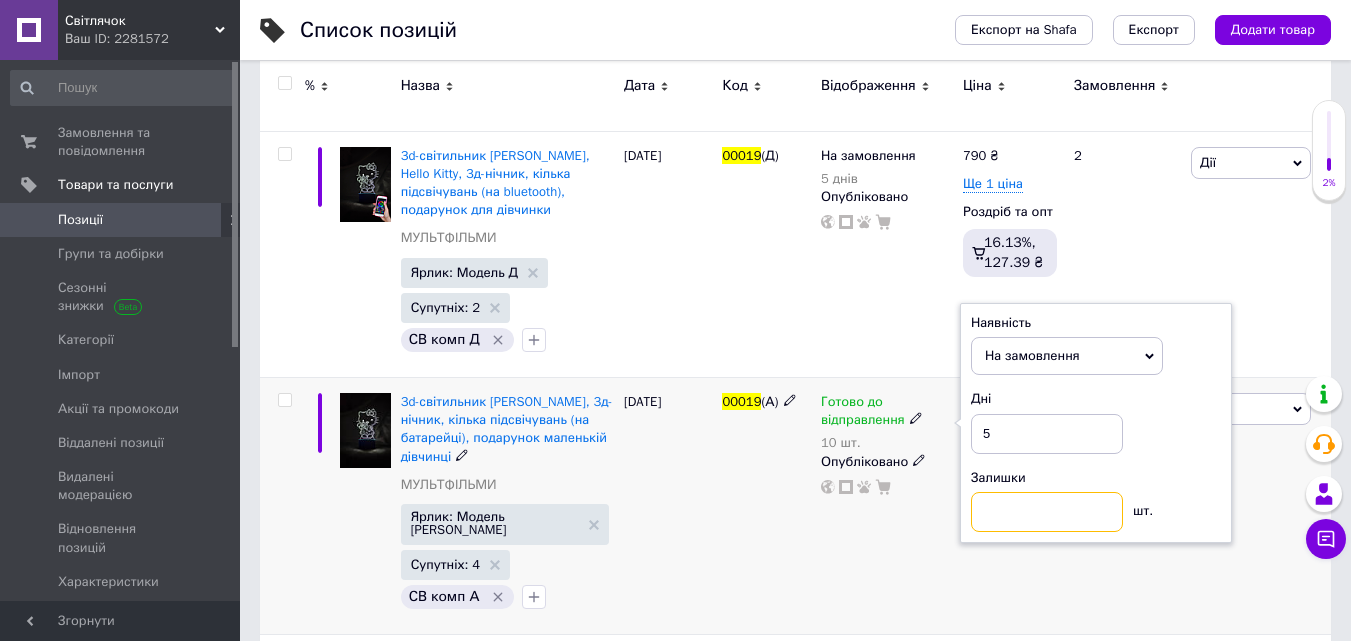 type 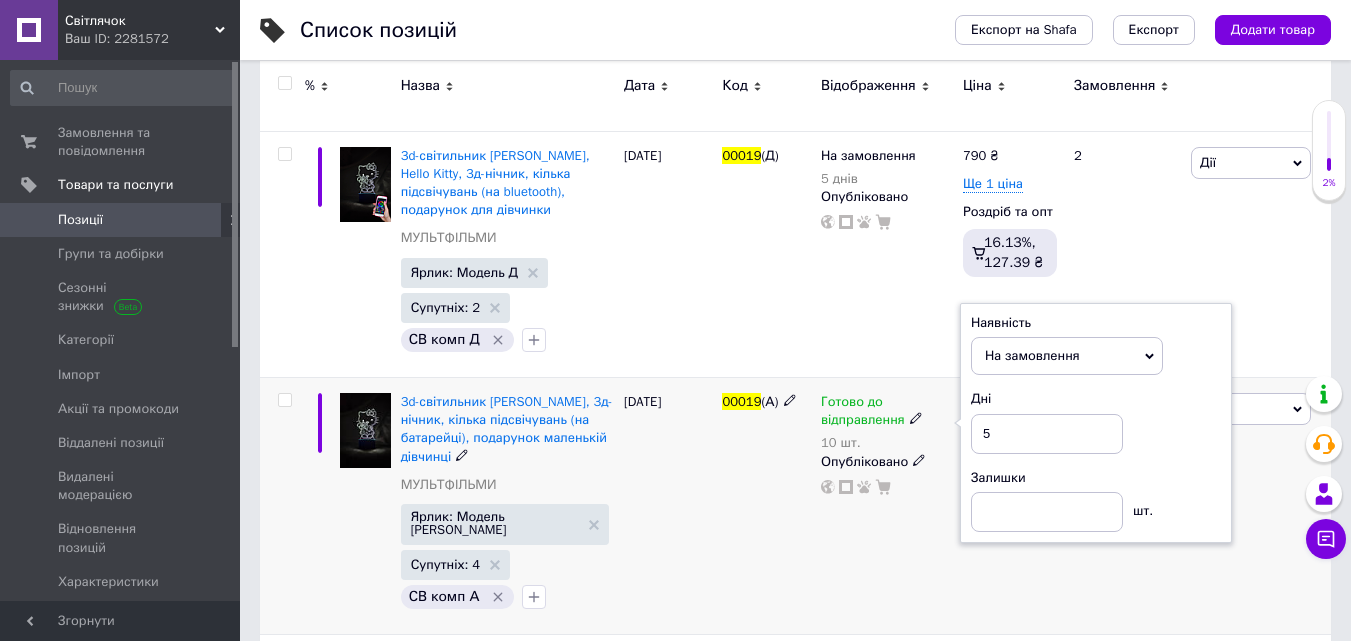 click on "Готово до відправлення 10 шт. Наявність На замовлення В наявності Немає у наявності Готово до відправлення Дні 5 Залишки шт. Опубліковано" at bounding box center (887, 505) 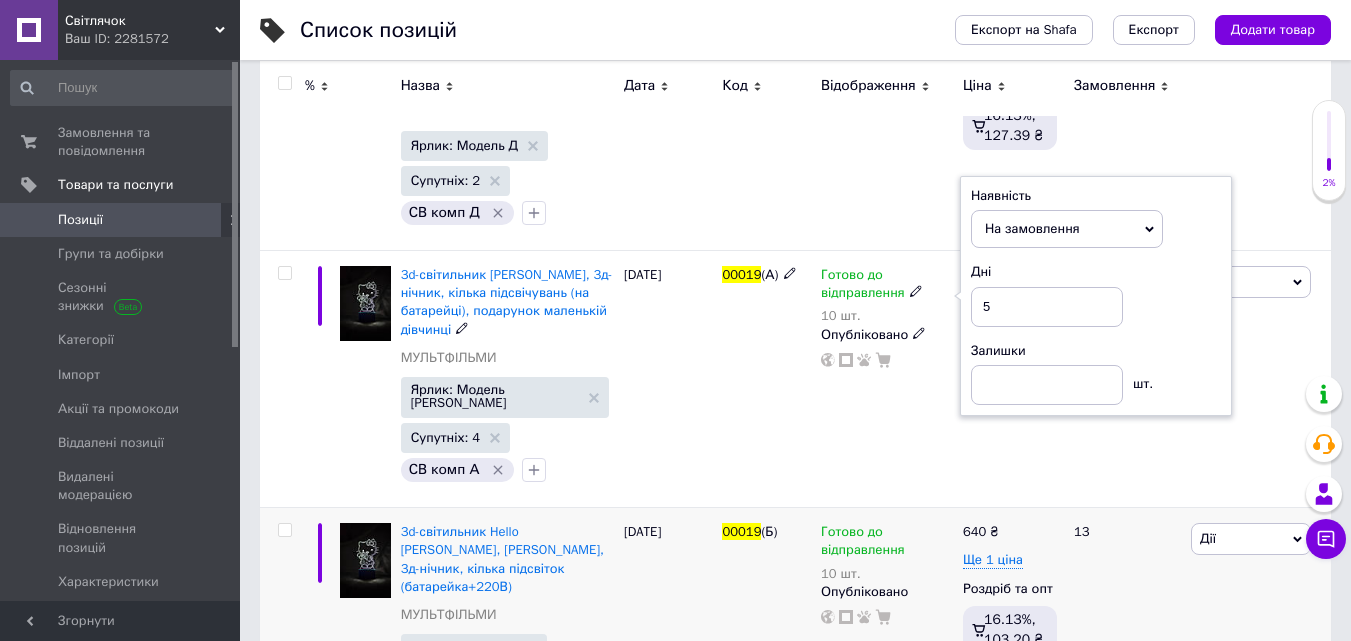 scroll, scrollTop: 600, scrollLeft: 0, axis: vertical 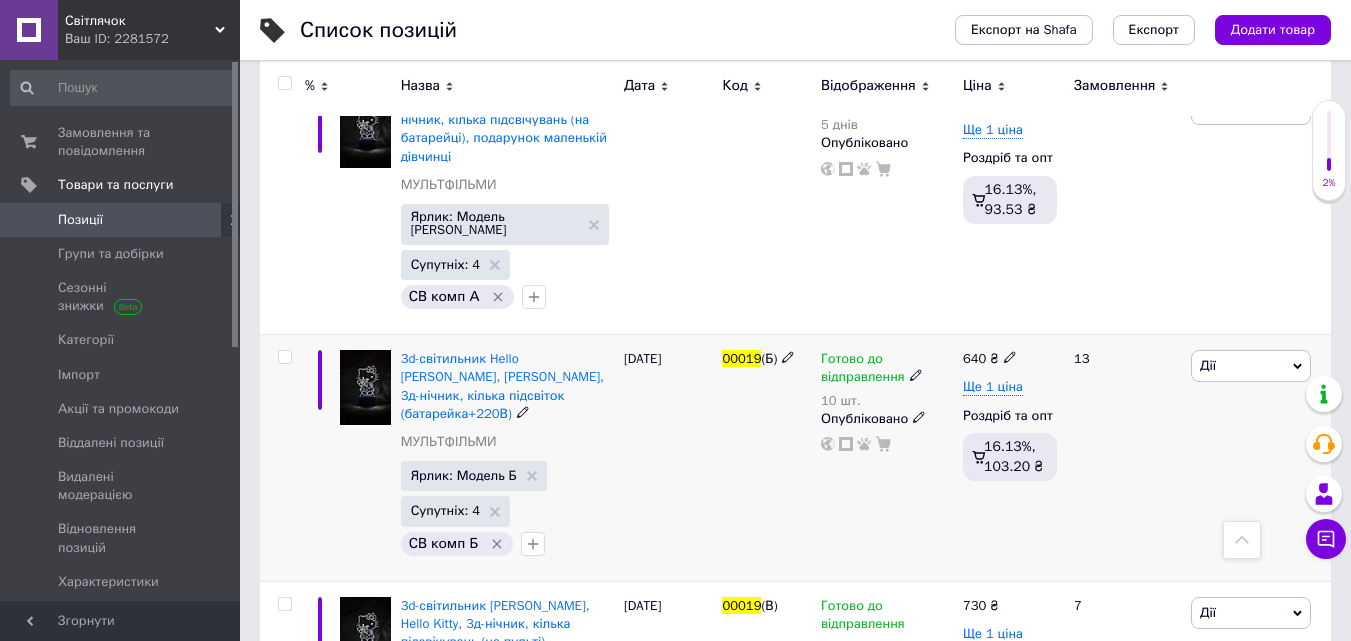 click 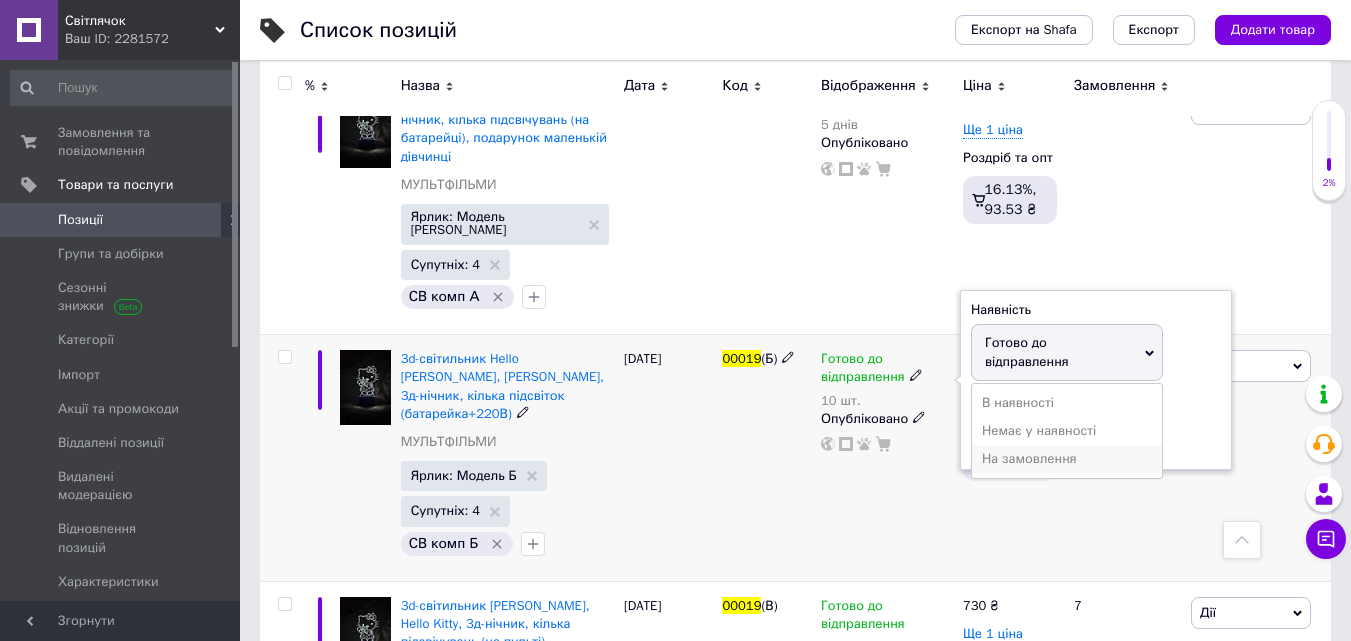 click on "На замовлення" at bounding box center [1029, 458] 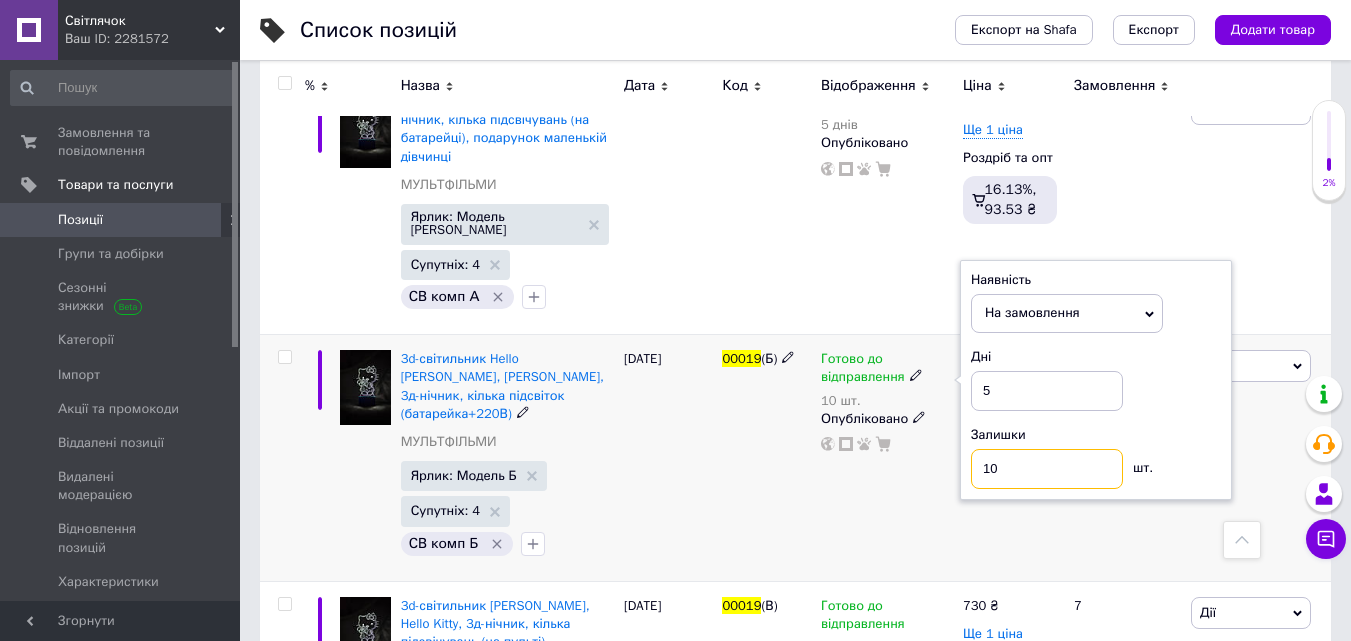 drag, startPoint x: 1024, startPoint y: 442, endPoint x: 917, endPoint y: 443, distance: 107.00467 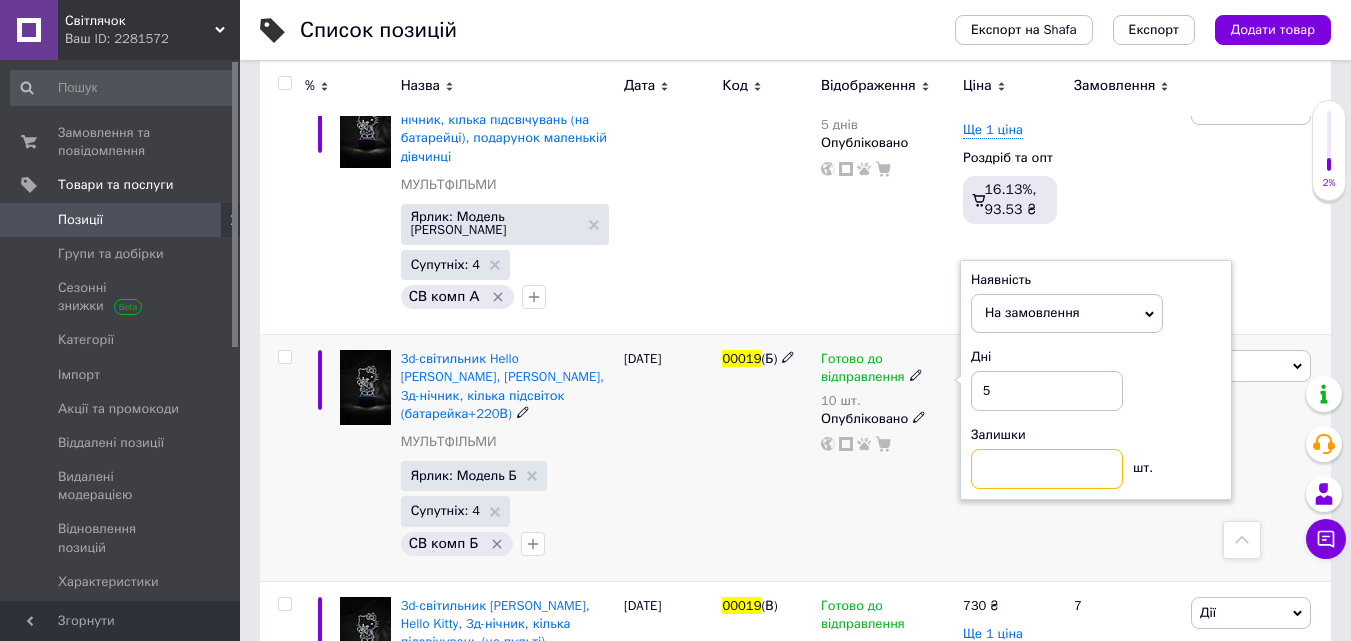 type 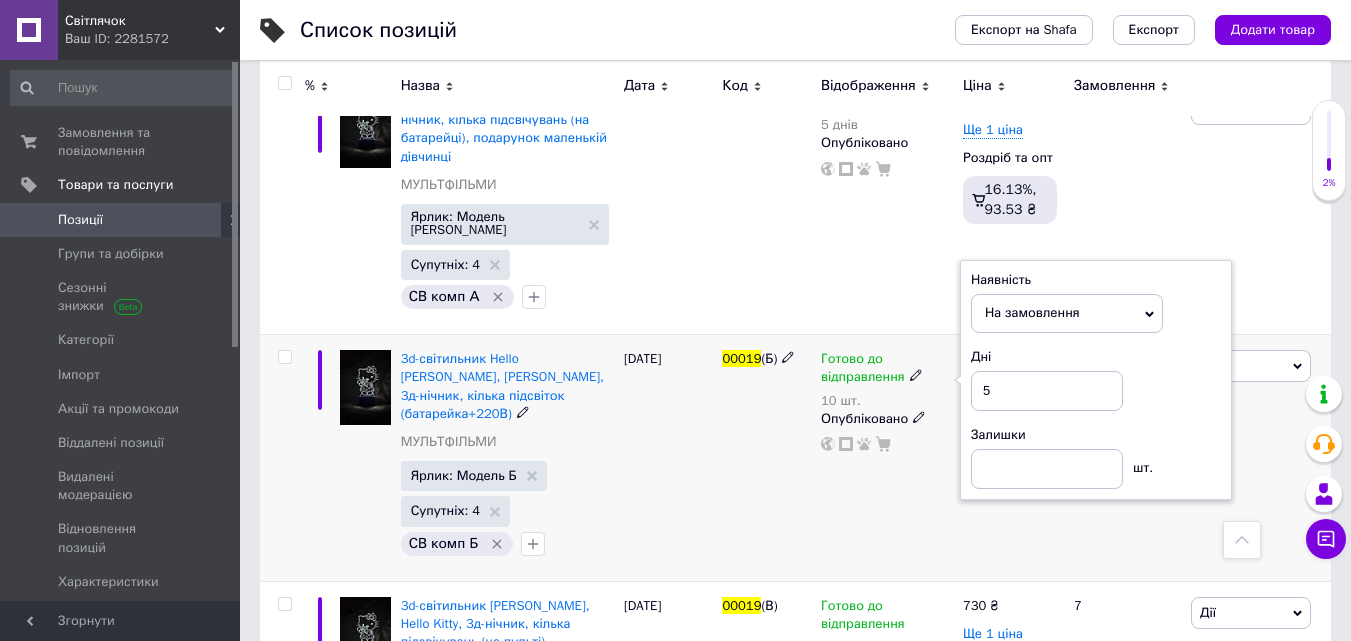 click on "Готово до відправлення 10 шт. Наявність На замовлення В наявності Немає у наявності Готово до відправлення Дні 5 Залишки шт. Опубліковано" at bounding box center (887, 458) 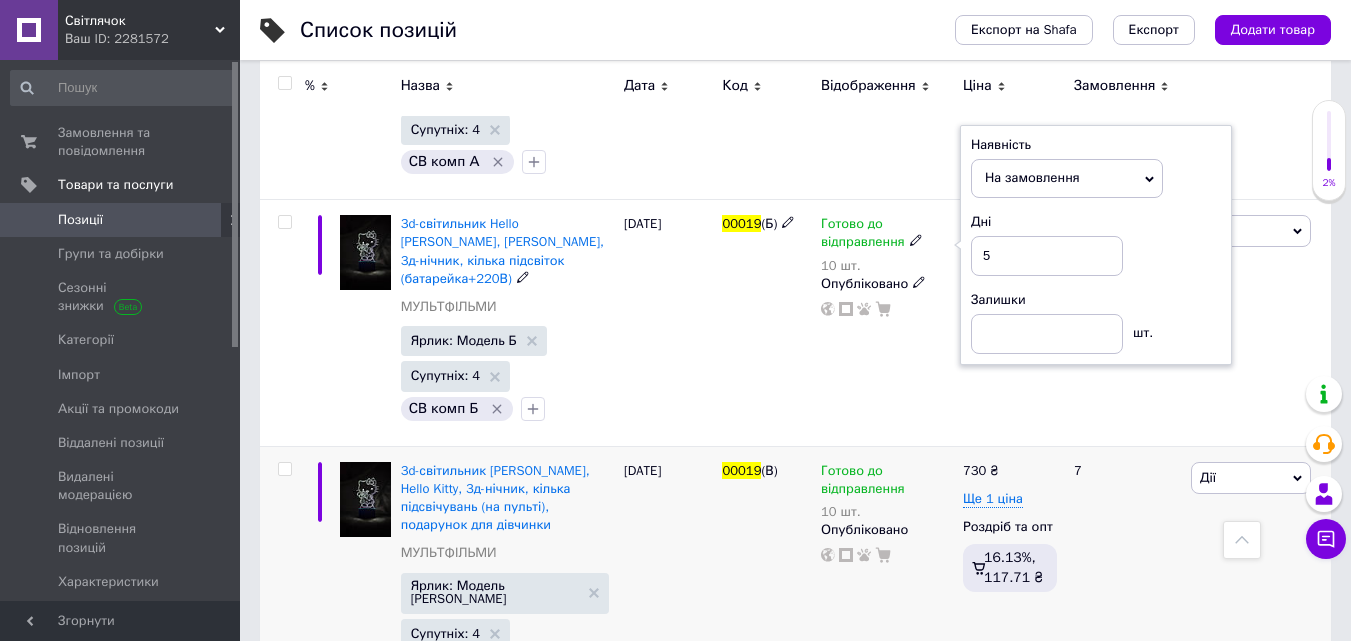 scroll, scrollTop: 740, scrollLeft: 0, axis: vertical 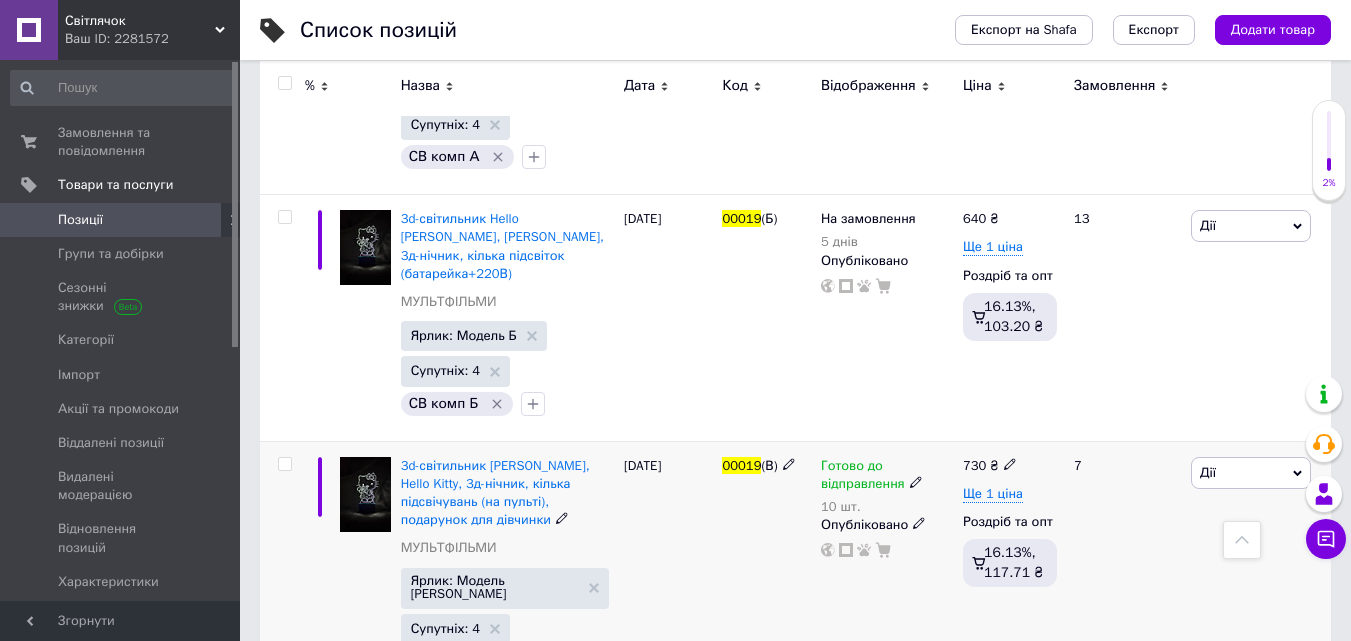 click 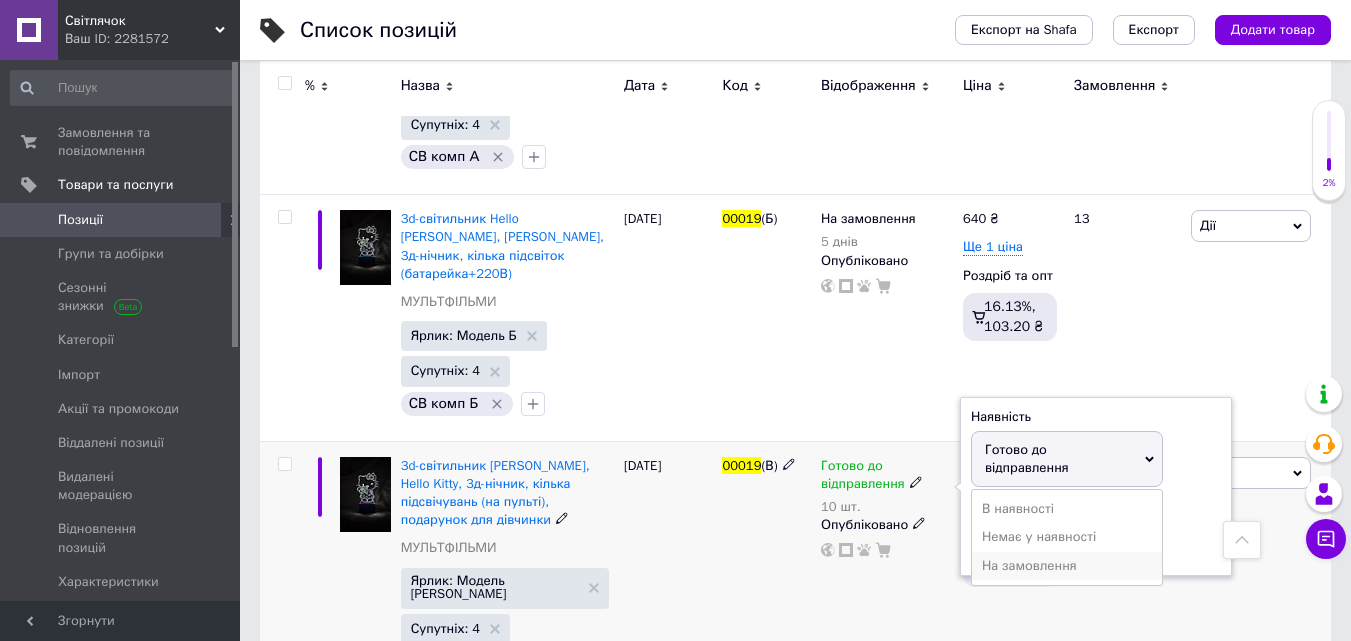 click on "На замовлення" at bounding box center (1029, 565) 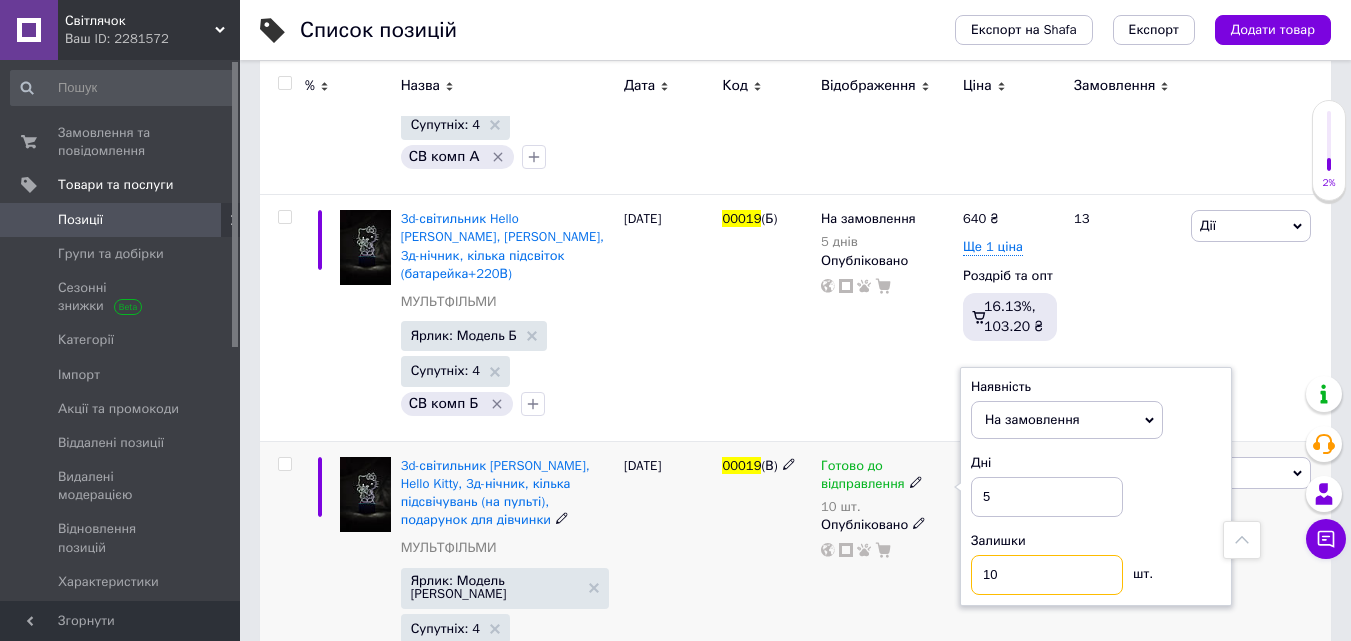 click on "Готово до відправлення 10 шт. Наявність На замовлення В наявності Немає у наявності Готово до відправлення Дні 5 Залишки 10 шт. Опубліковано" at bounding box center [887, 569] 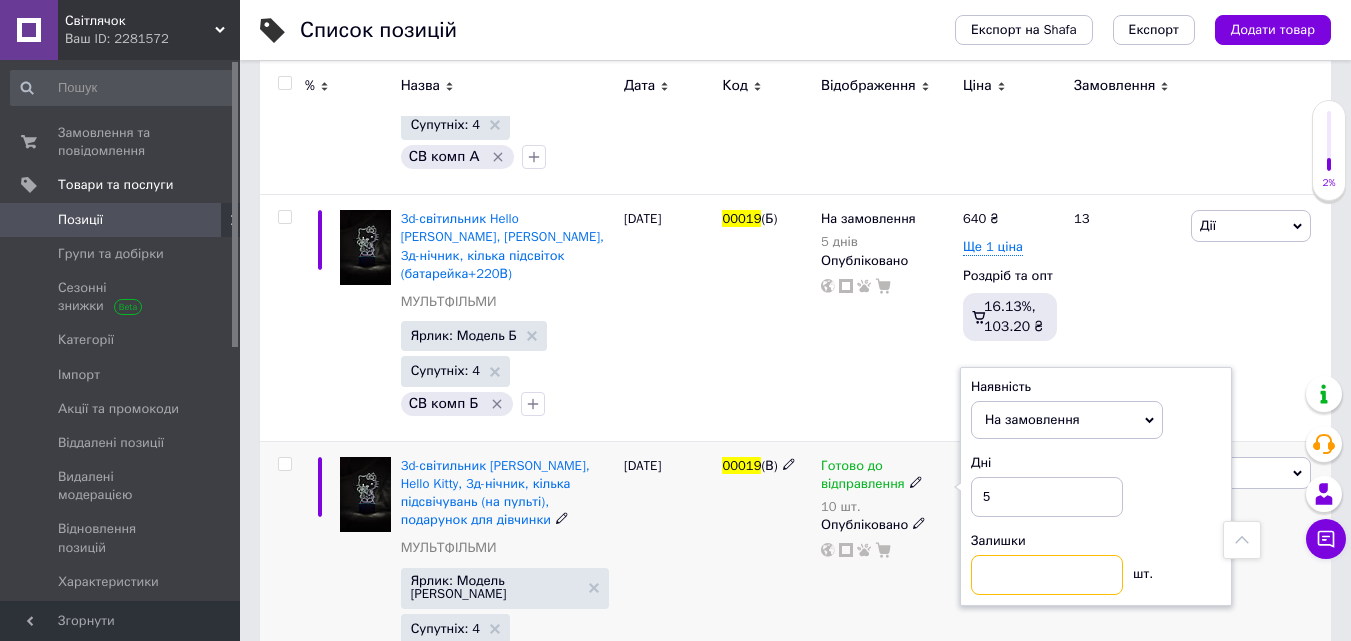 type 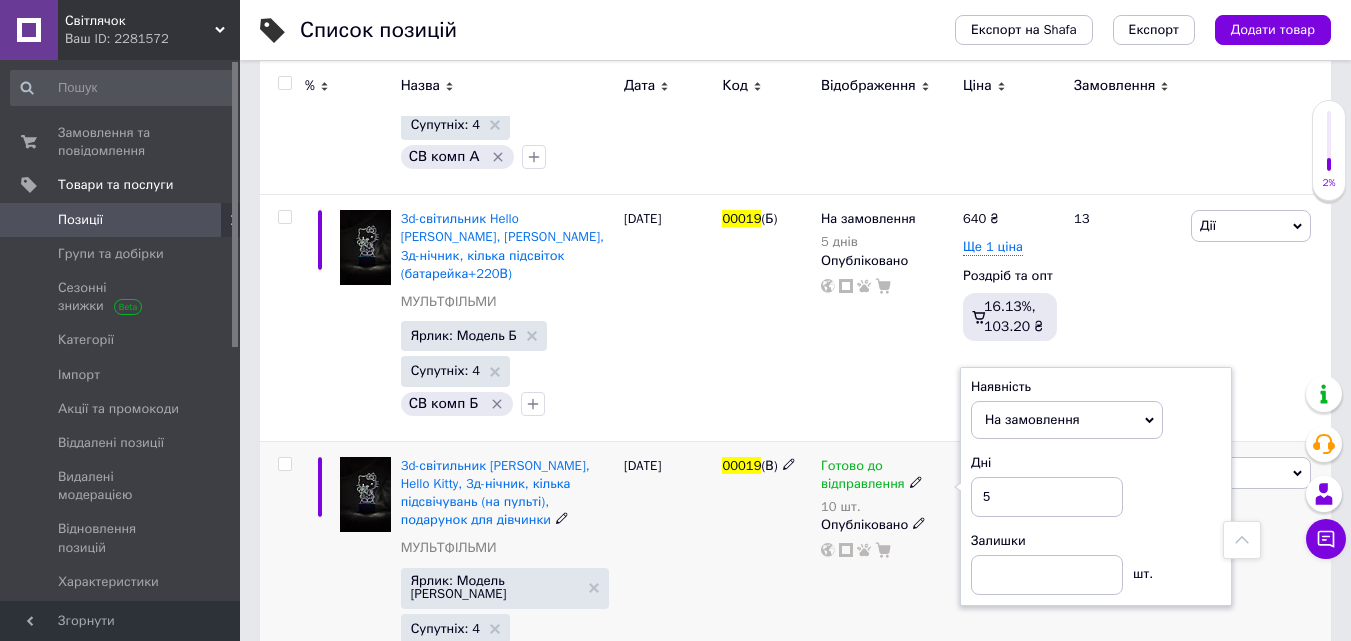 click on "Готово до відправлення 10 шт. Наявність На замовлення В наявності Немає у наявності Готово до відправлення Дні 5 Залишки шт. Опубліковано" at bounding box center [887, 569] 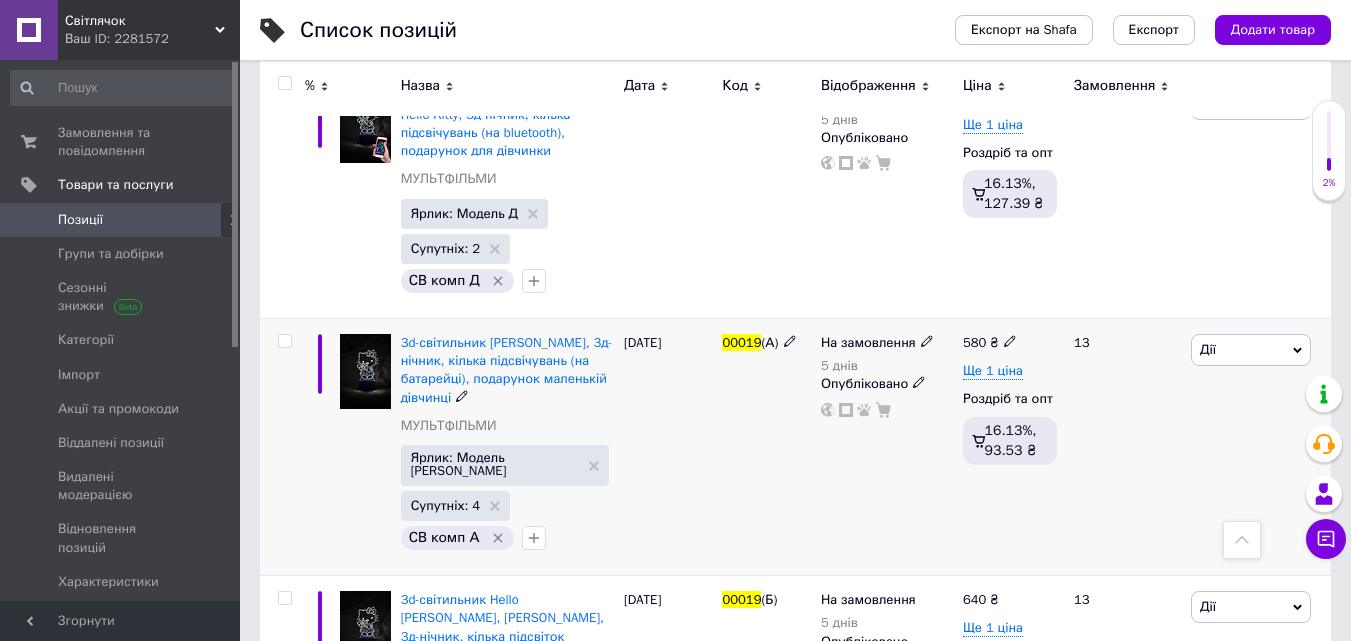 scroll, scrollTop: 0, scrollLeft: 0, axis: both 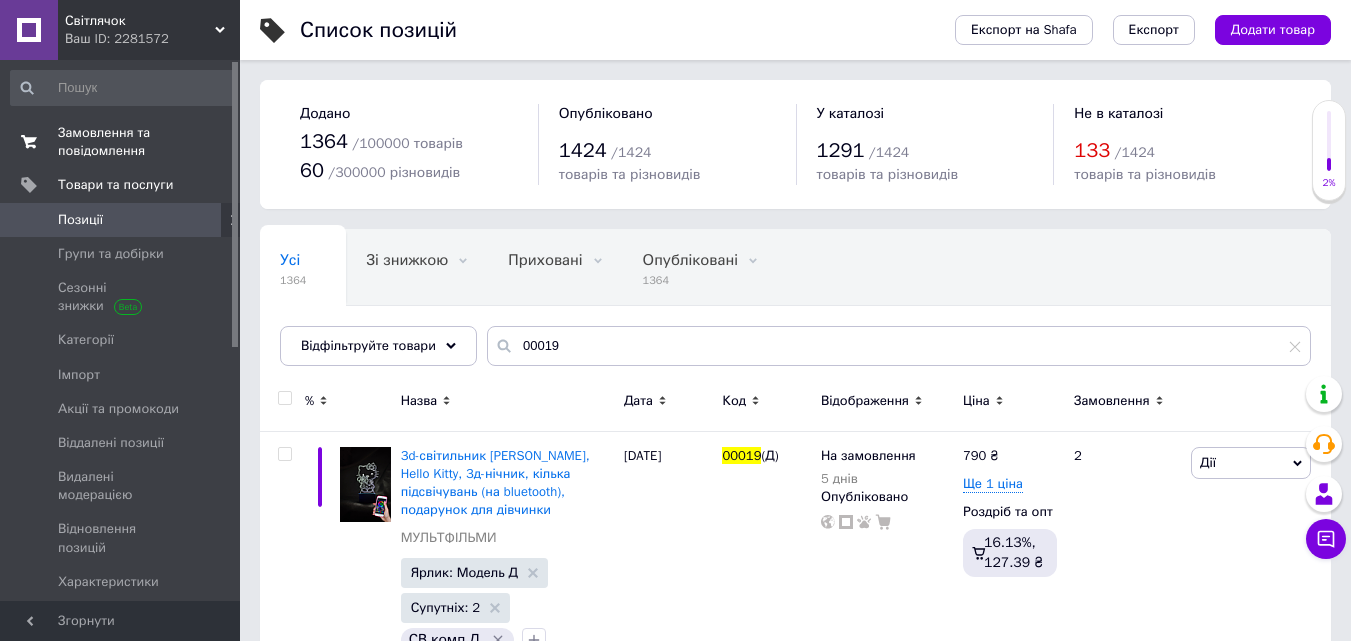 click on "Замовлення та повідомлення" at bounding box center (104, 141) 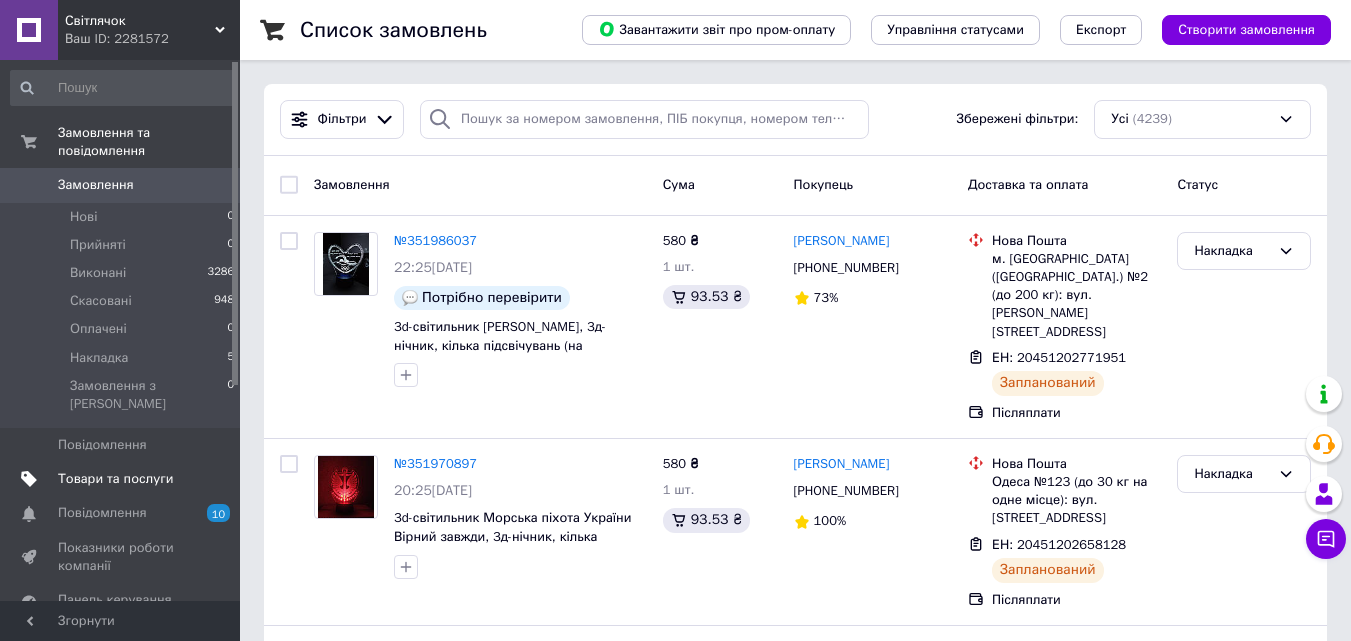 click on "Товари та послуги" at bounding box center [115, 478] 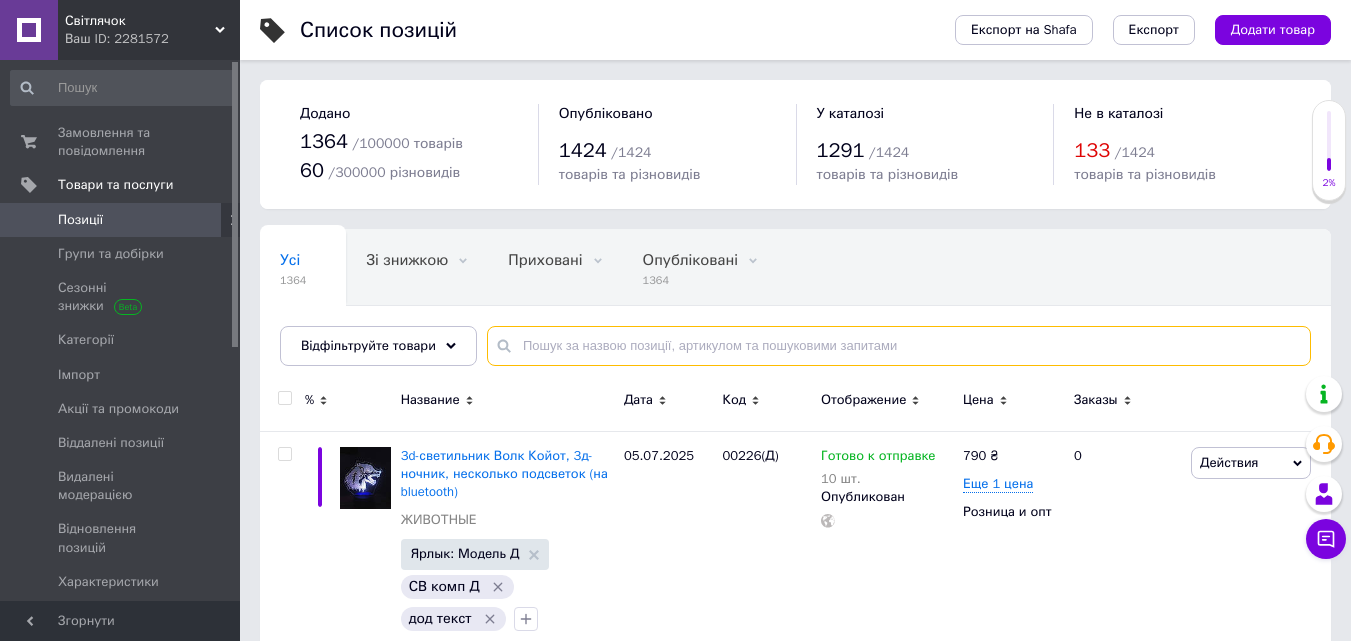 click at bounding box center [899, 346] 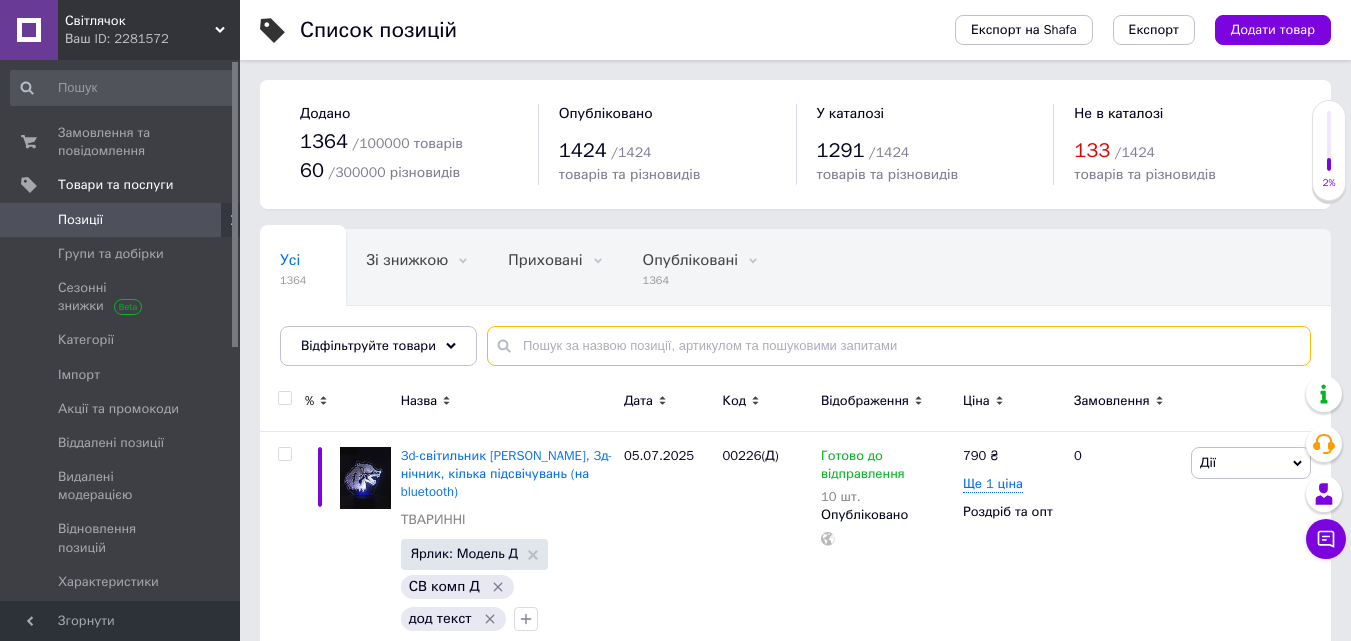 paste on "00019" 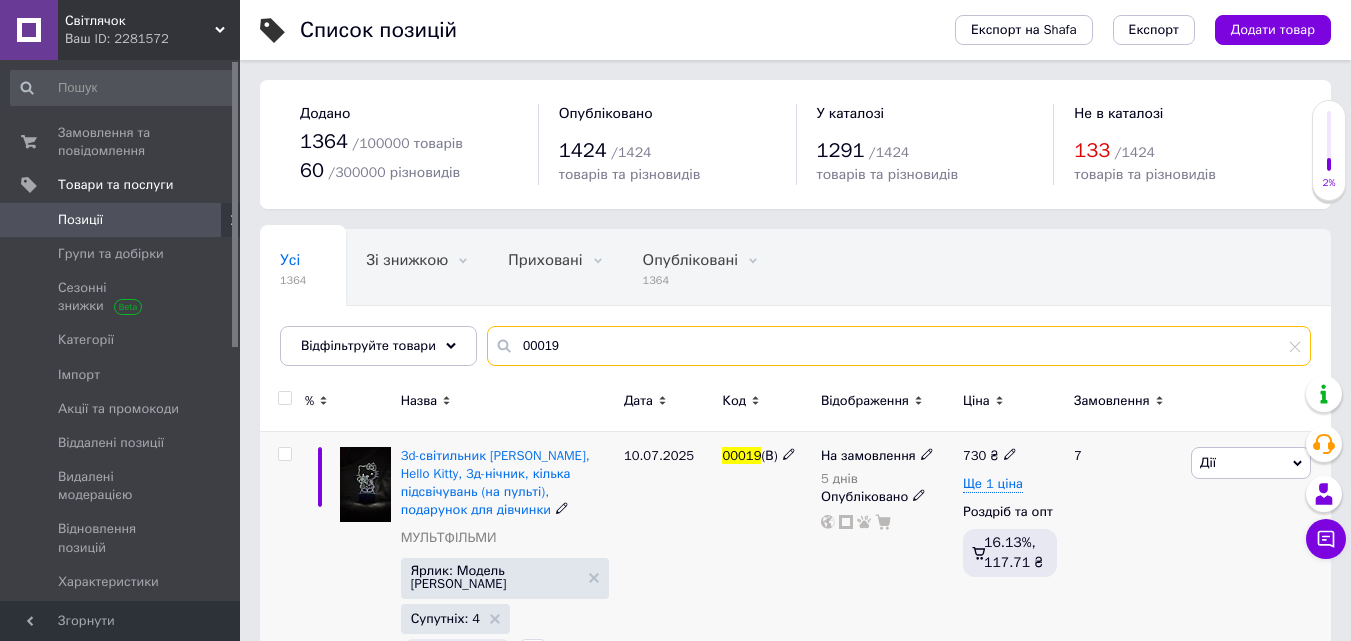 type on "00019" 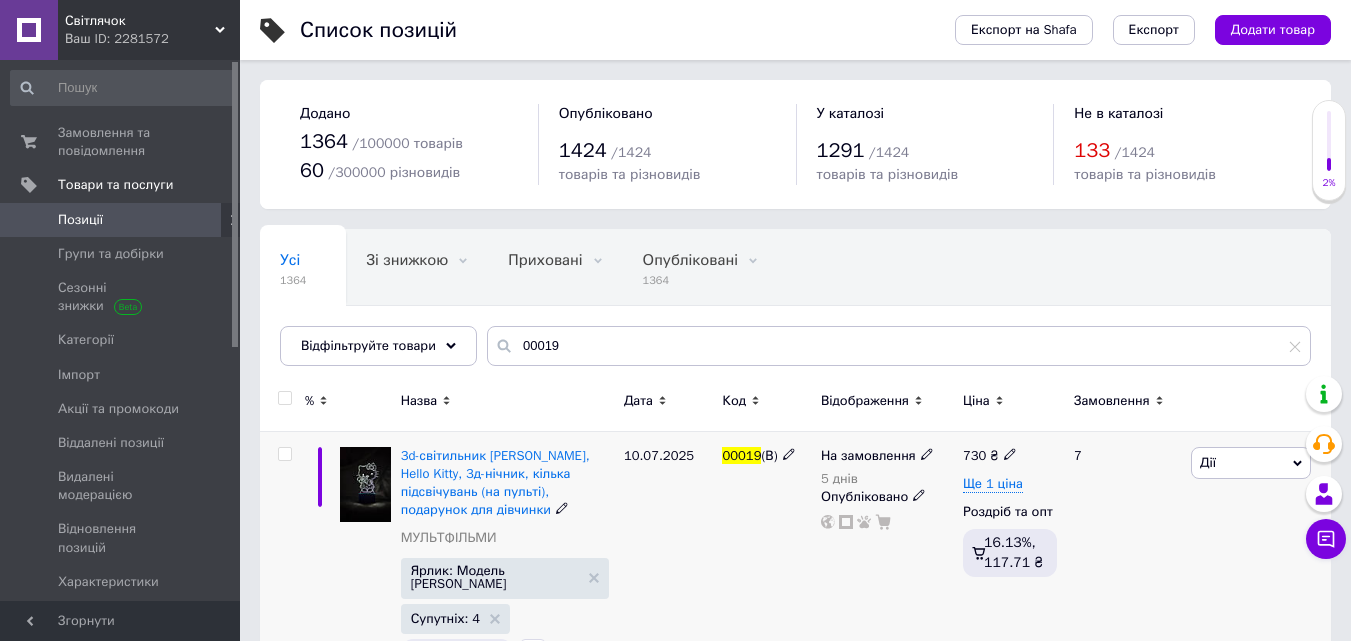 click 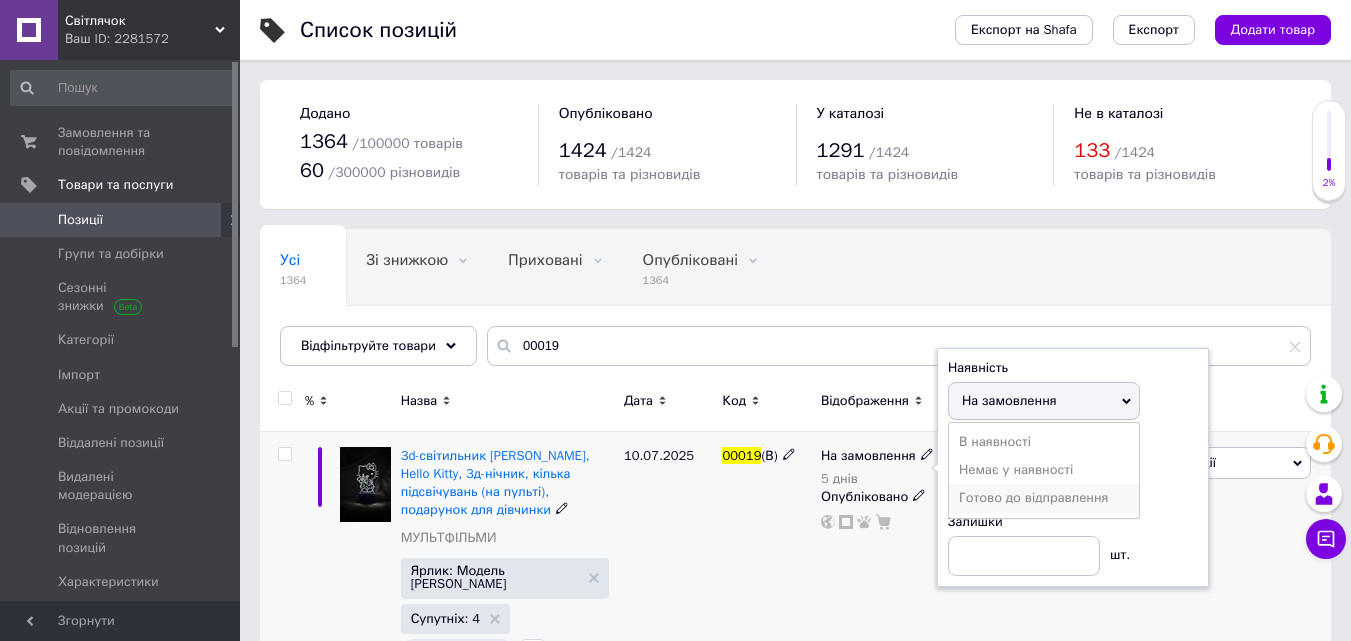 click on "Готово до відправлення" at bounding box center (1033, 497) 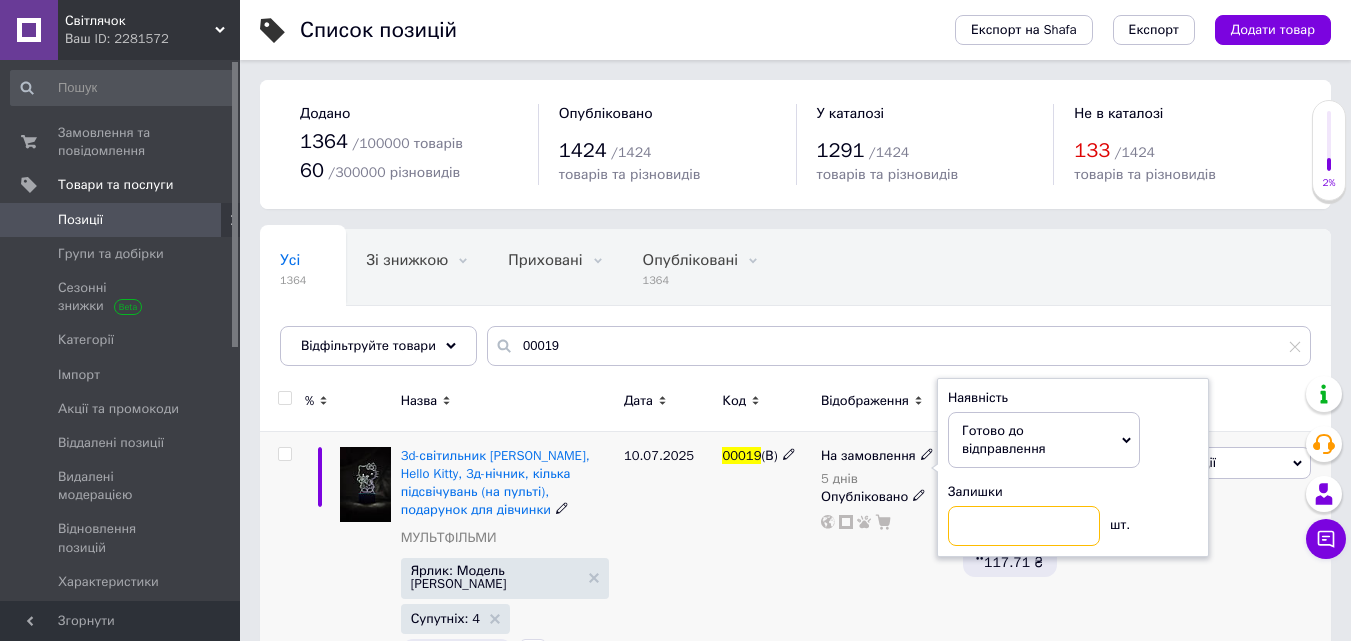 click at bounding box center [1024, 526] 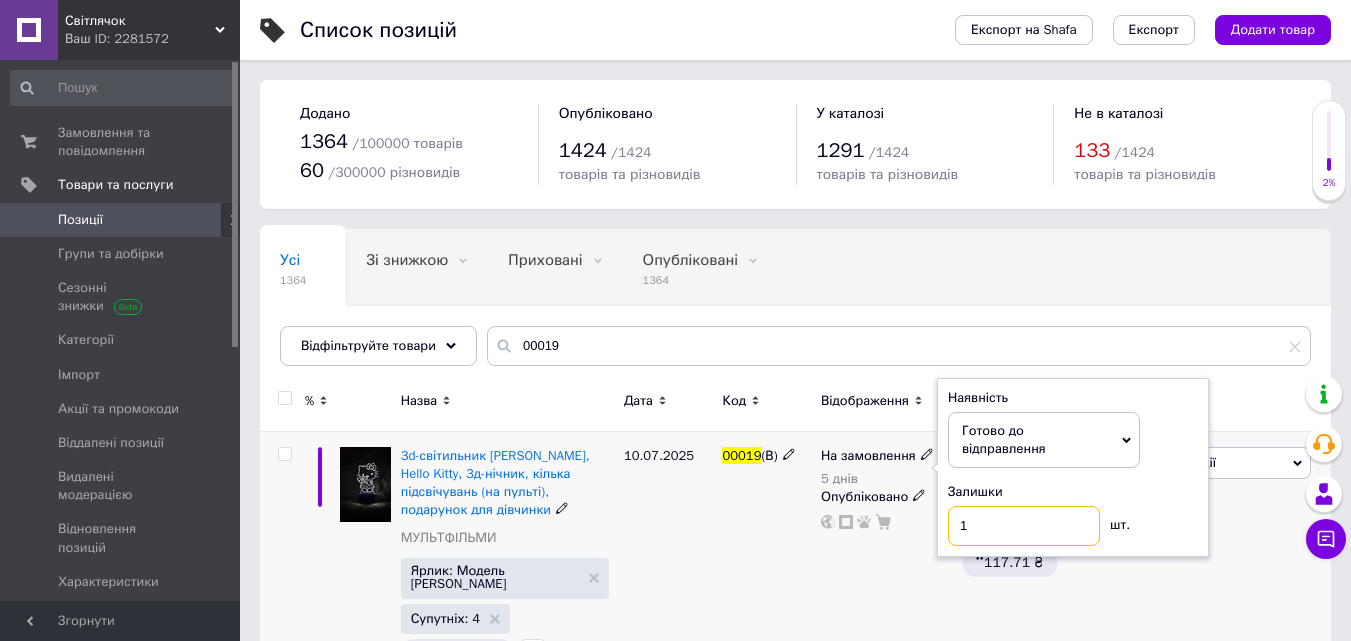 type on "1" 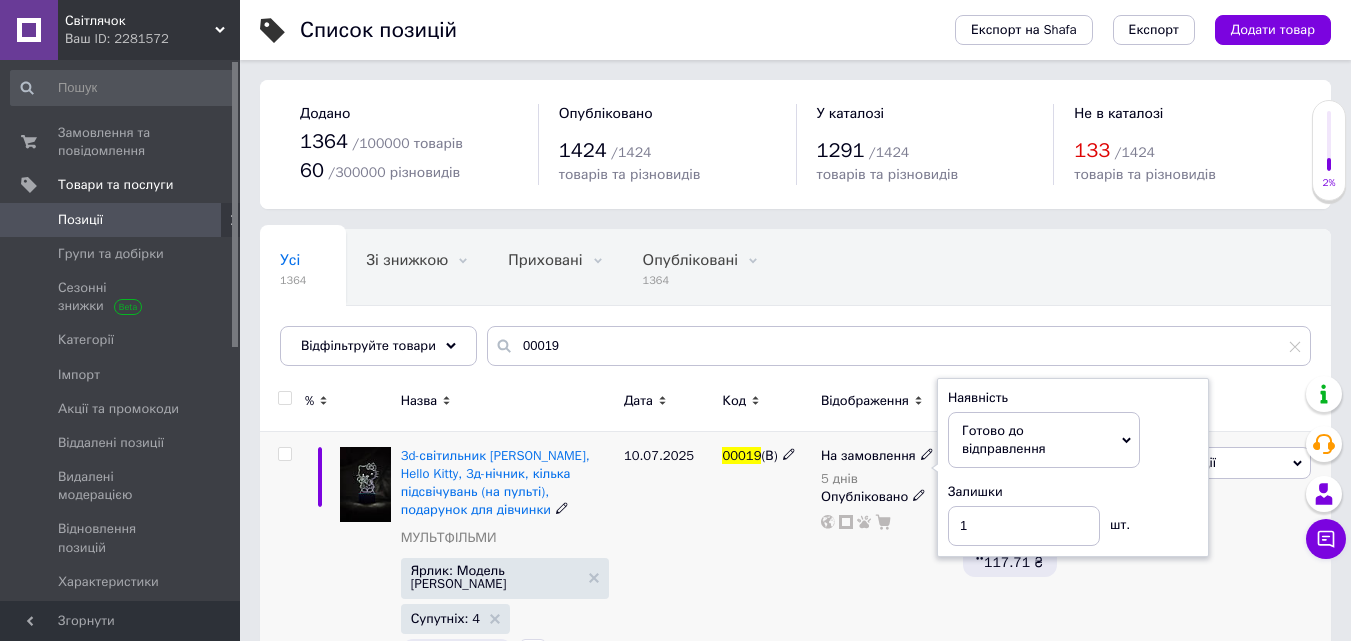click on "На замовлення 5 днів Наявність Готово до відправлення В наявності Немає у наявності На замовлення Залишки 1 шт. Опубліковано" at bounding box center (887, 559) 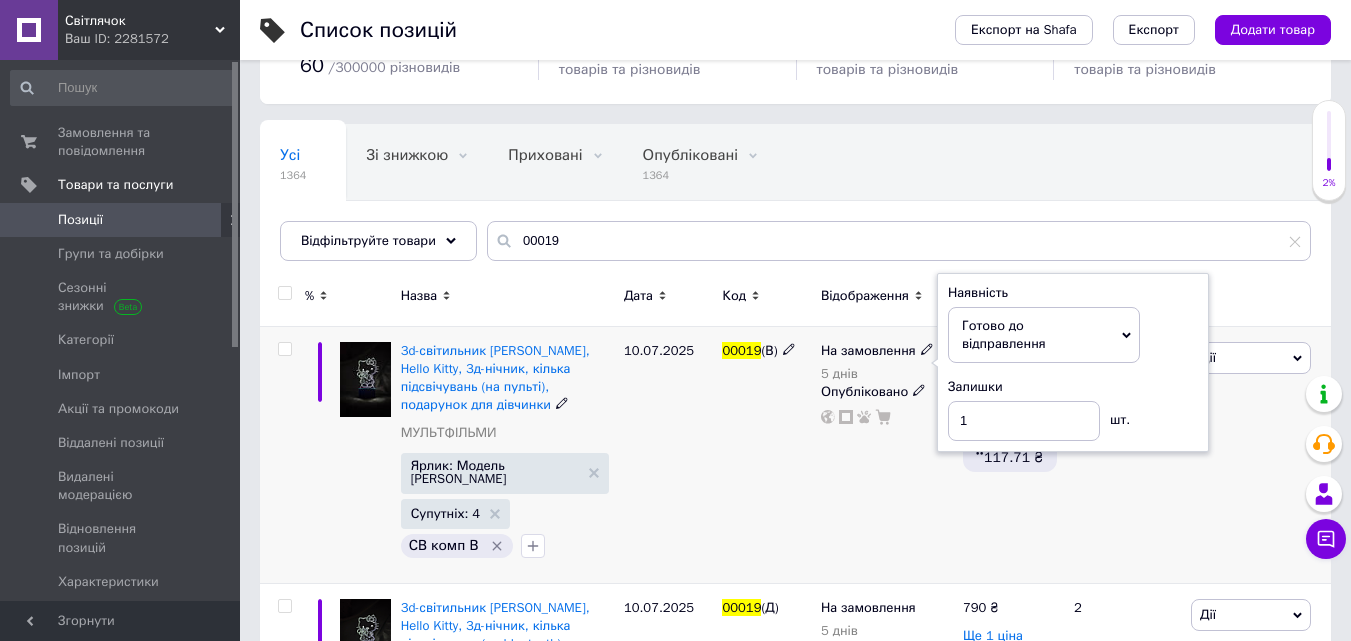 scroll, scrollTop: 200, scrollLeft: 0, axis: vertical 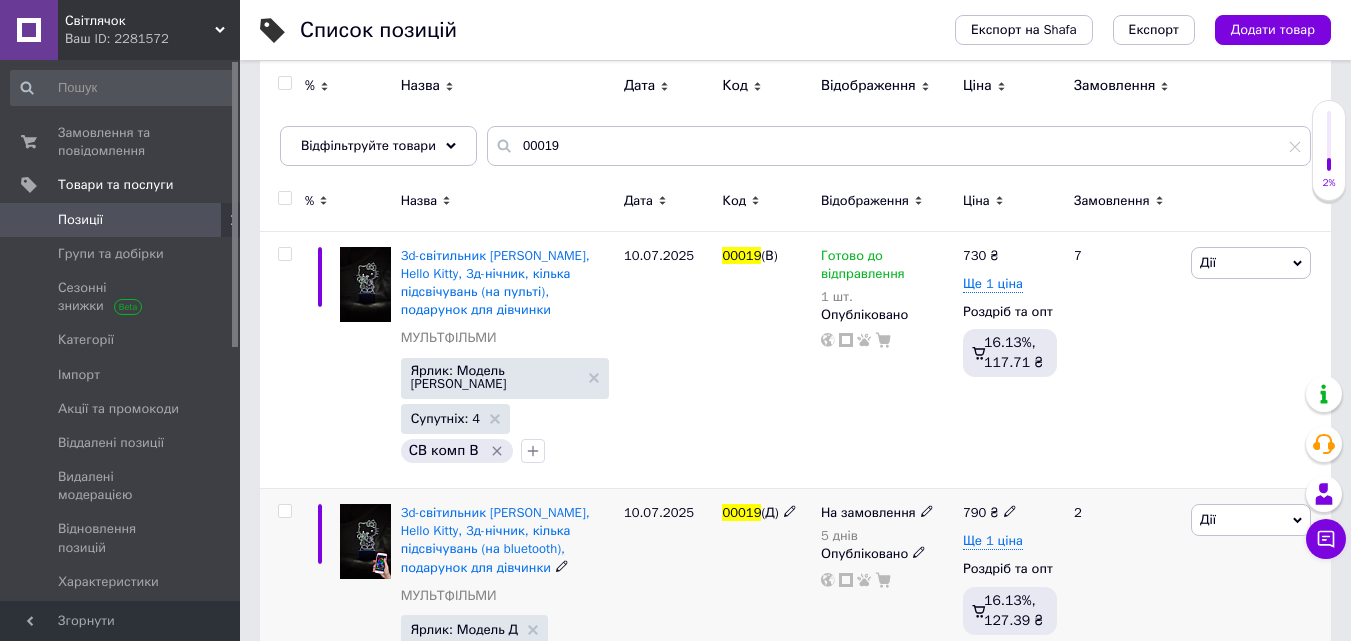 click 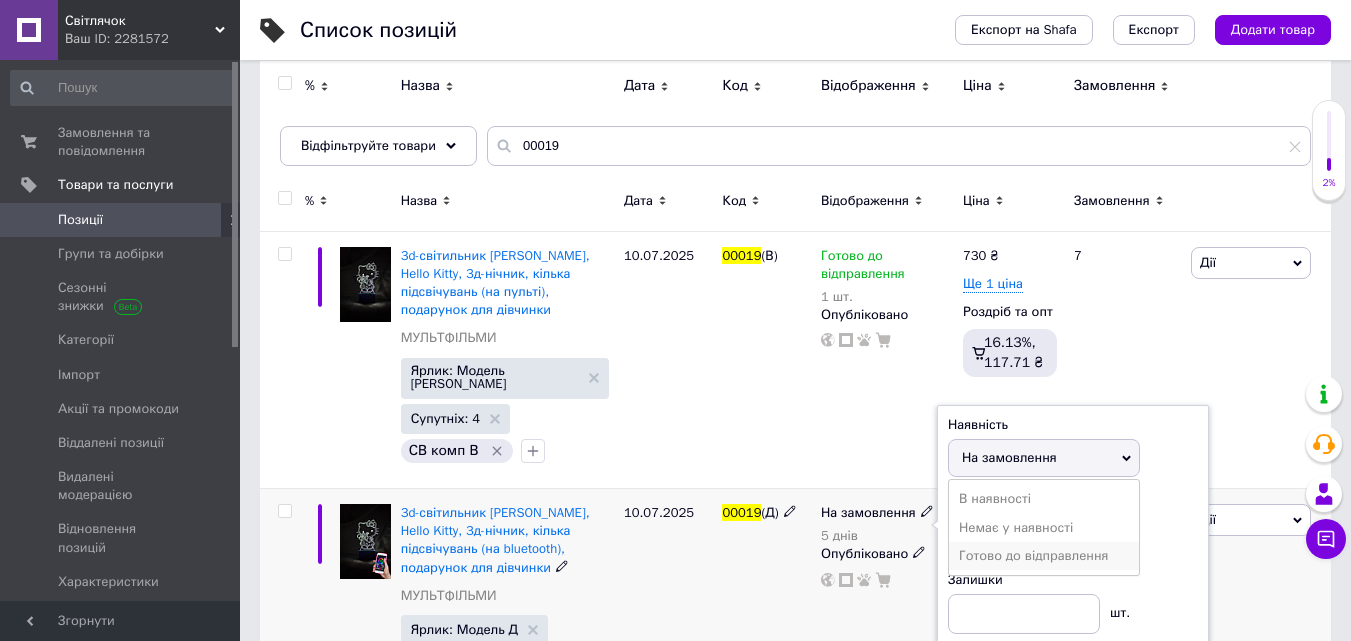 click on "Готово до відправлення" at bounding box center (1033, 555) 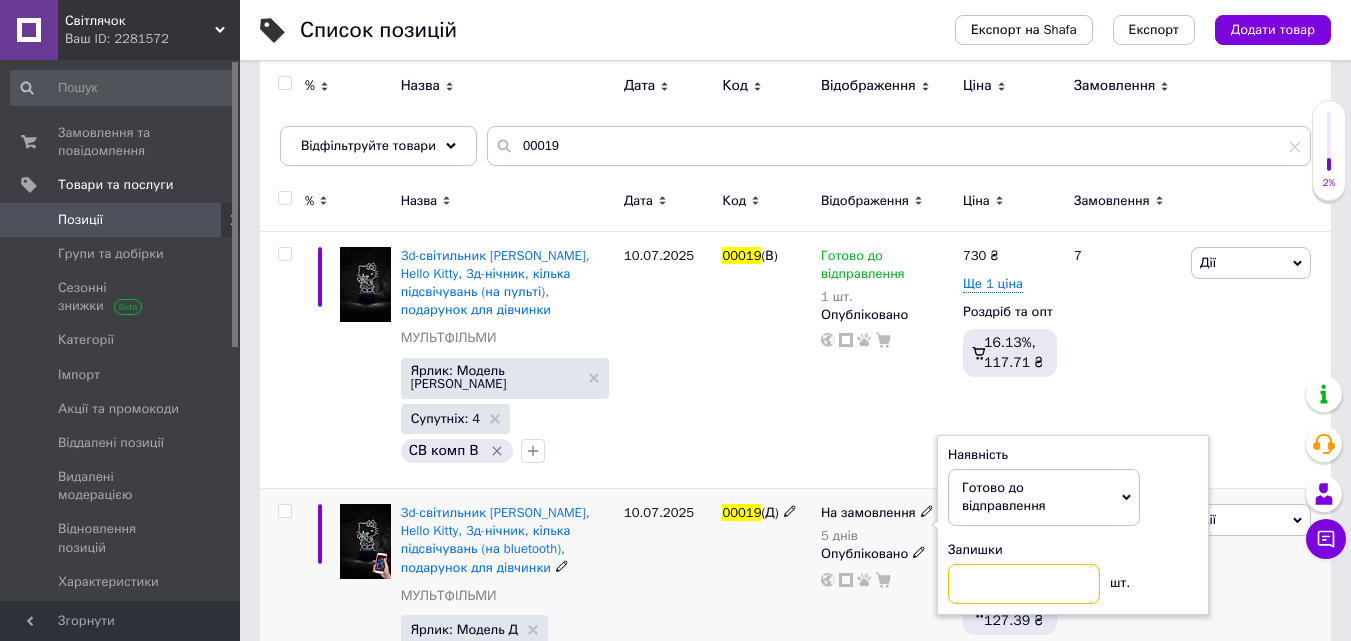 drag, startPoint x: 976, startPoint y: 542, endPoint x: 877, endPoint y: 589, distance: 109.59015 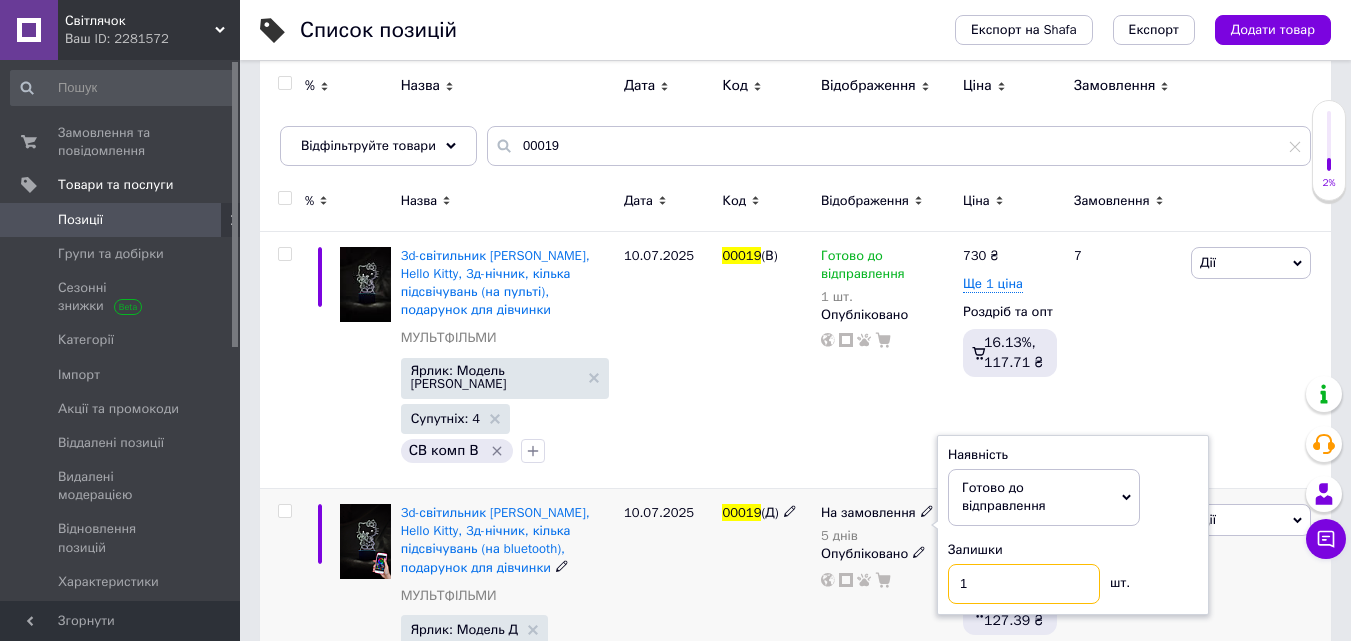 type on "1" 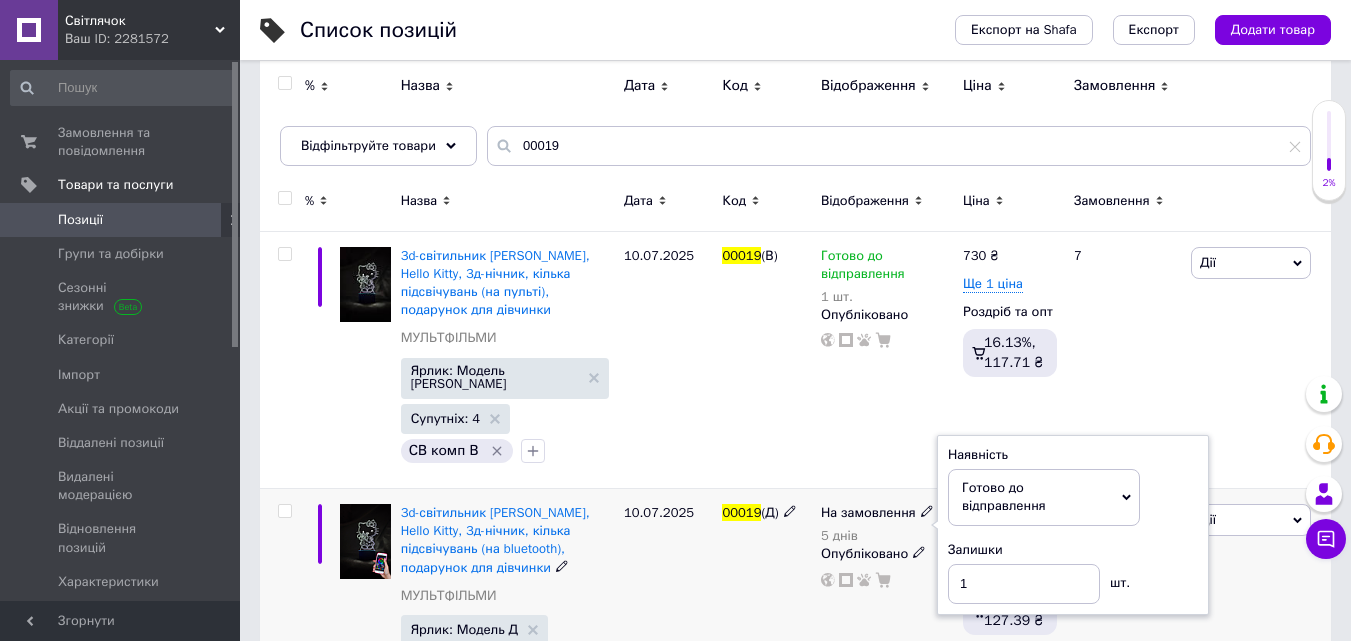 click on "На замовлення 5 днів Наявність Готово до відправлення В наявності Немає у наявності На замовлення Залишки 1 шт. Опубліковано" at bounding box center [887, 611] 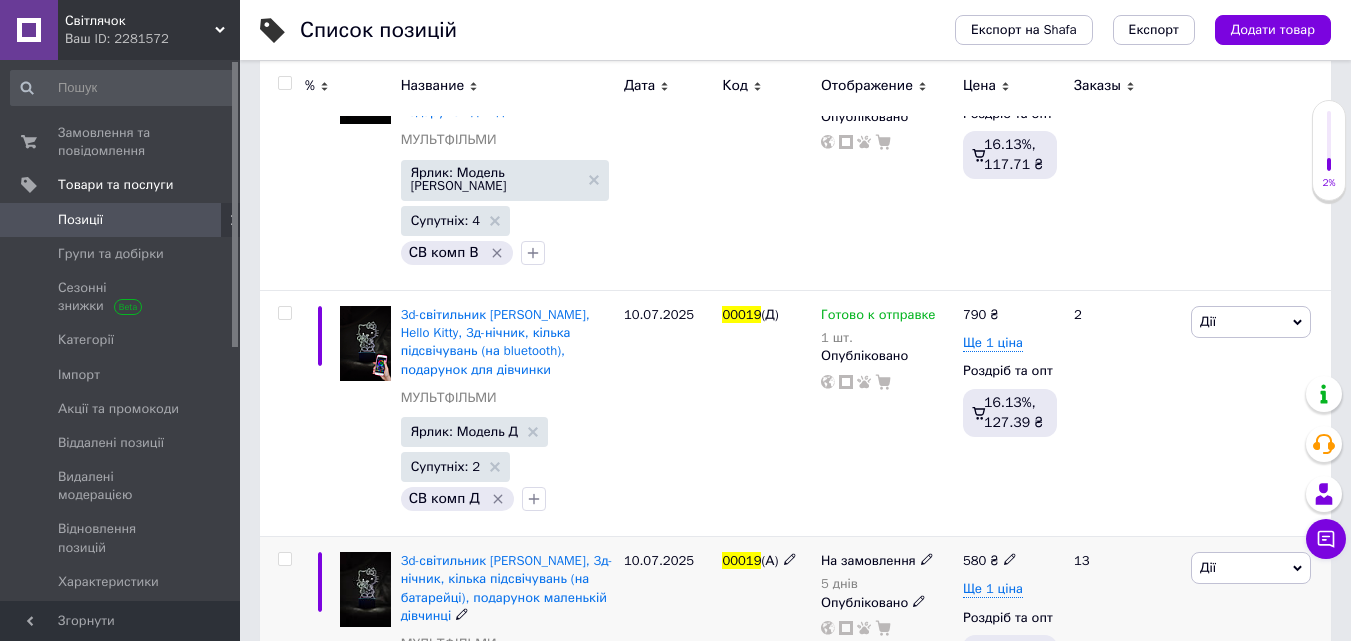 scroll, scrollTop: 500, scrollLeft: 0, axis: vertical 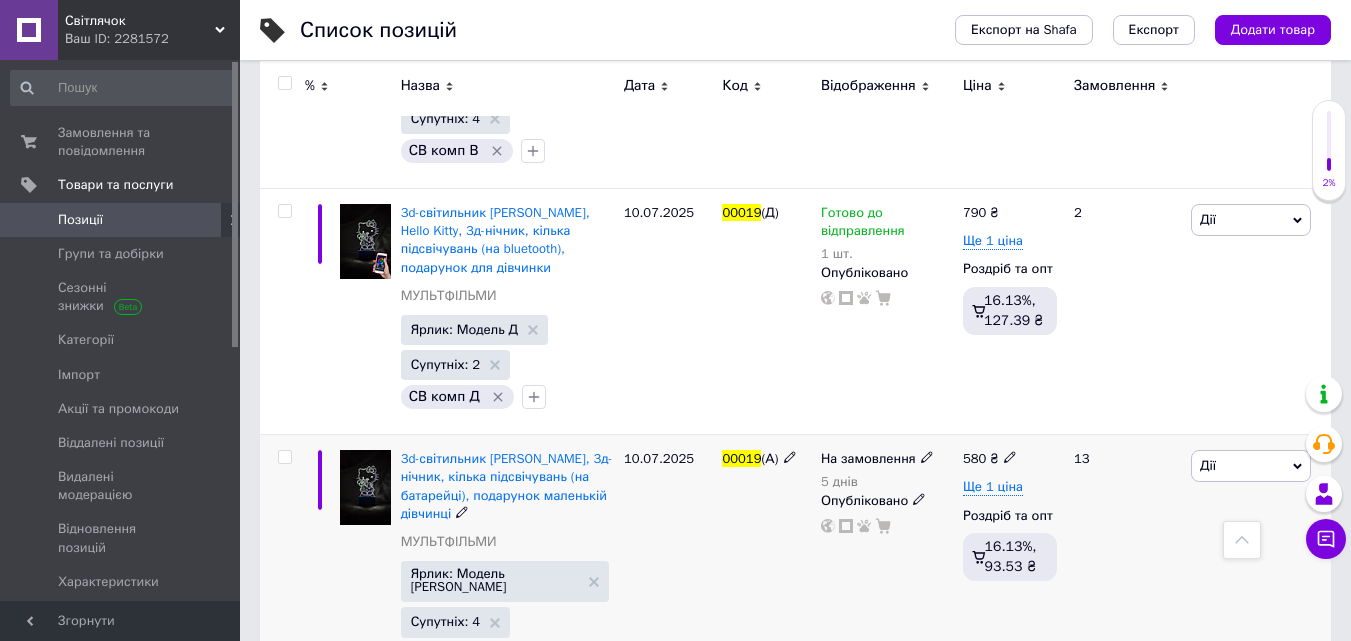 click 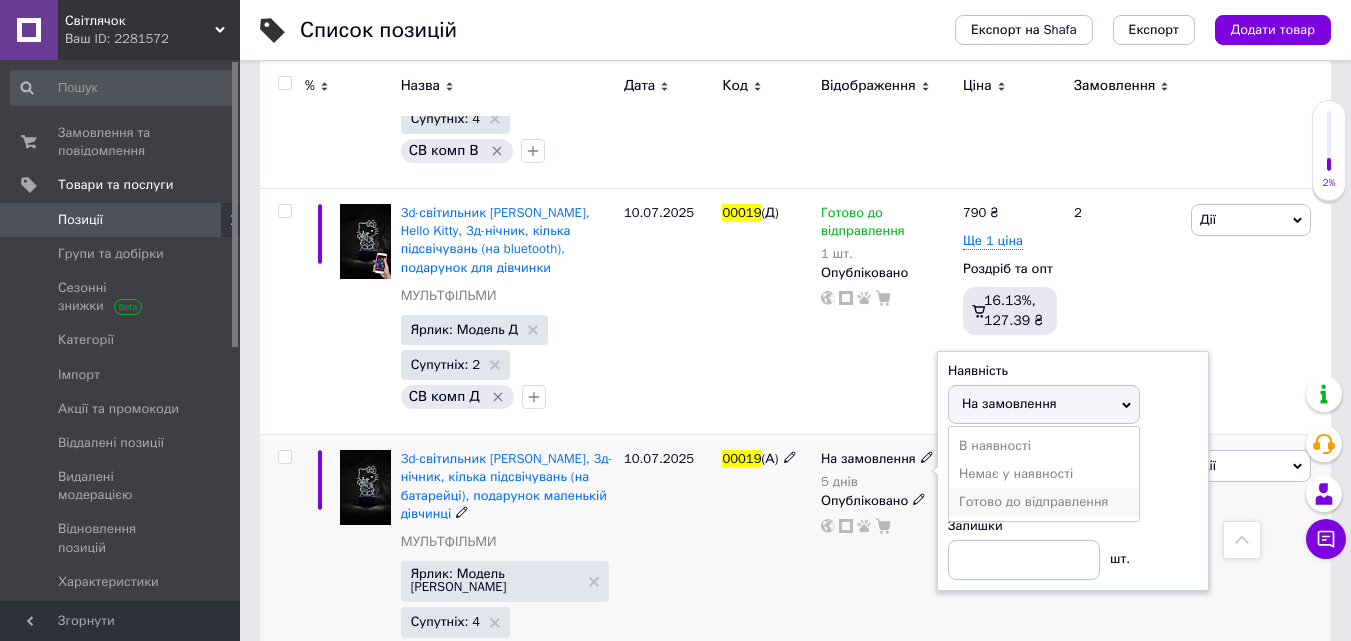 click on "Готово до відправлення" at bounding box center (1033, 501) 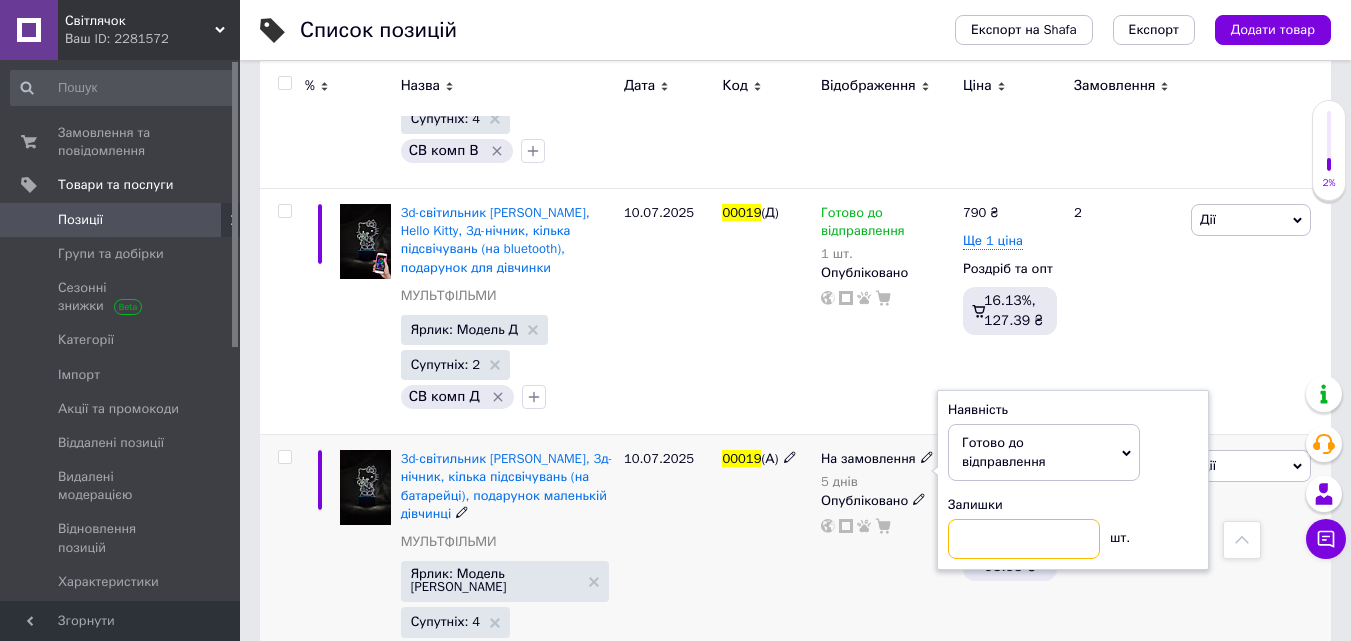 click at bounding box center [1024, 539] 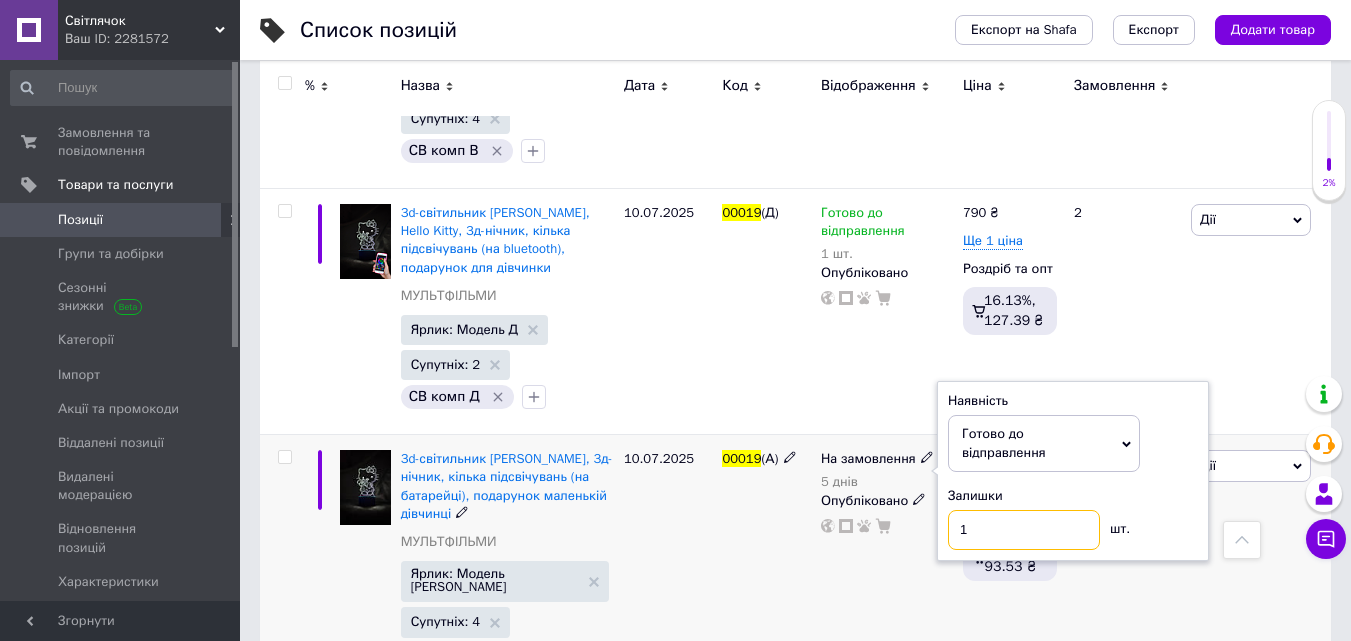 type on "1" 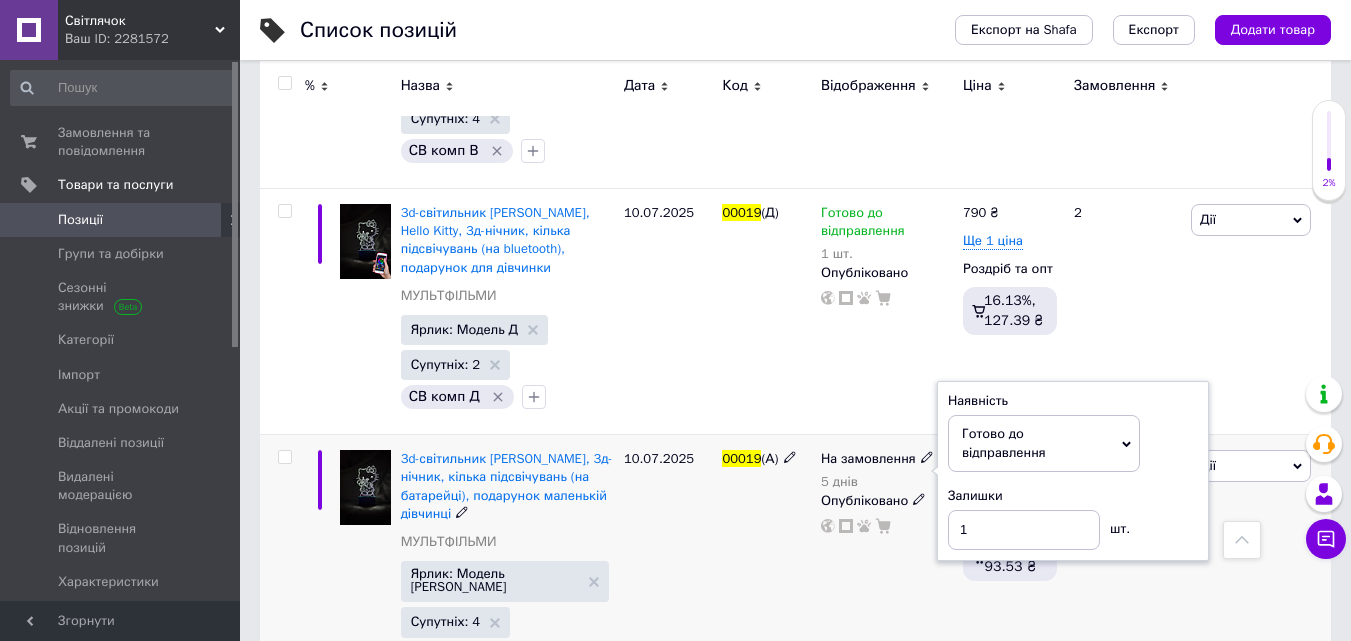 click on "На замовлення 5 днів Наявність Готово до відправлення В наявності Немає у наявності На замовлення Залишки 1 шт. Опубліковано" at bounding box center (887, 563) 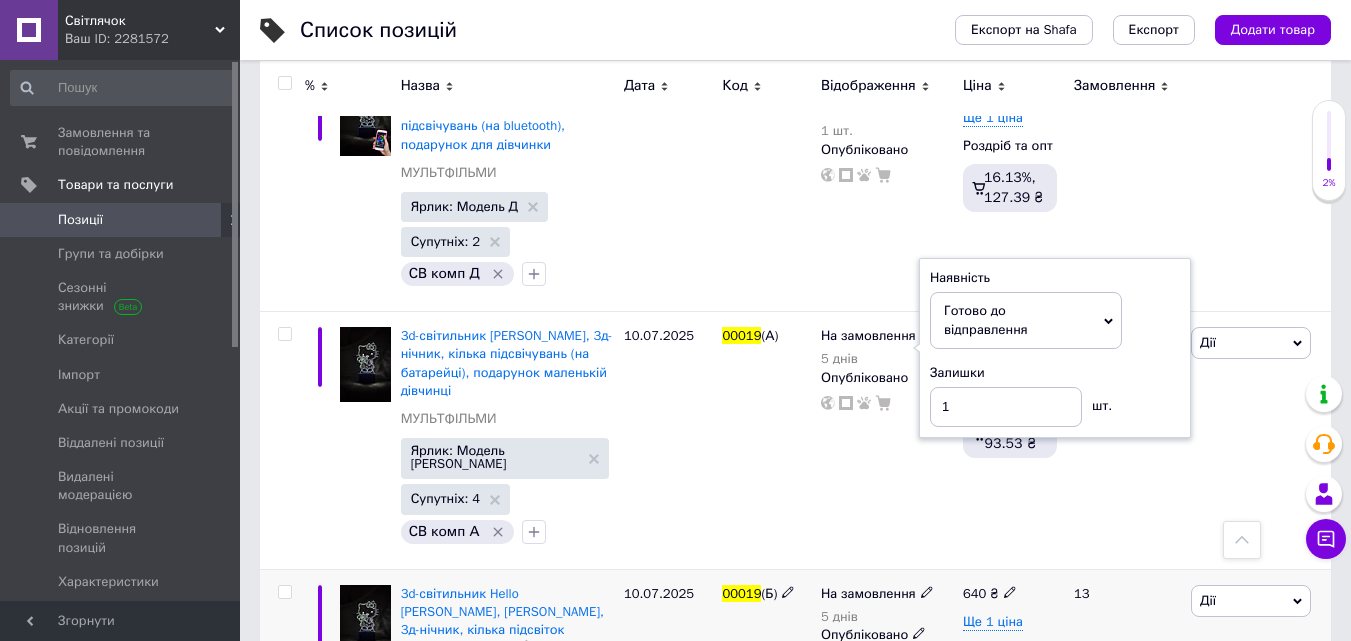 scroll, scrollTop: 740, scrollLeft: 0, axis: vertical 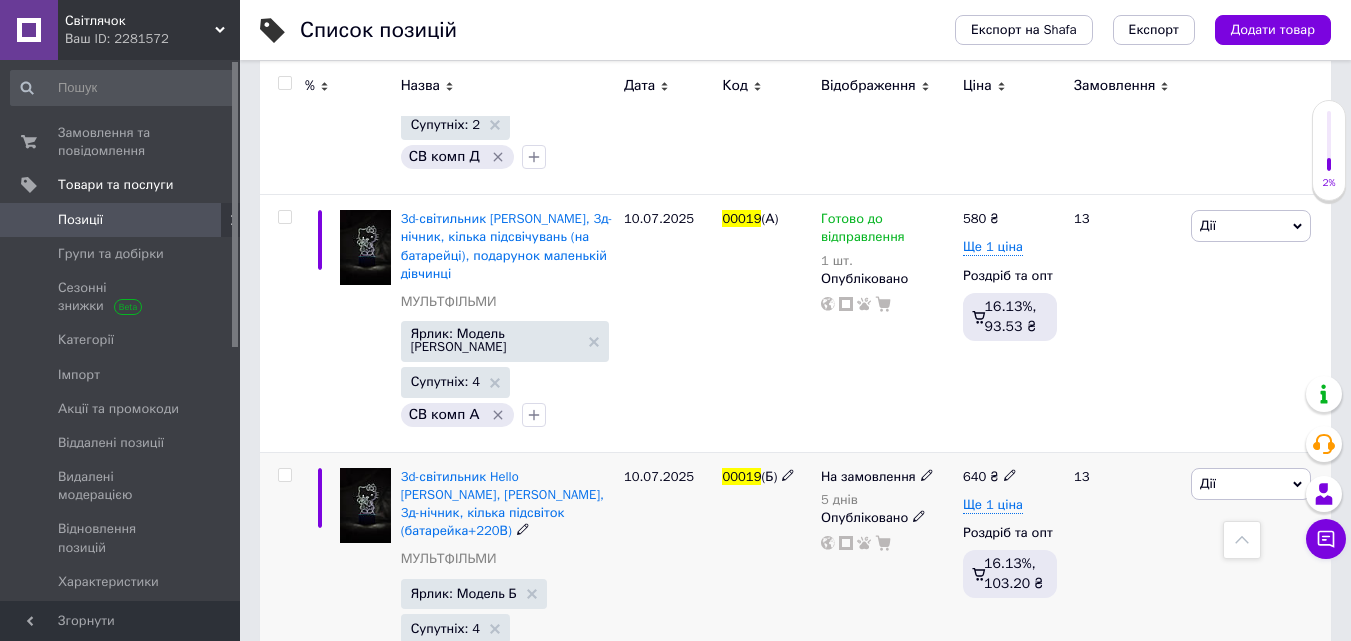 click 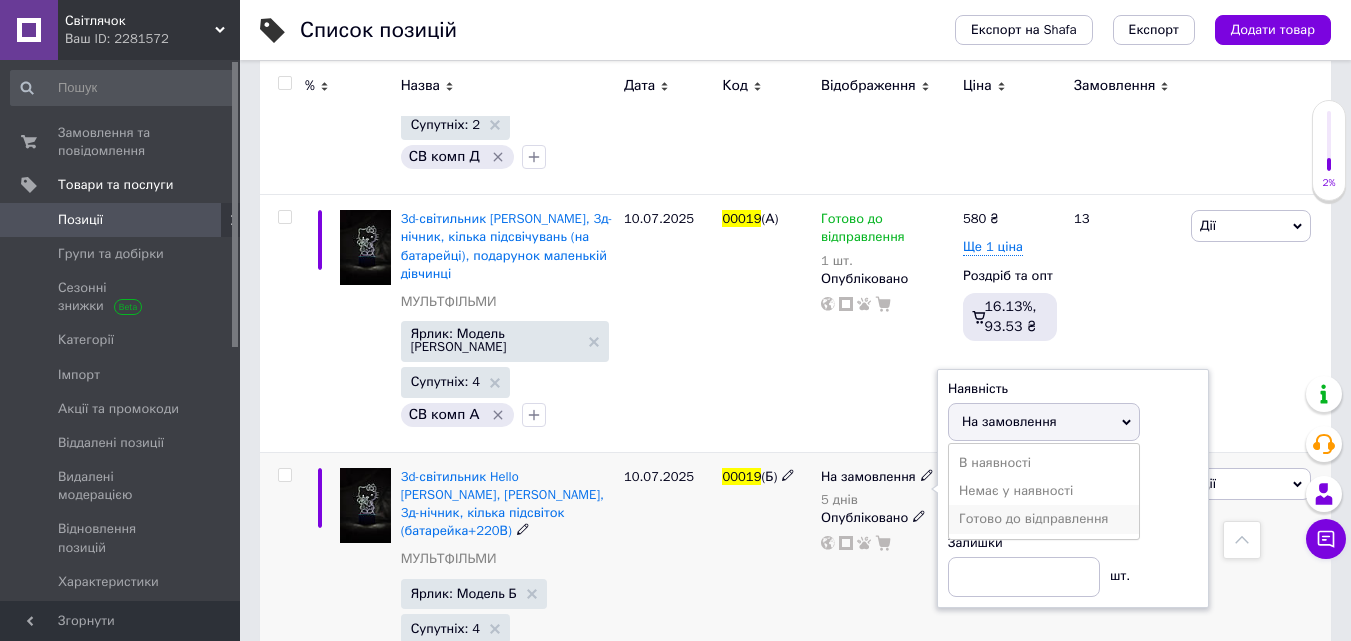 click on "Готово до відправлення" at bounding box center (1033, 518) 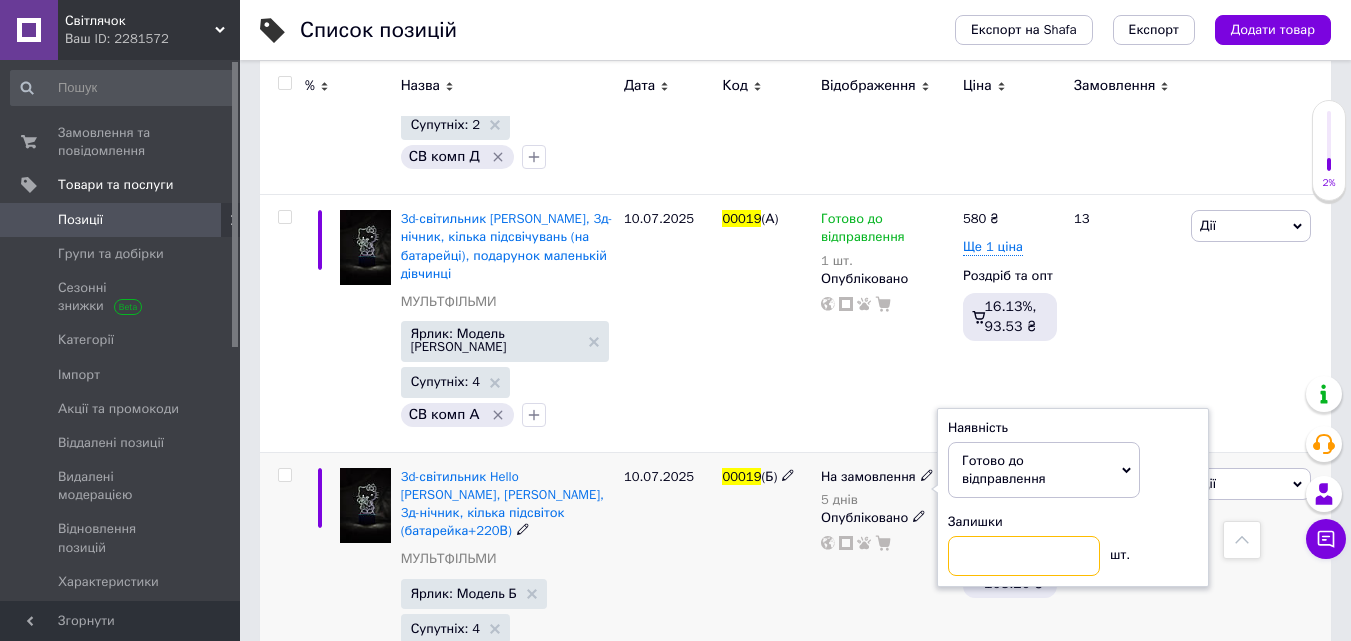 click at bounding box center (1024, 556) 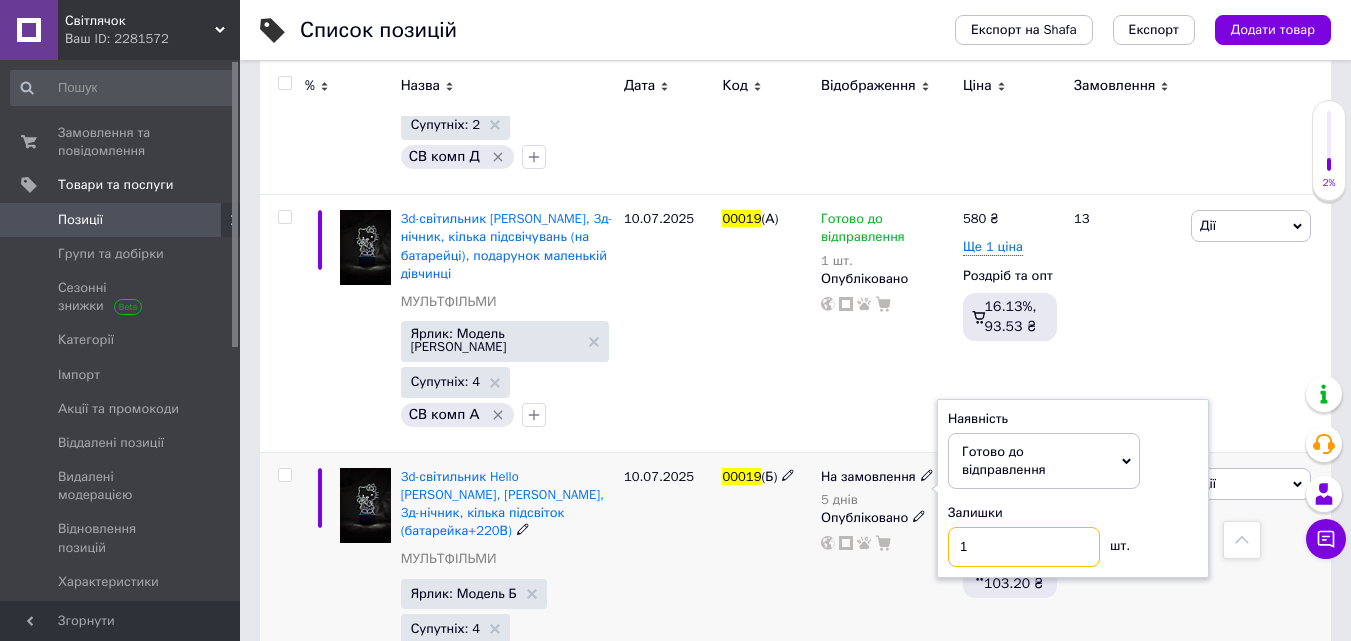 type on "1" 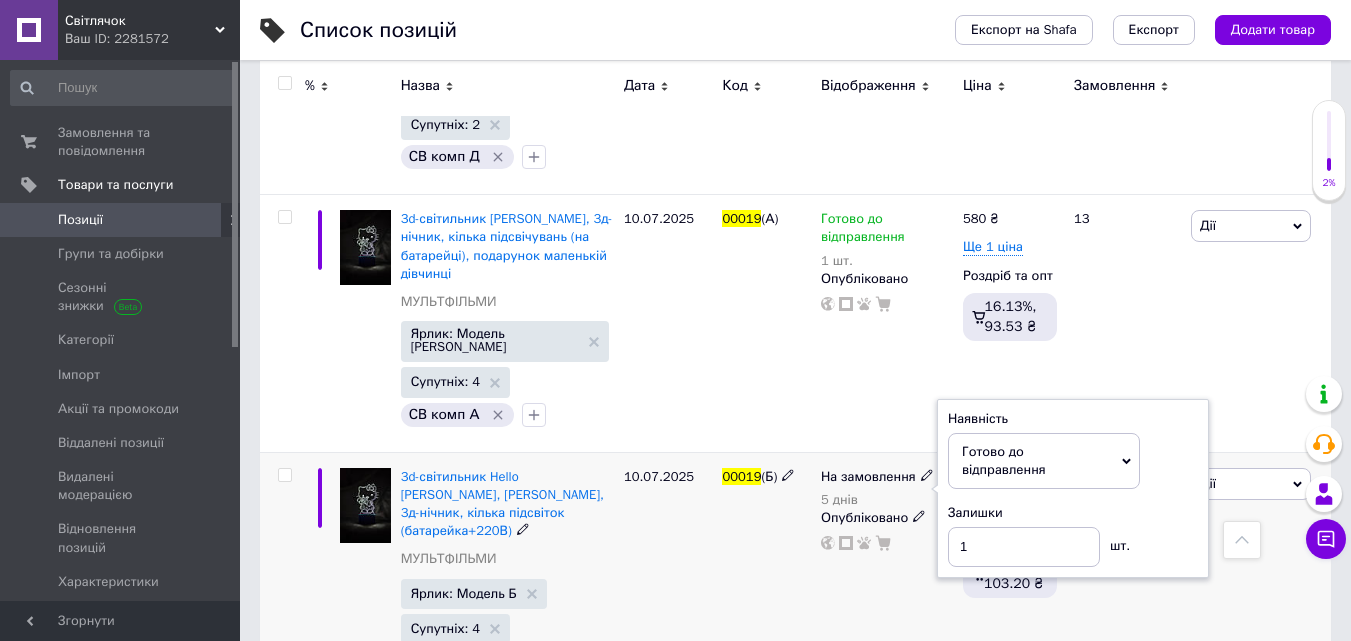 click on "На замовлення 5 днів Наявність Готово до відправлення В наявності Немає у наявності На замовлення Залишки 1 шт. Опубліковано" at bounding box center (887, 575) 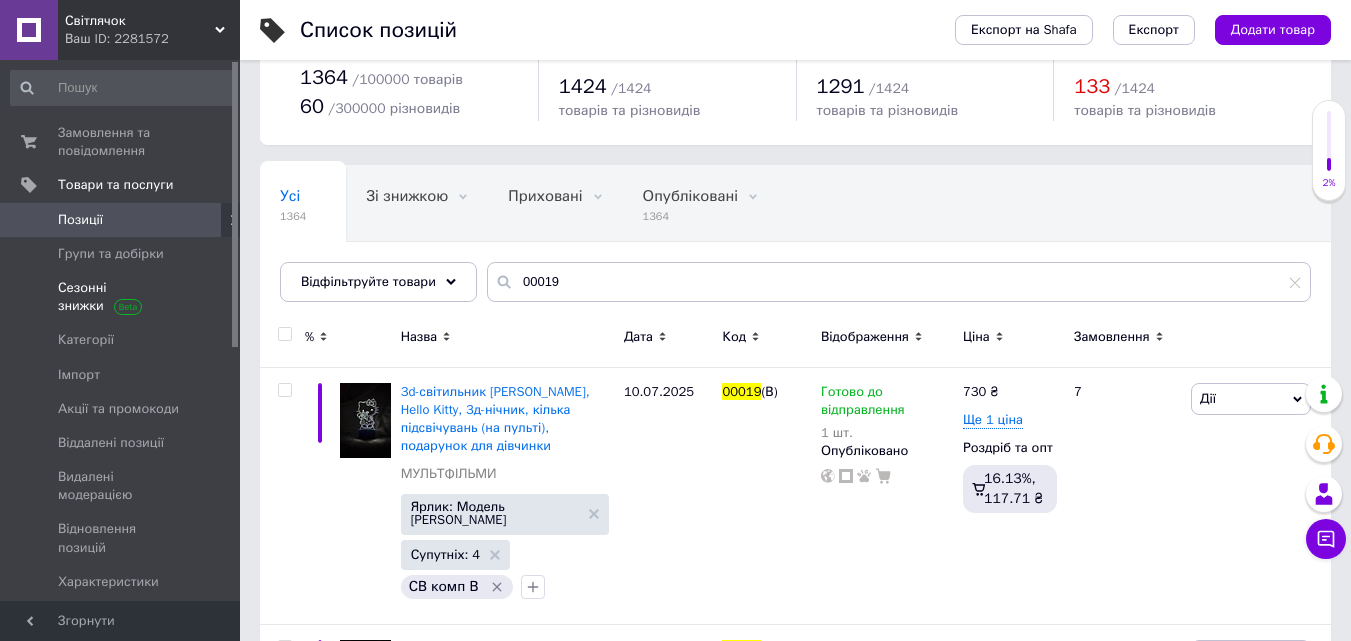 scroll, scrollTop: 0, scrollLeft: 0, axis: both 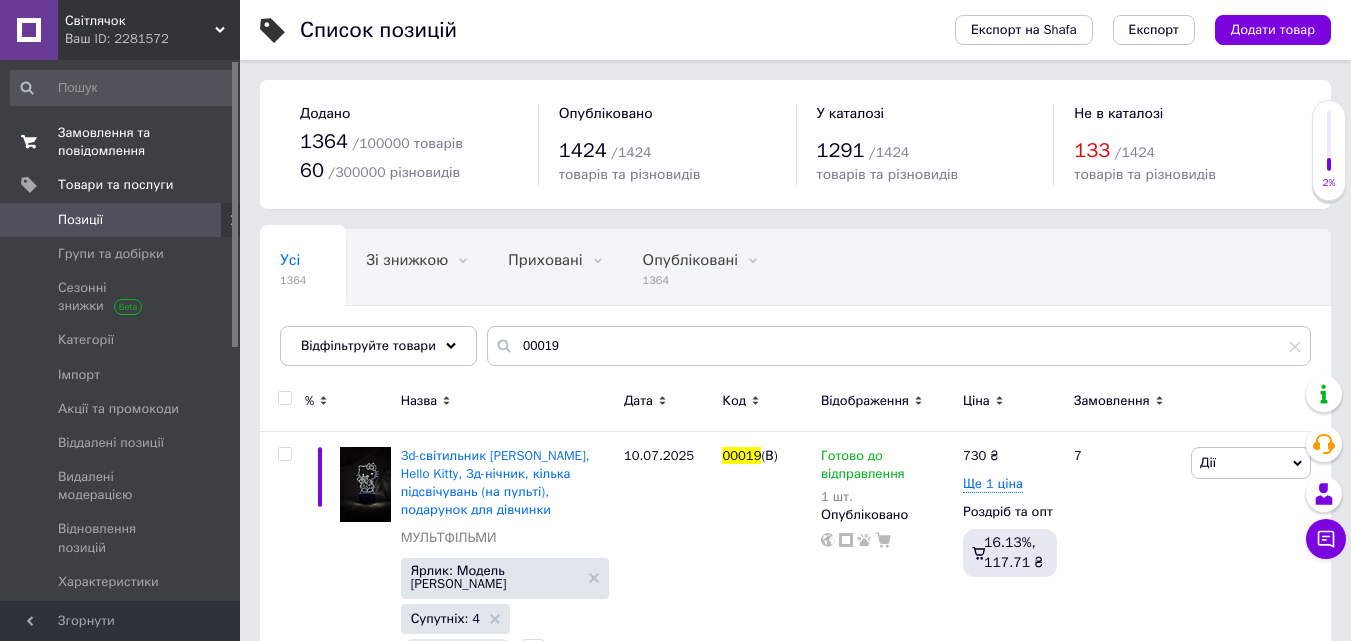 click on "Замовлення та повідомлення" at bounding box center [104, 141] 